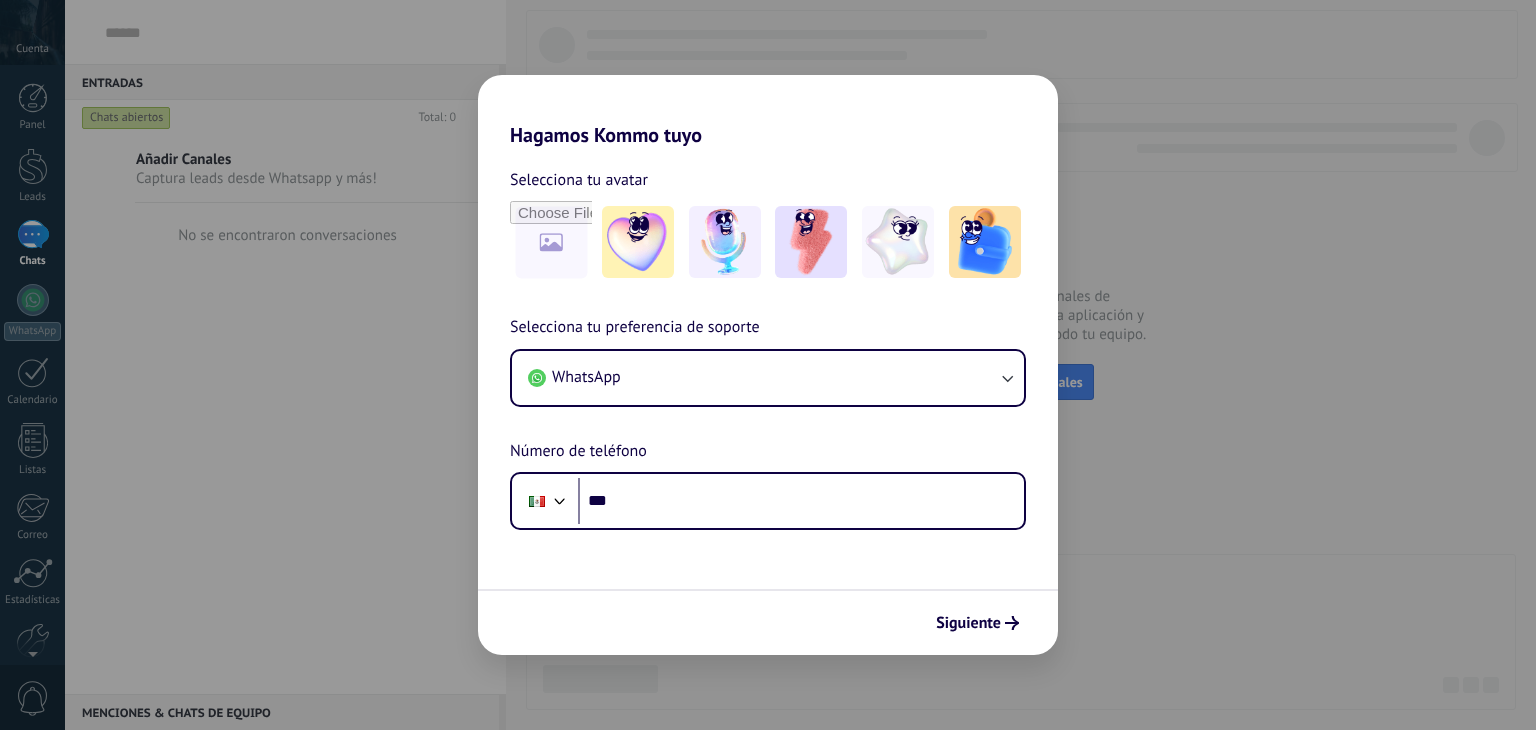 scroll, scrollTop: 0, scrollLeft: 0, axis: both 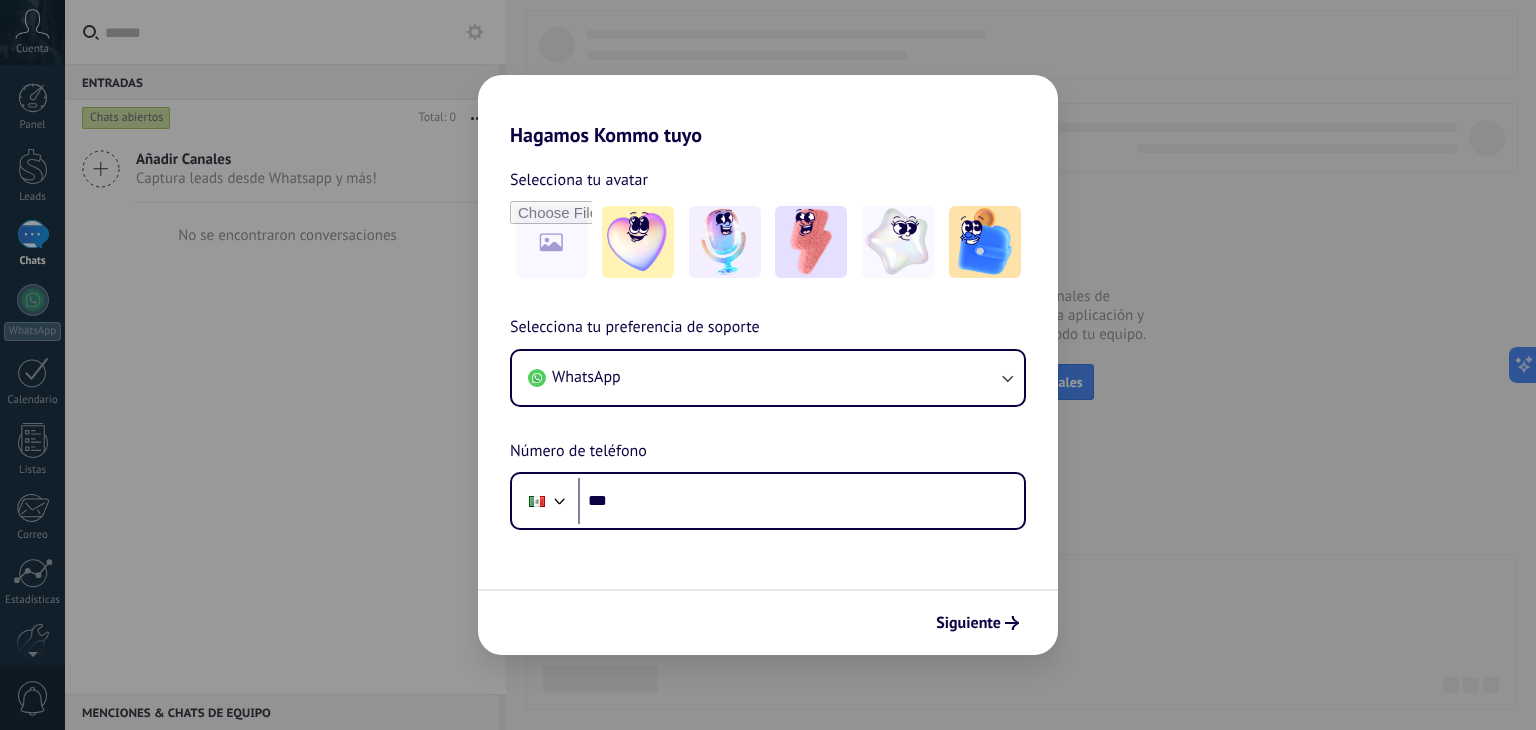 click on "Hagamos Kommo tuyo" at bounding box center [768, 111] 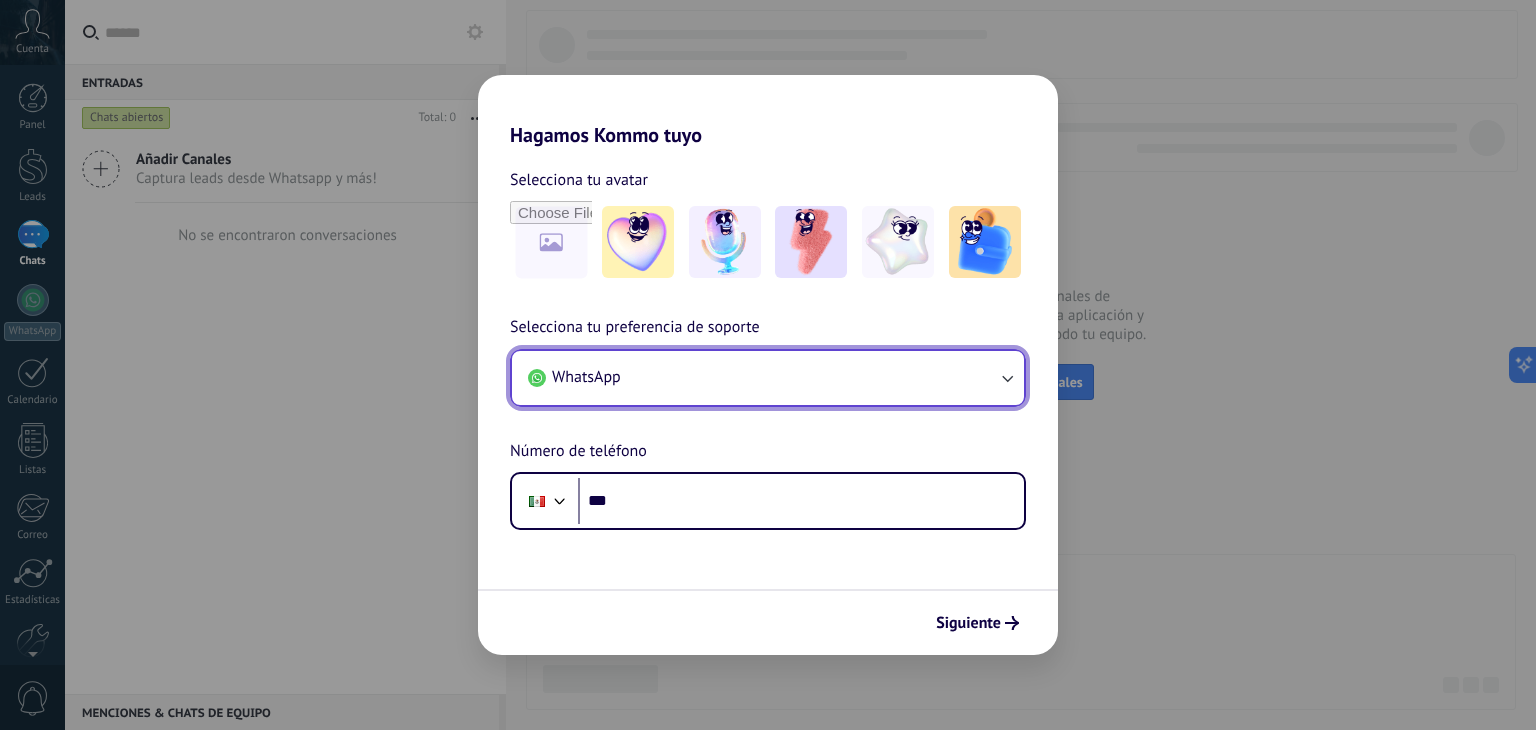 click on "WhatsApp" at bounding box center (768, 378) 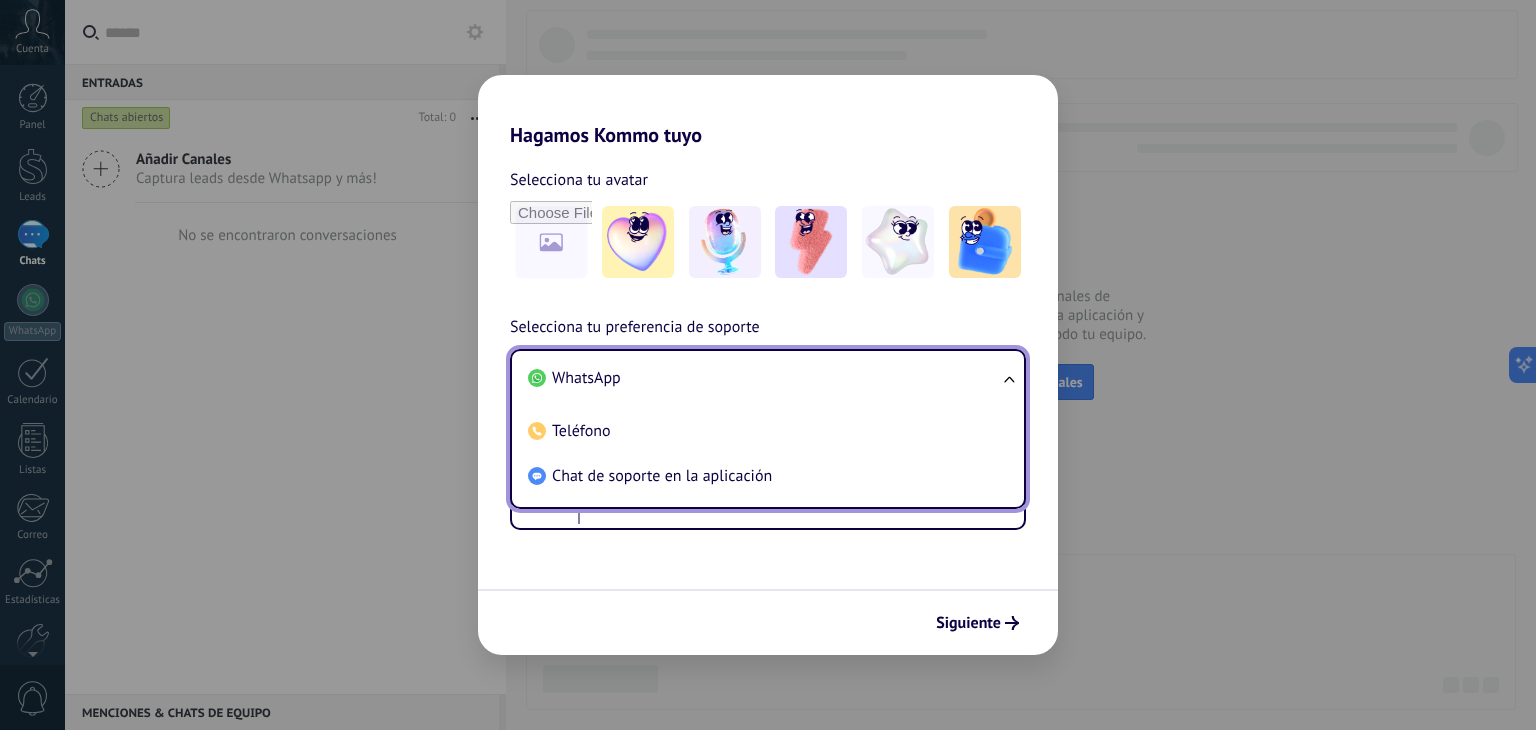 click on "WhatsApp" at bounding box center (764, 378) 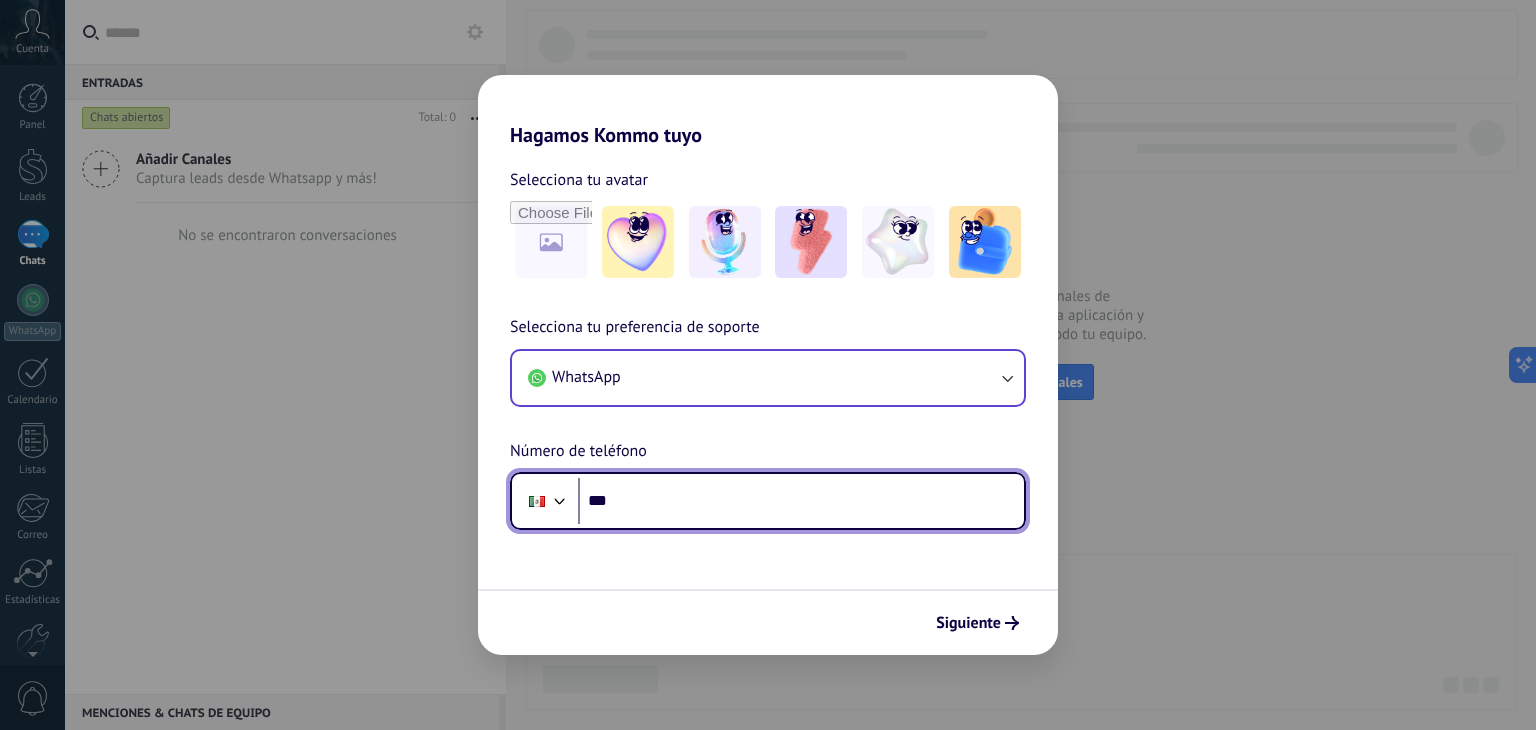click on "***" at bounding box center [801, 501] 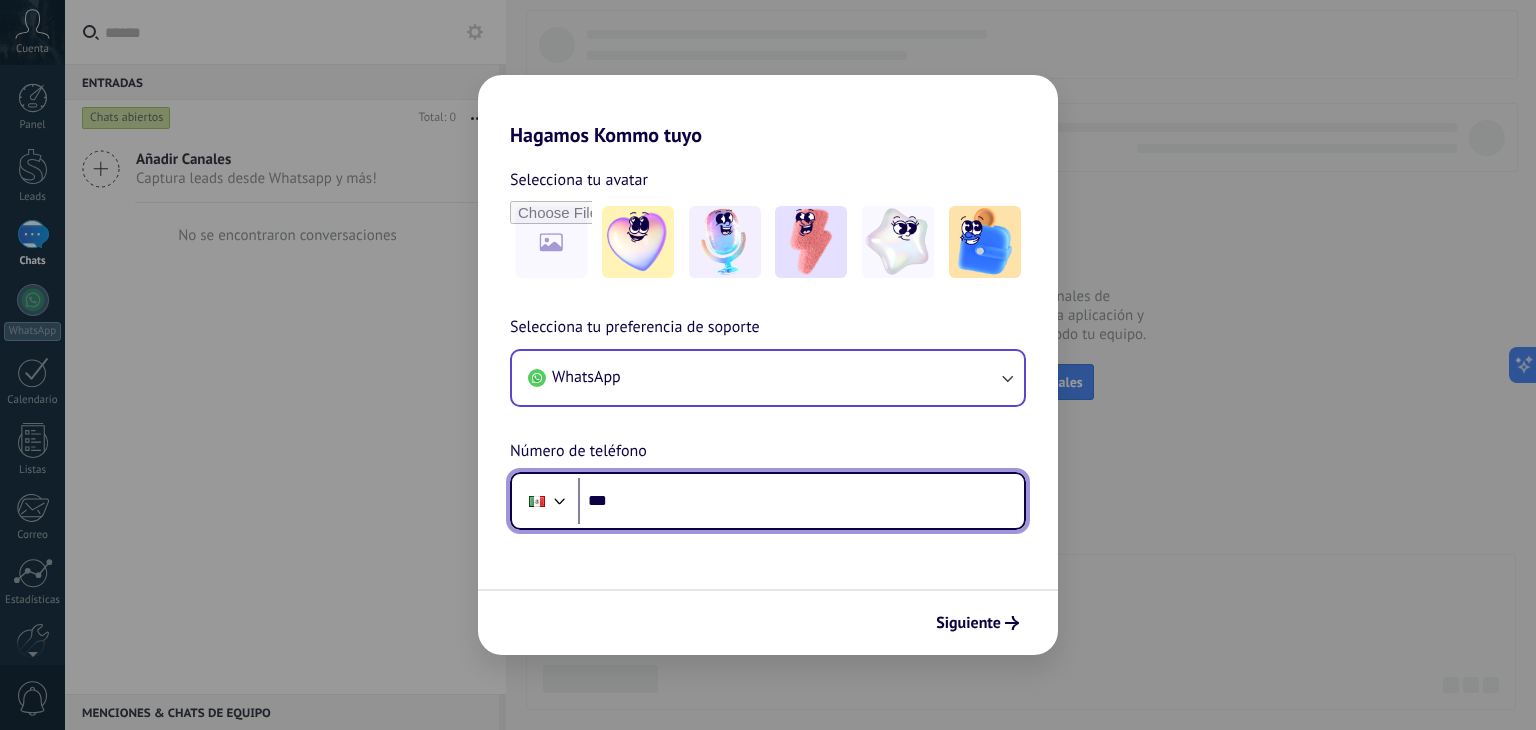 click on "***" at bounding box center (801, 501) 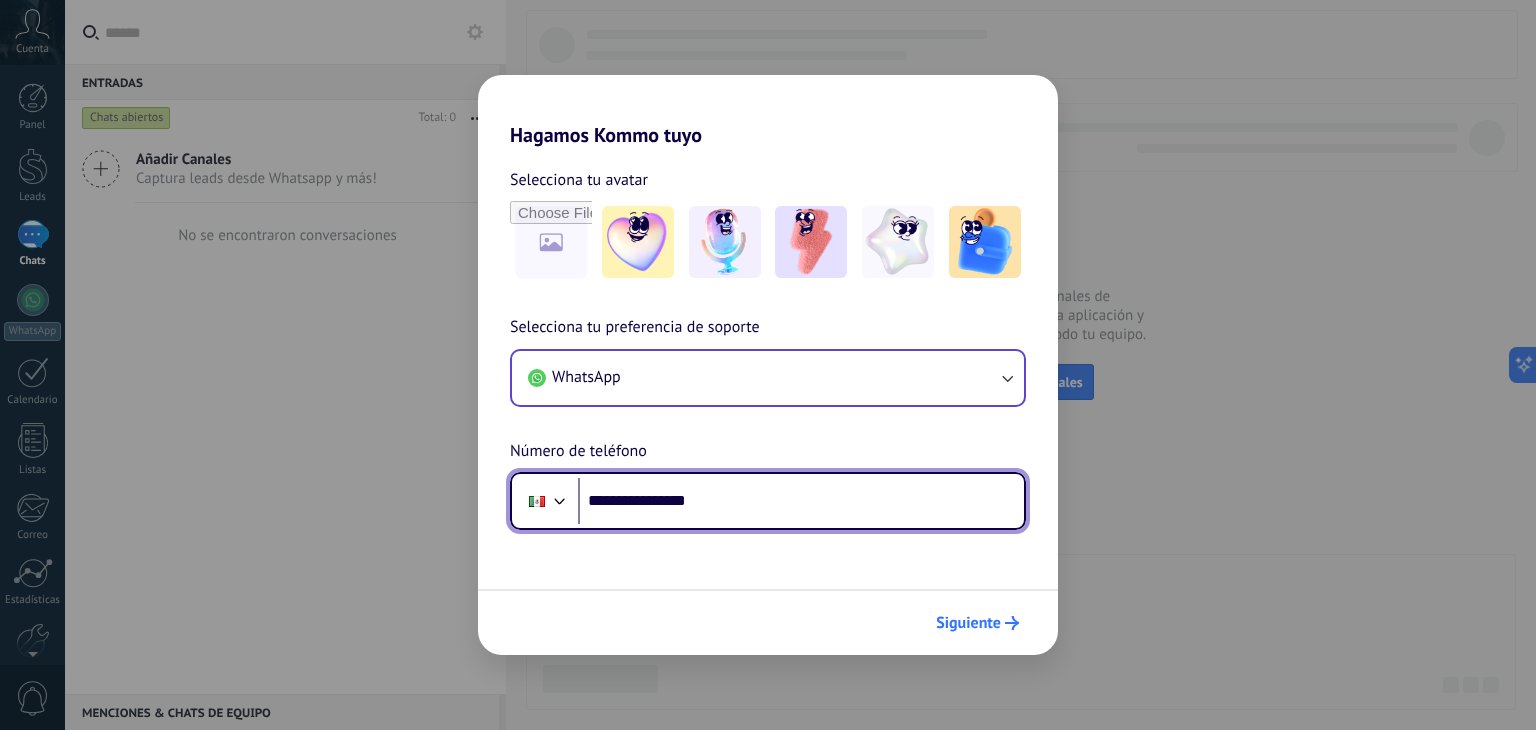 type on "**********" 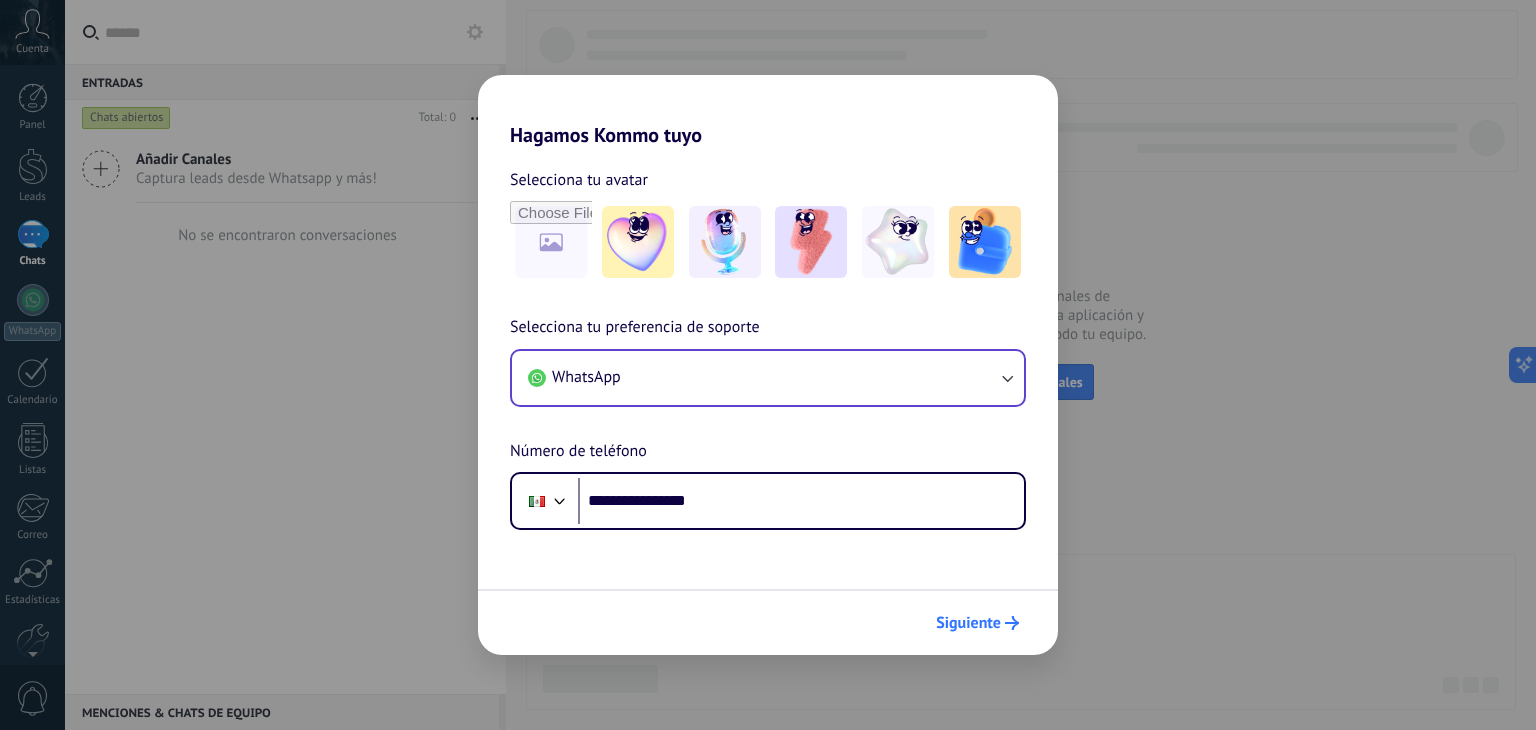 click on "Siguiente" at bounding box center [968, 623] 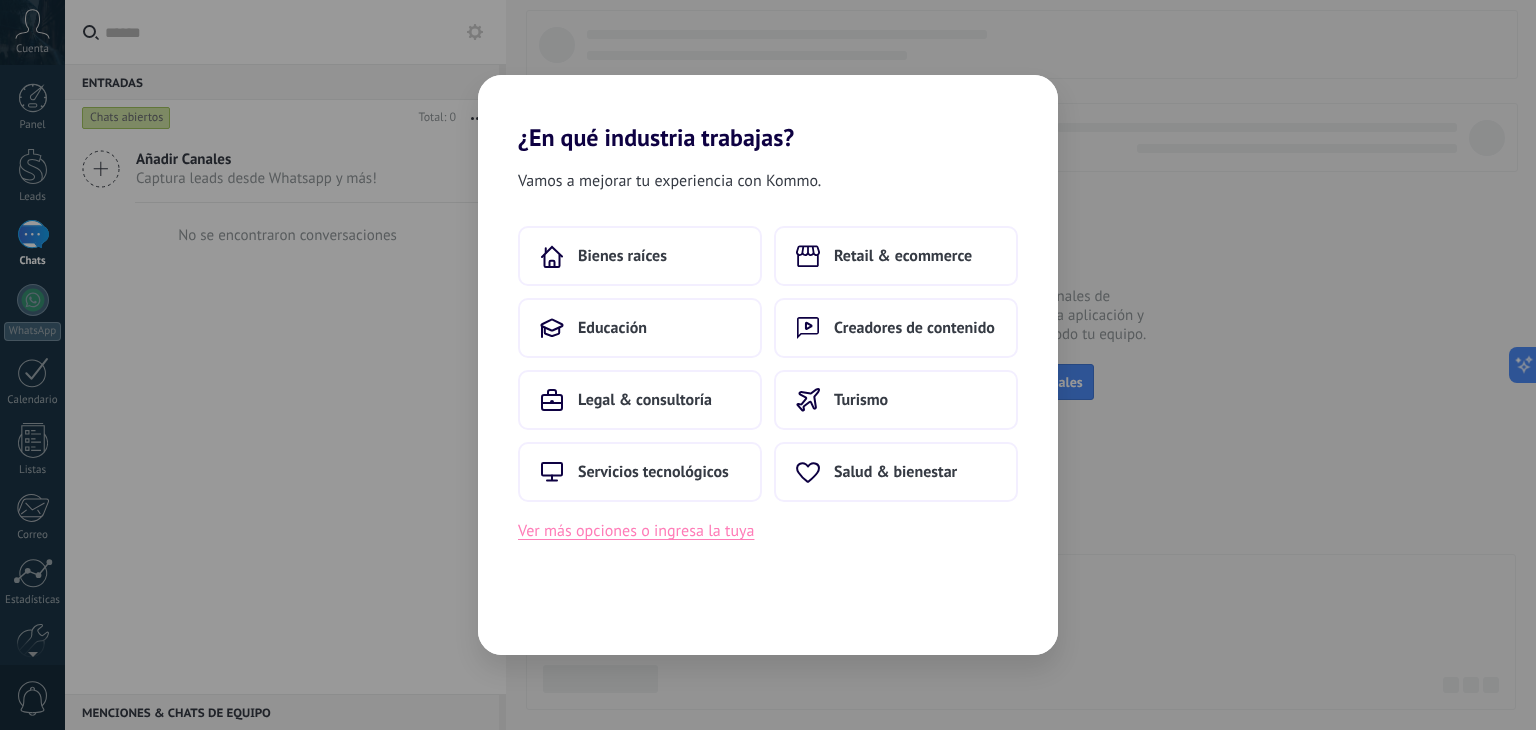 click on "Ver más opciones o ingresa la tuya" at bounding box center [636, 531] 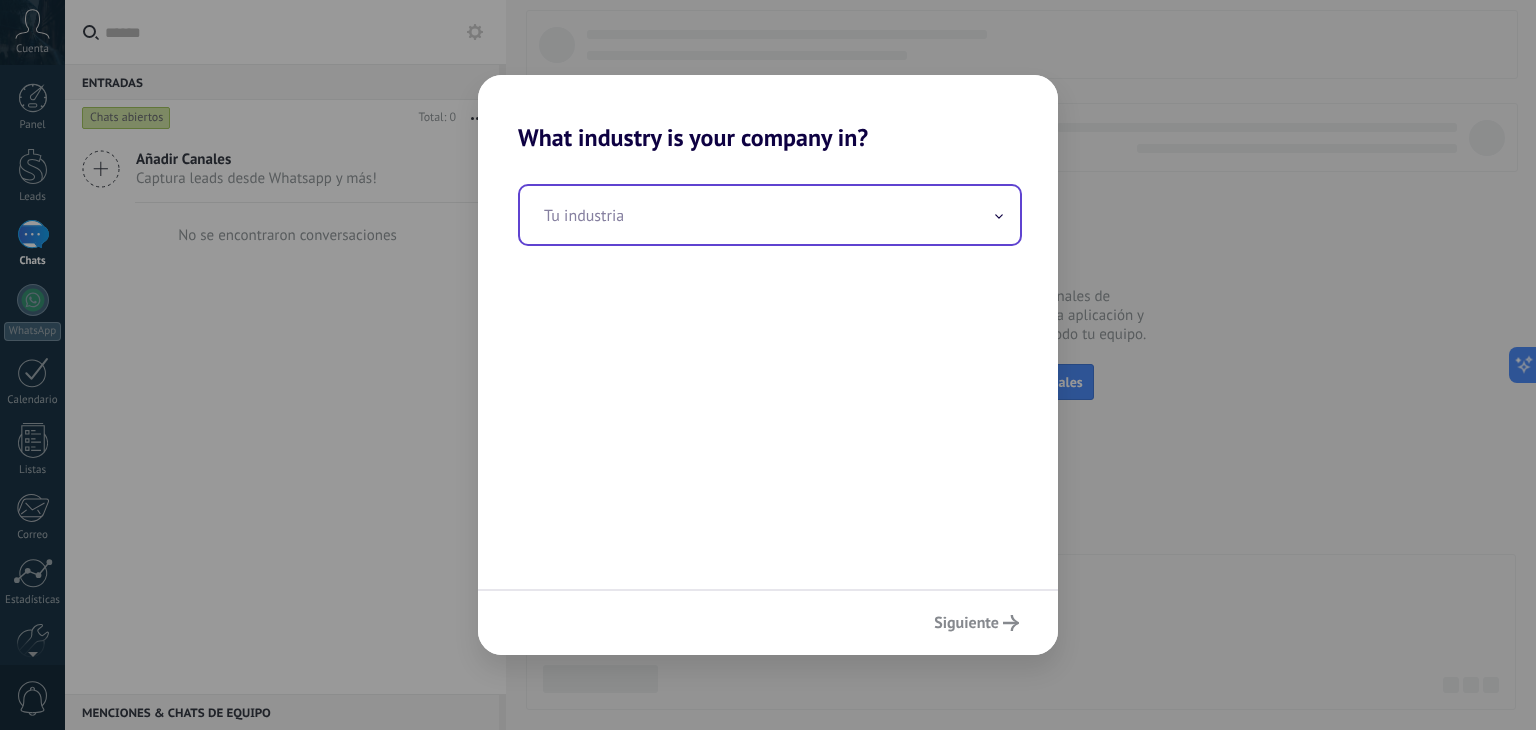 click at bounding box center [770, 215] 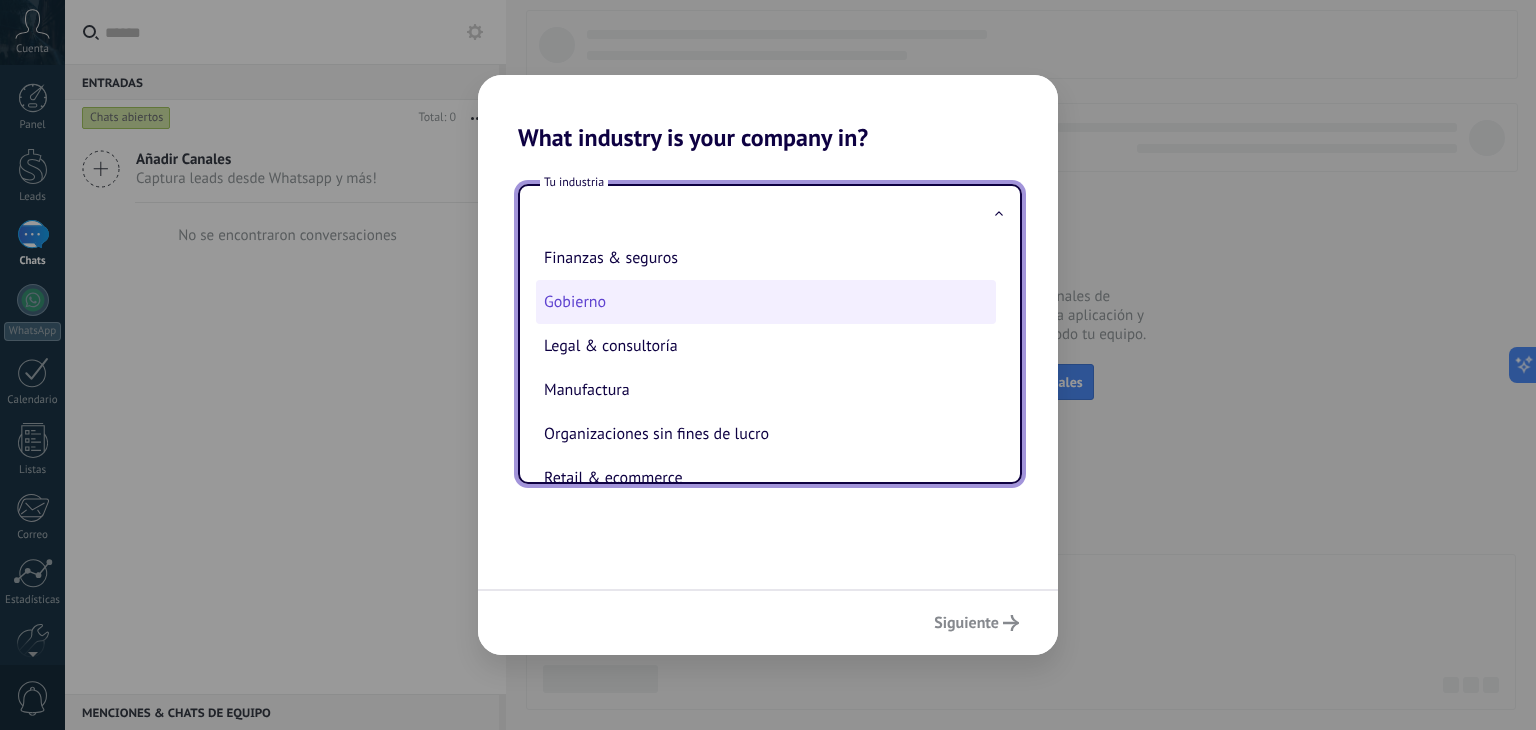 scroll, scrollTop: 171, scrollLeft: 0, axis: vertical 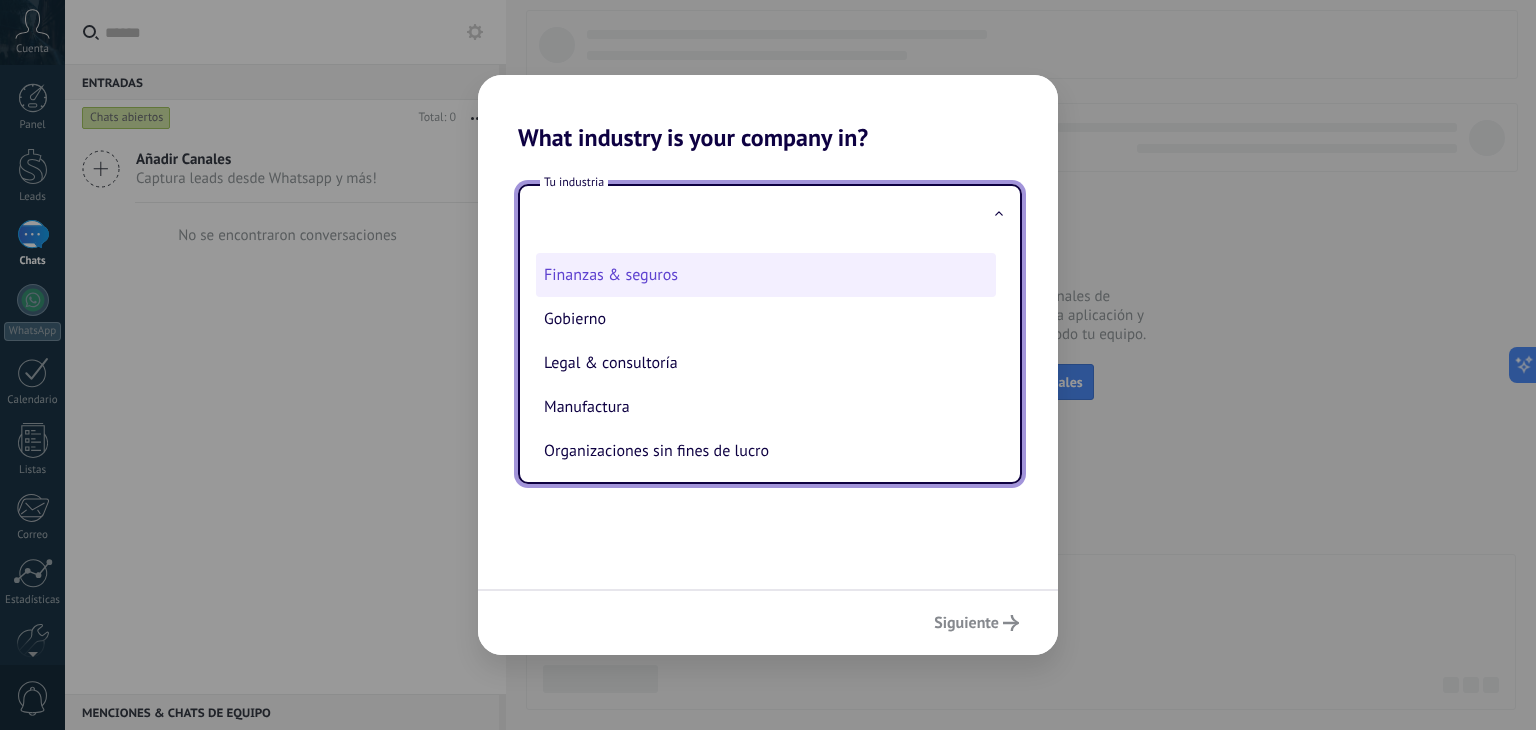 click on "Finanzas & seguros" at bounding box center [766, 275] 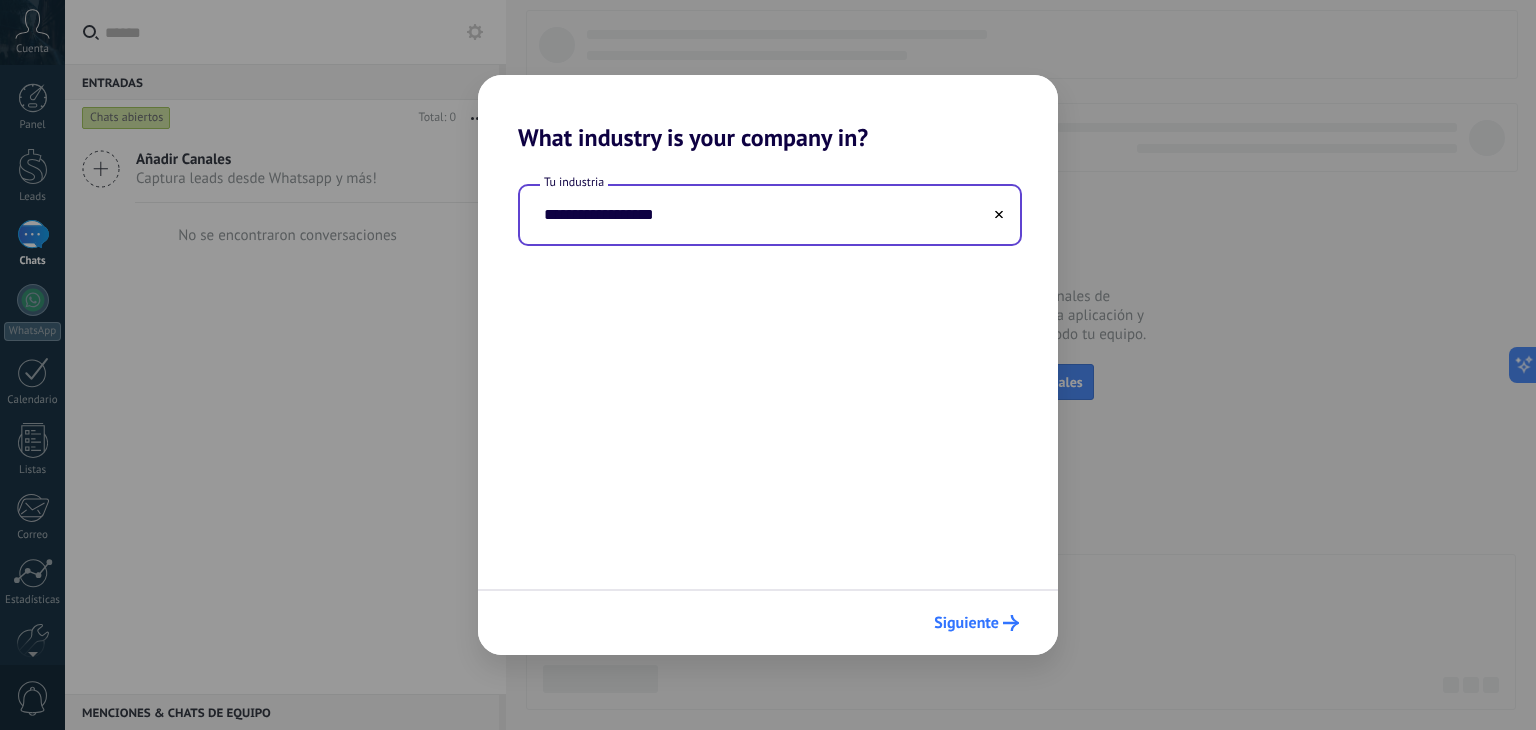 click on "Siguiente" at bounding box center (966, 623) 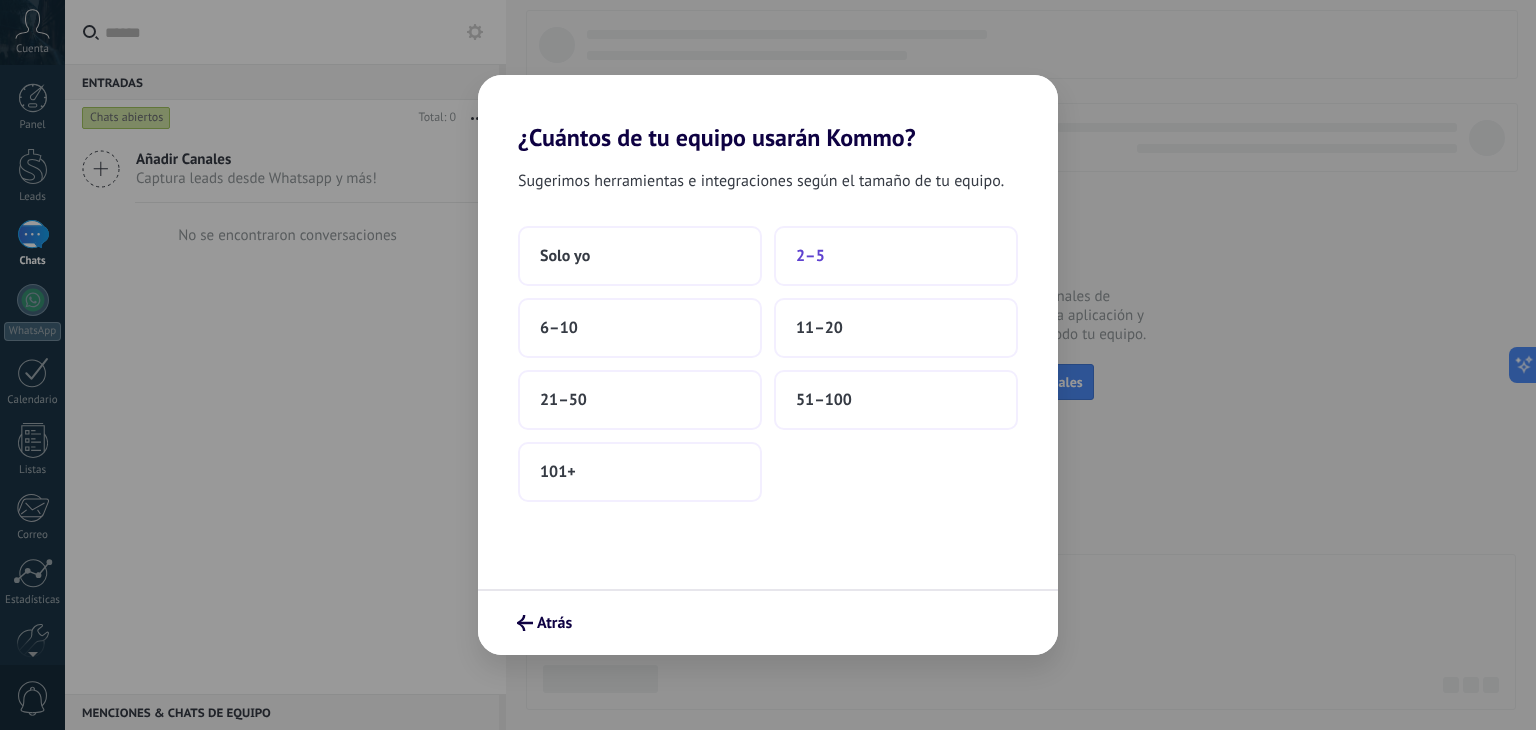 click on "2–5" at bounding box center (896, 256) 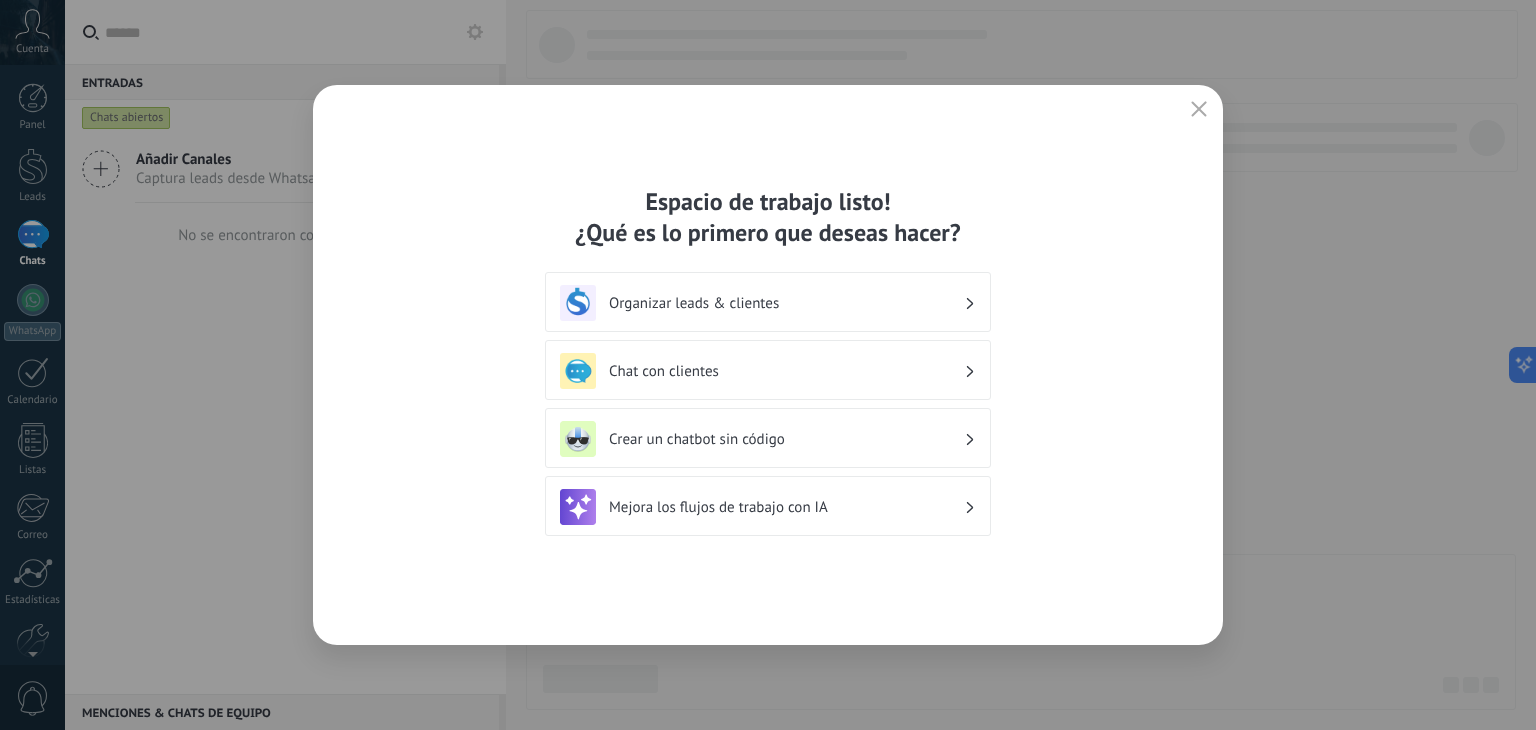 click on "Crear un chatbot sin código" at bounding box center [768, 439] 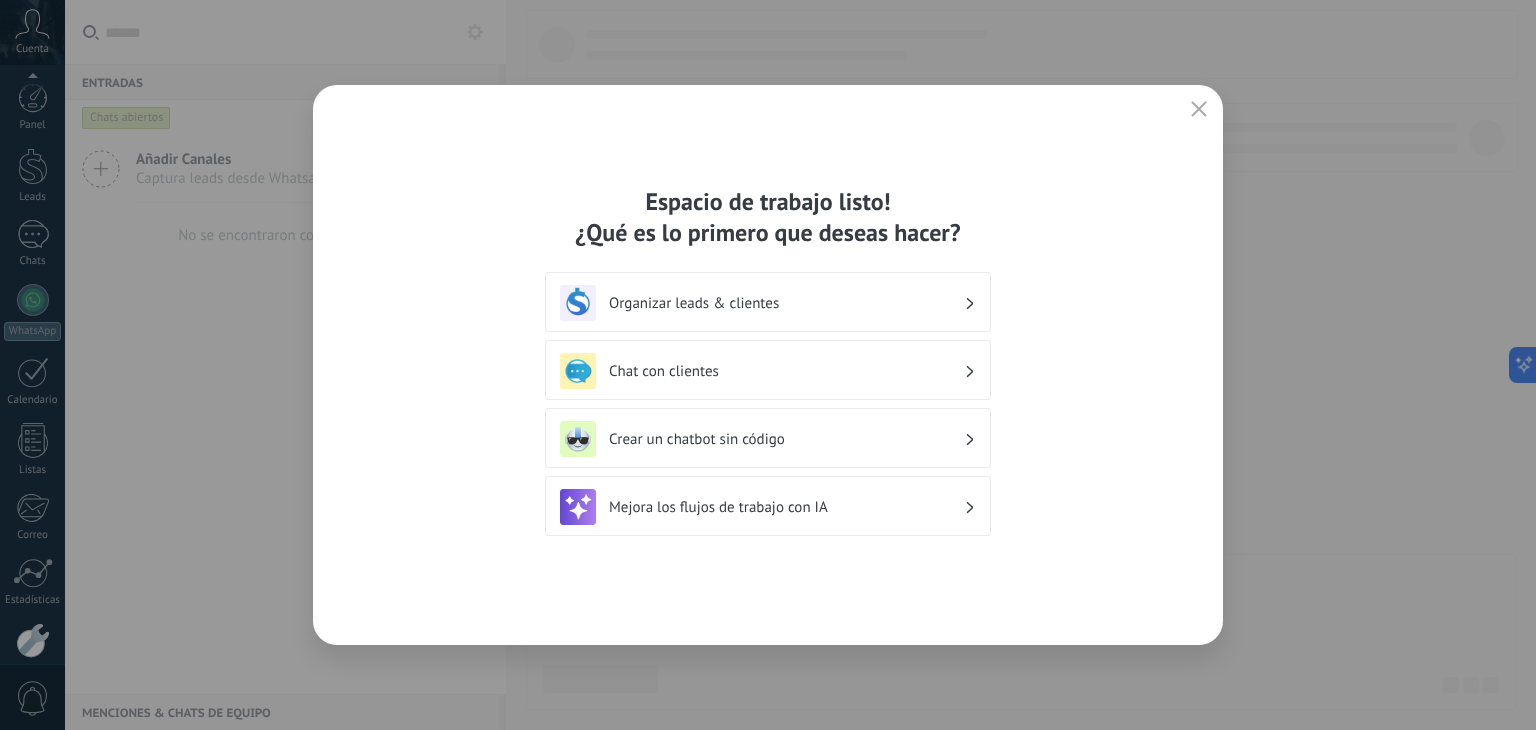 scroll, scrollTop: 101, scrollLeft: 0, axis: vertical 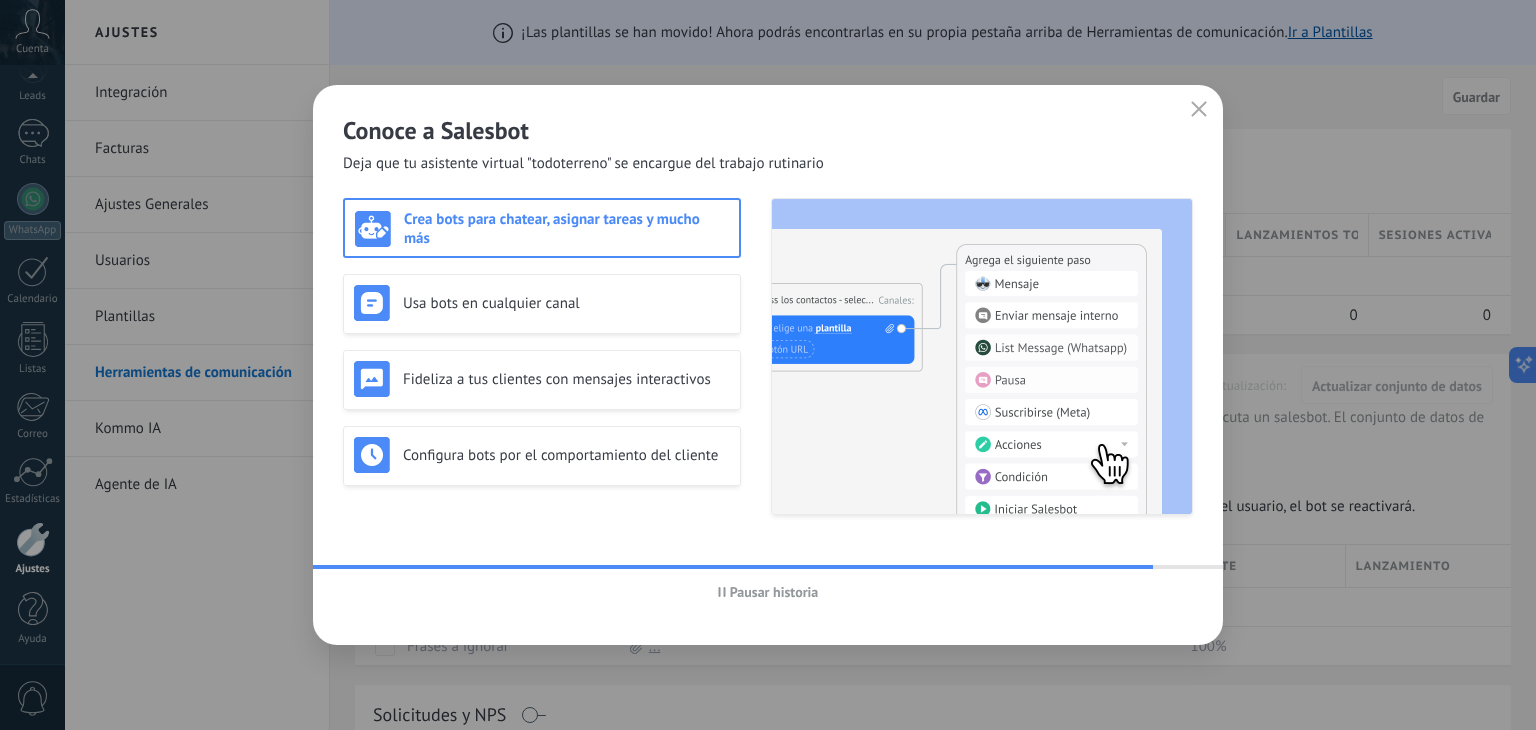 click on "Crea bots para chatear, asignar tareas y mucho más" at bounding box center (566, 229) 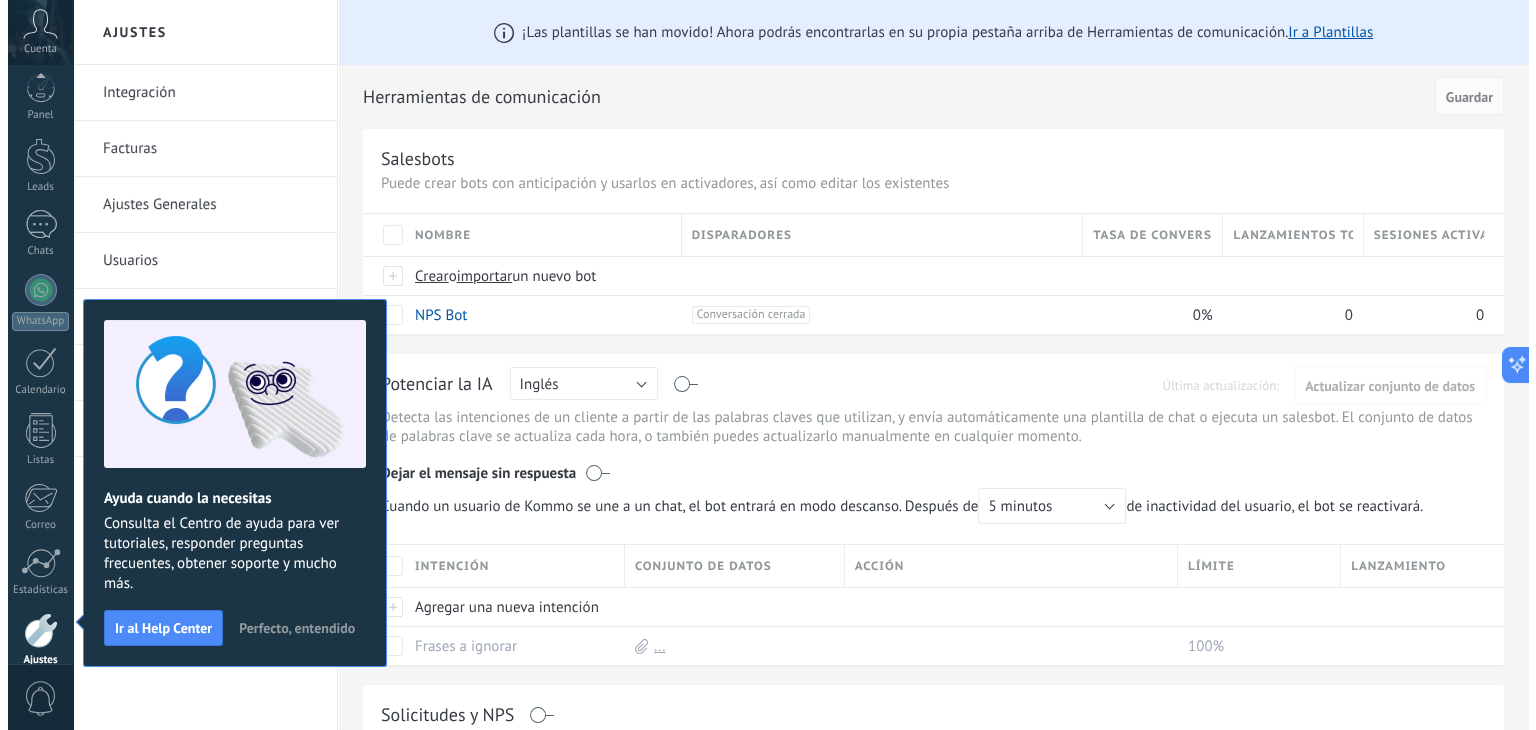 scroll, scrollTop: 101, scrollLeft: 0, axis: vertical 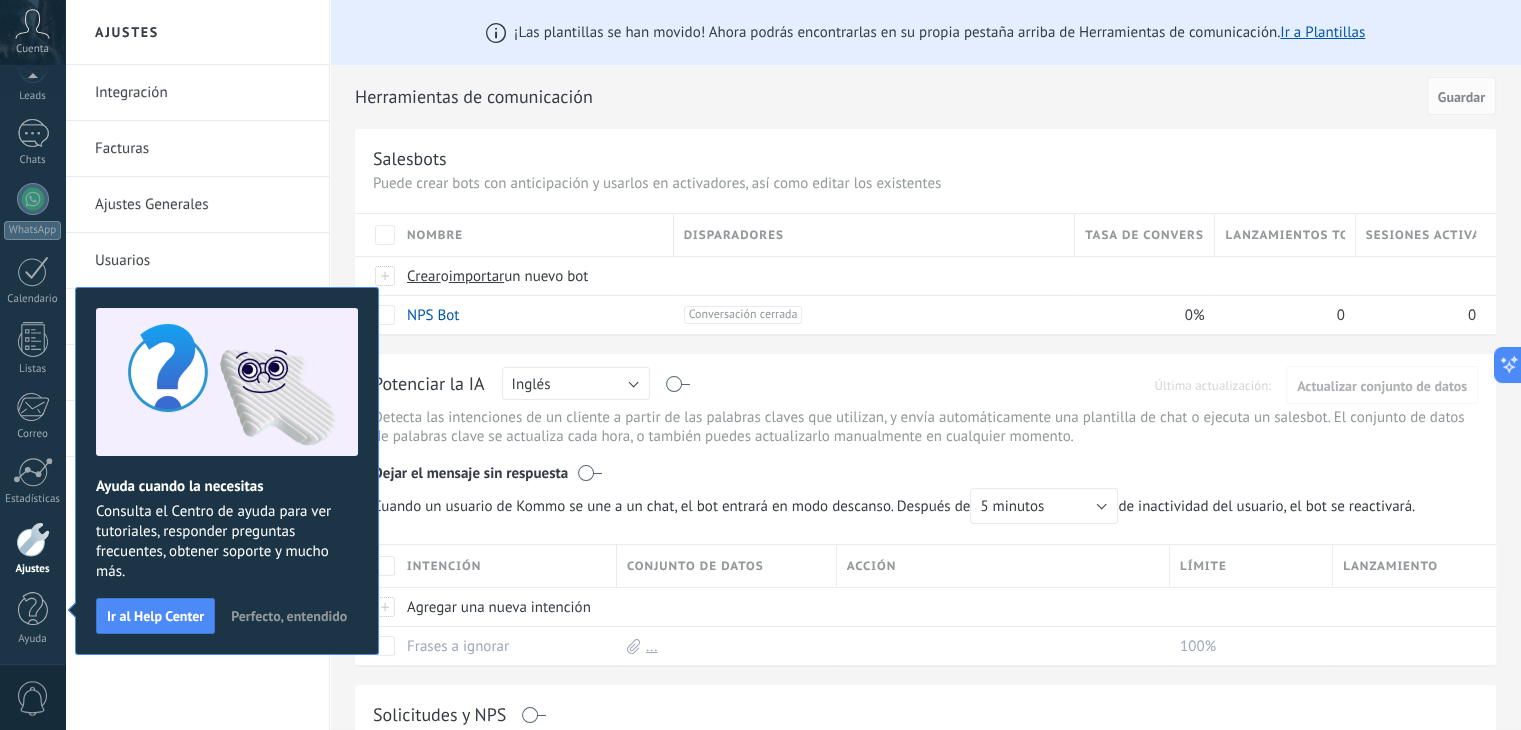 click on "Herramientas de comunicación" at bounding box center (887, 97) 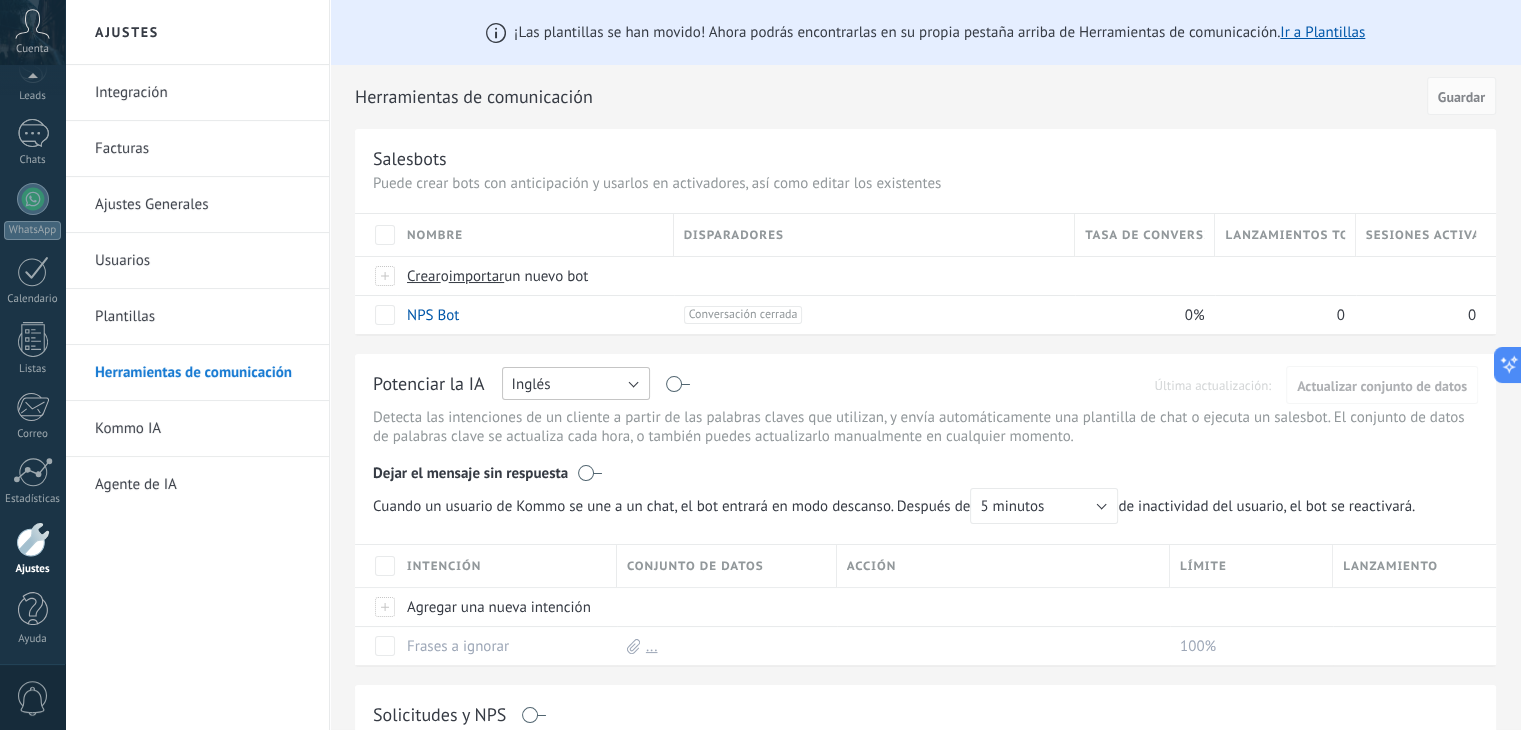click on "Inglés" at bounding box center (576, 383) 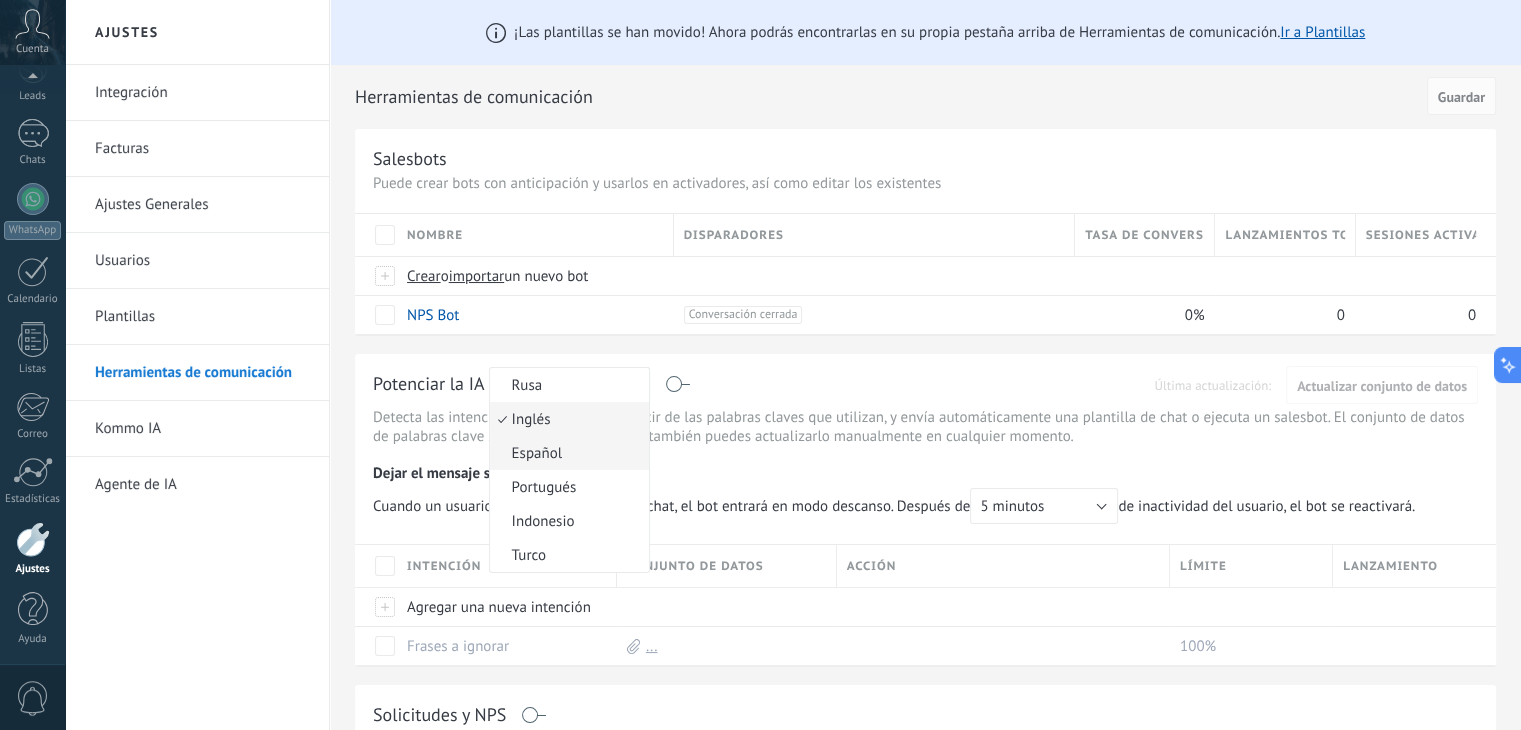 click on "Español" at bounding box center [566, 453] 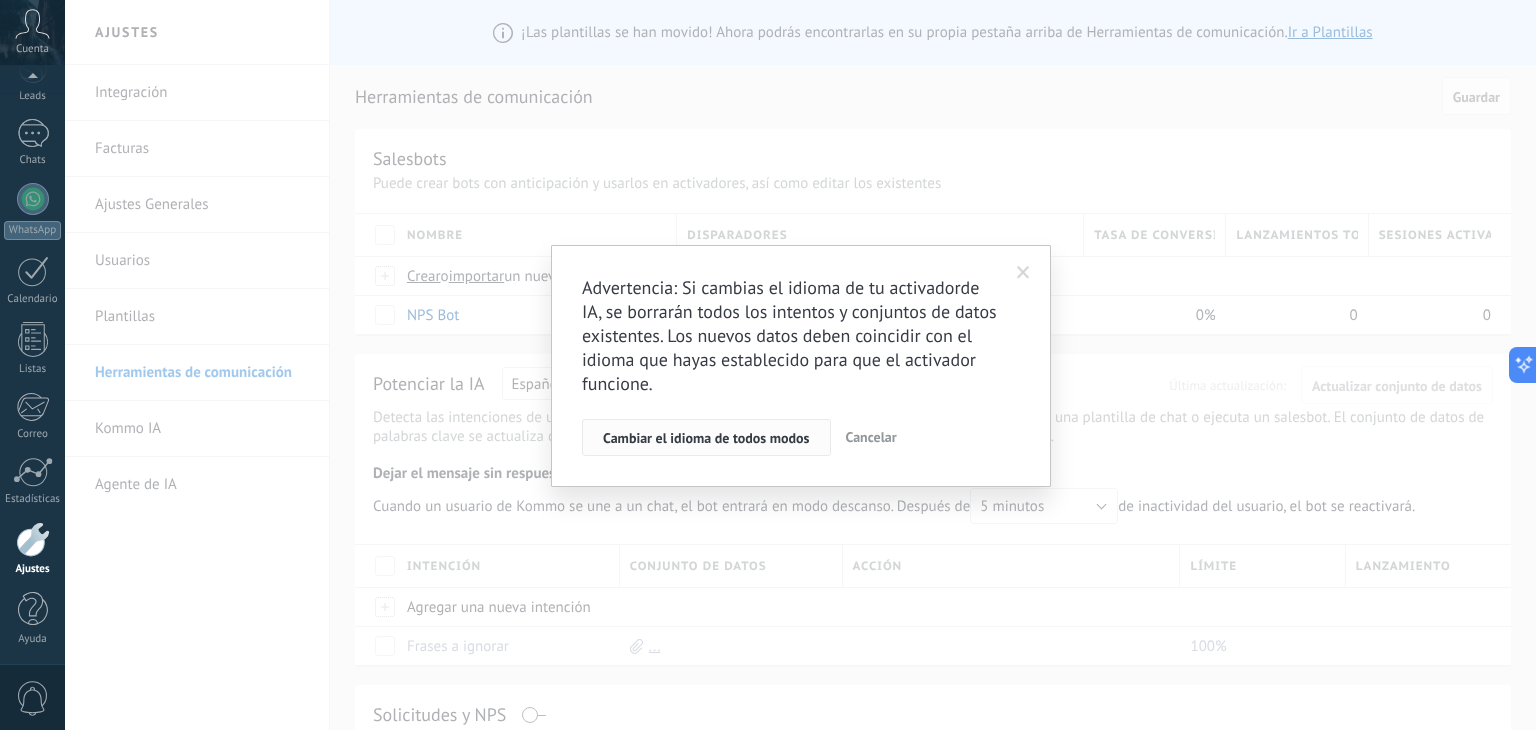 click on "Cambiar el idioma de todos modos" at bounding box center (706, 438) 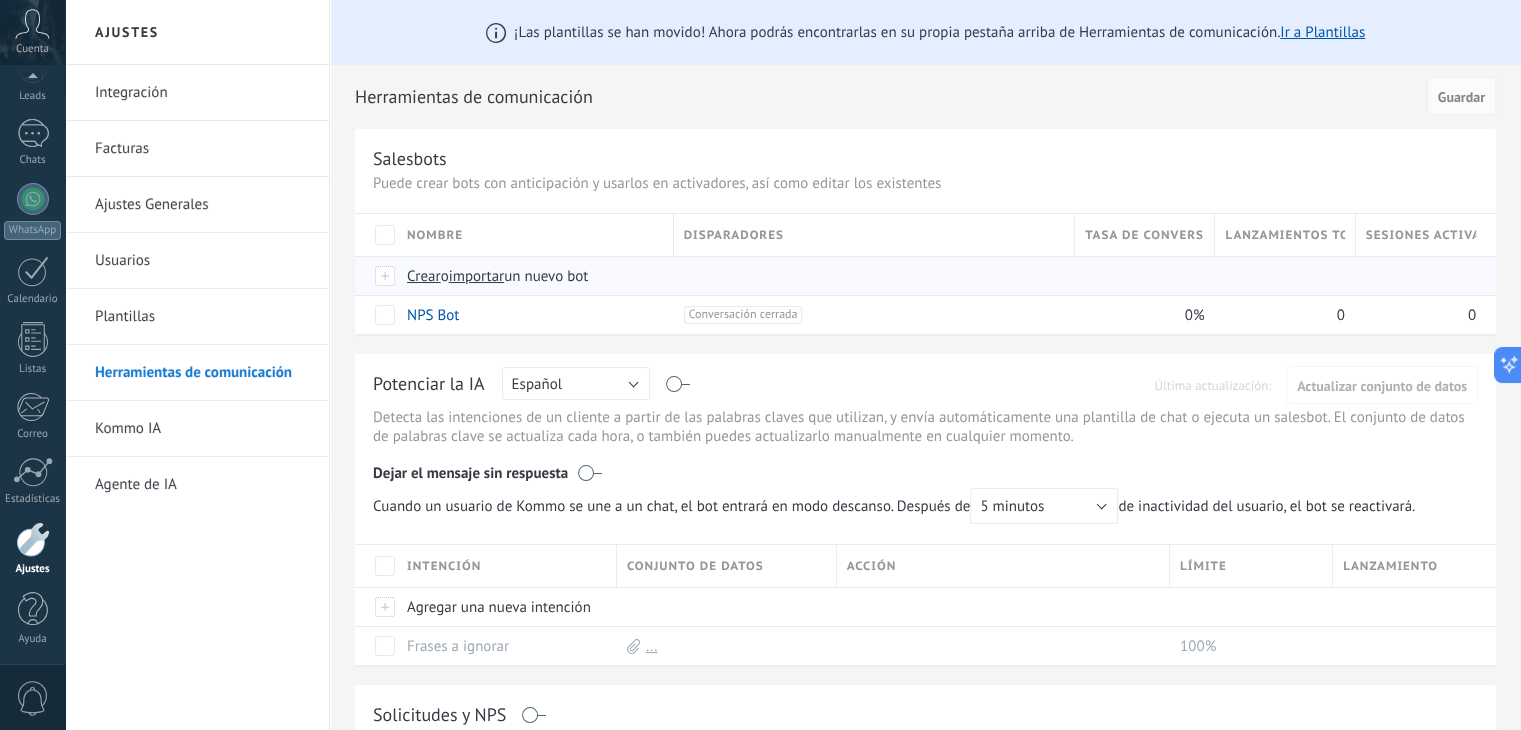 click on "Crear" at bounding box center (424, 276) 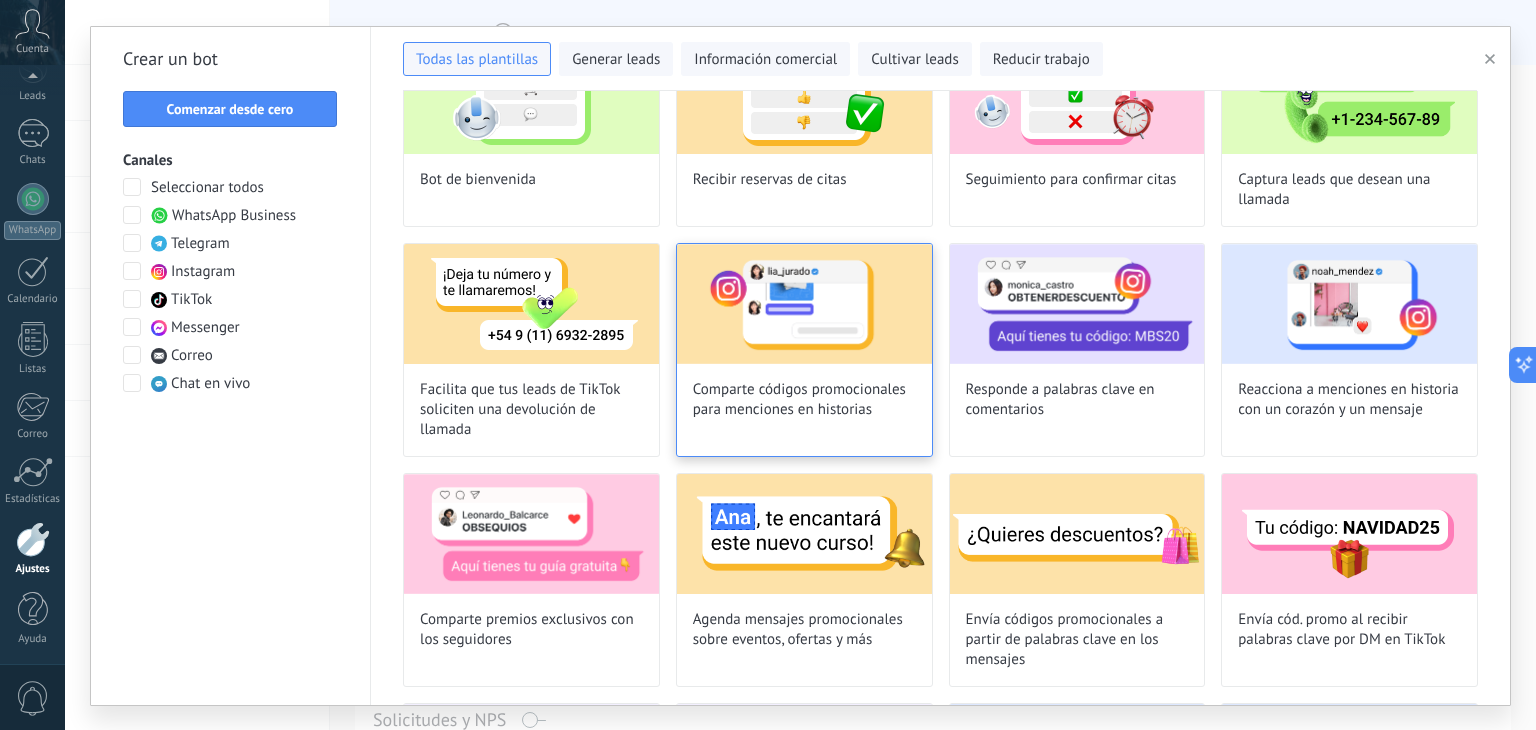 scroll, scrollTop: 0, scrollLeft: 0, axis: both 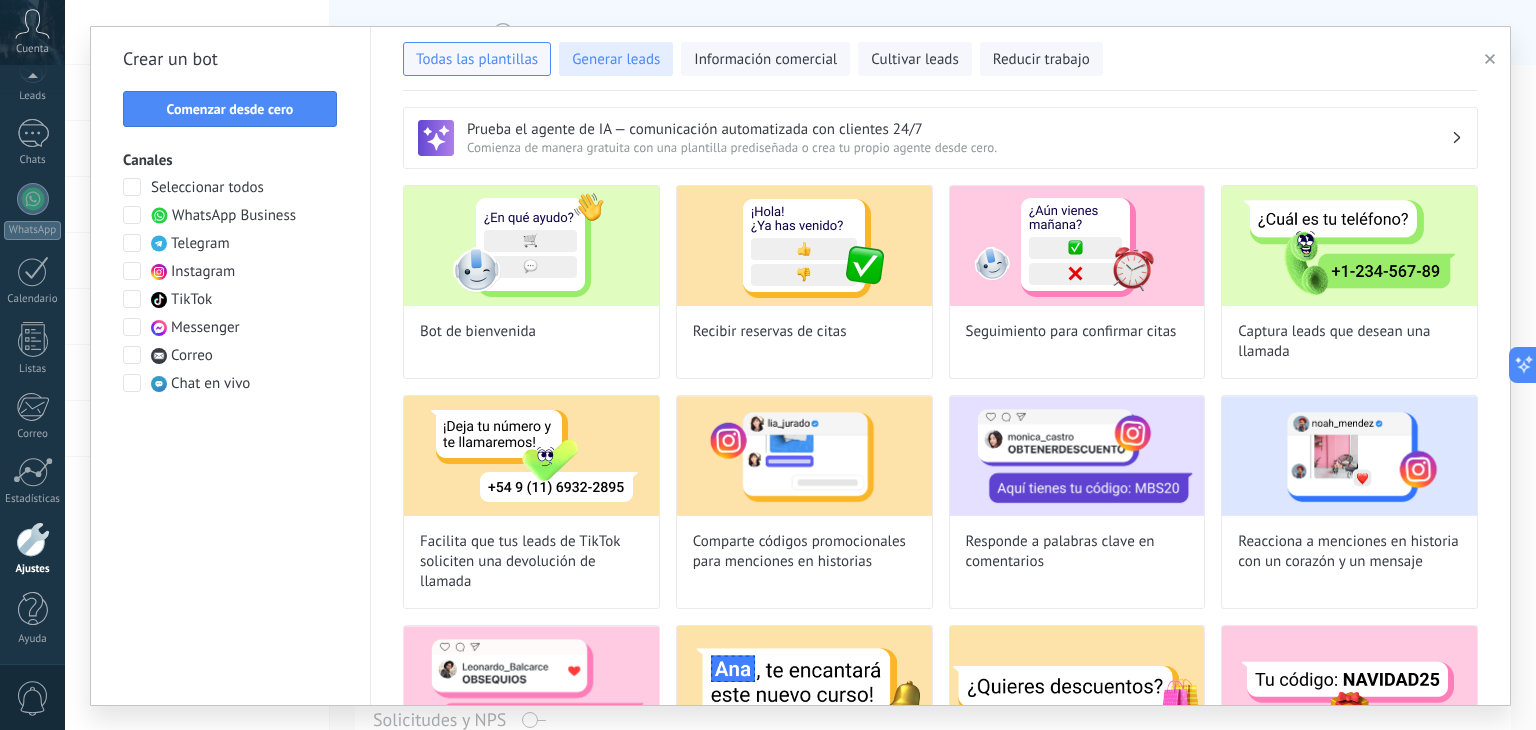 click on "Generar leads" at bounding box center (616, 60) 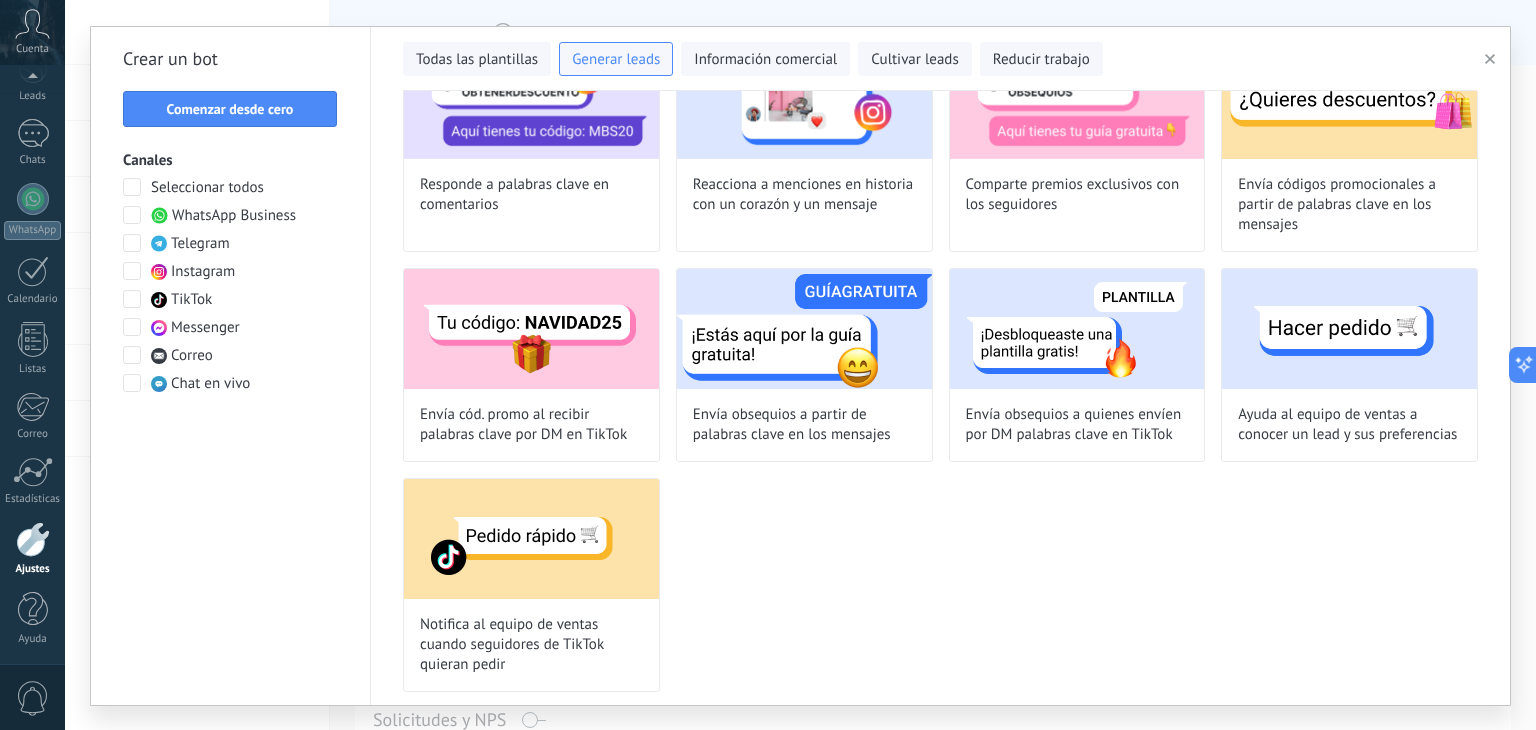 scroll, scrollTop: 0, scrollLeft: 0, axis: both 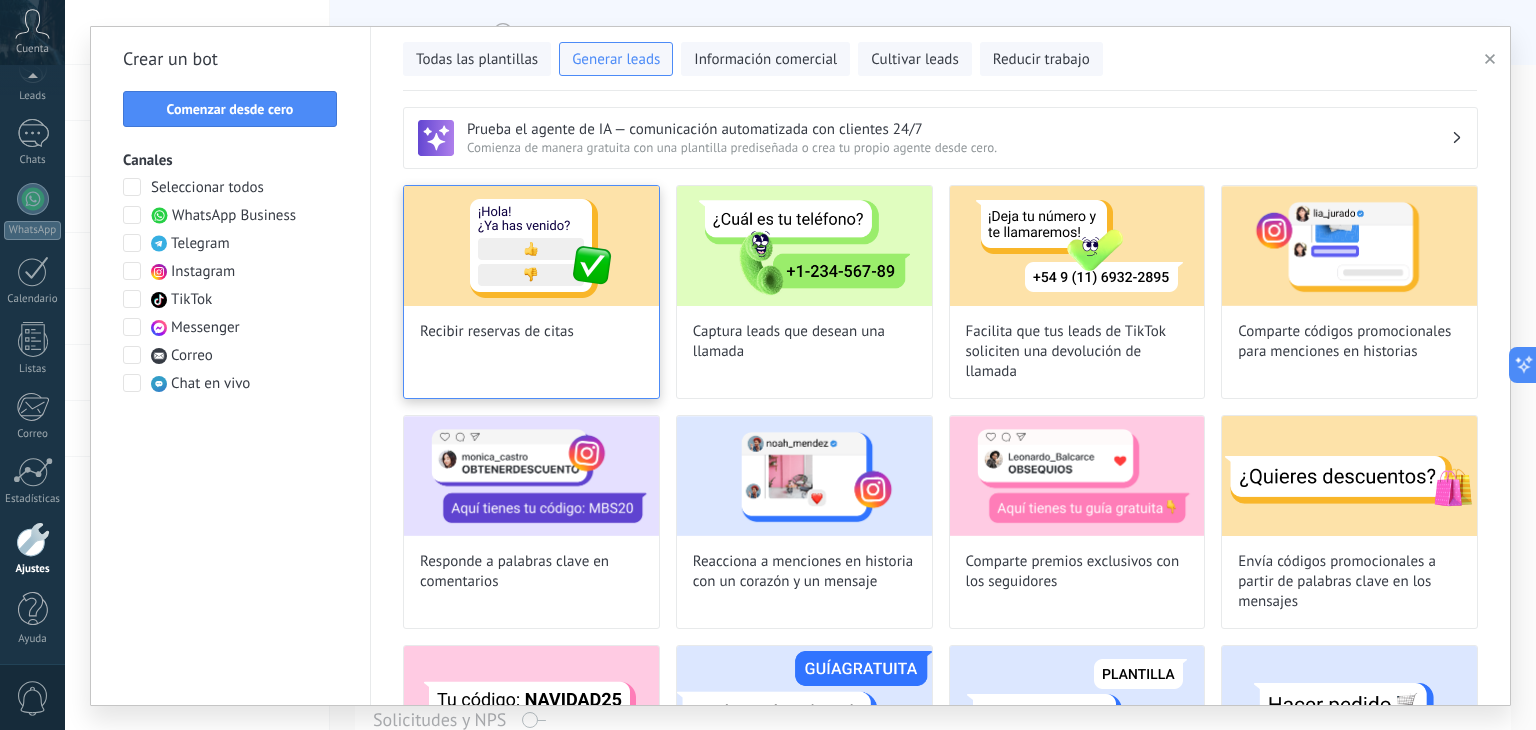 click on "Recibir reservas de citas" at bounding box center [531, 292] 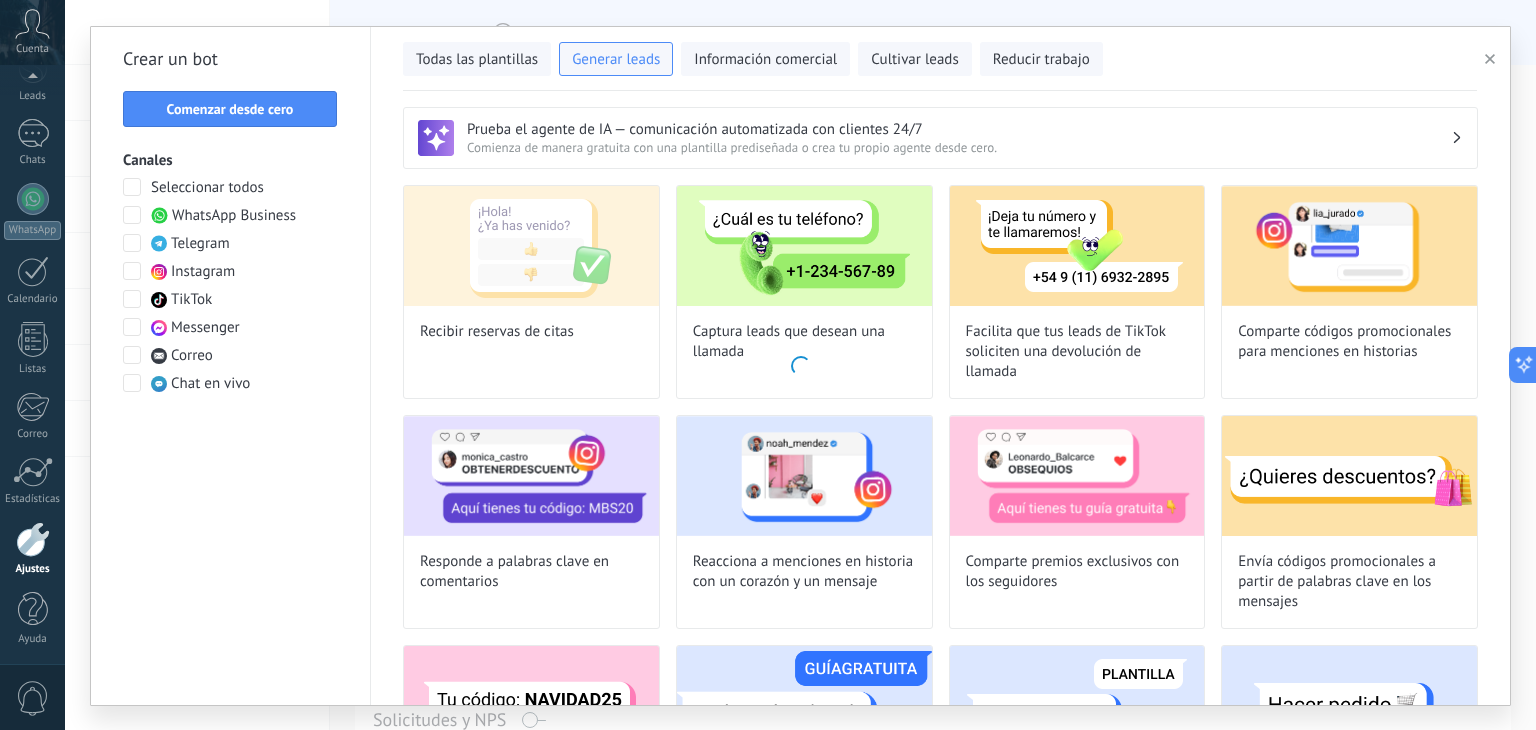 type on "**********" 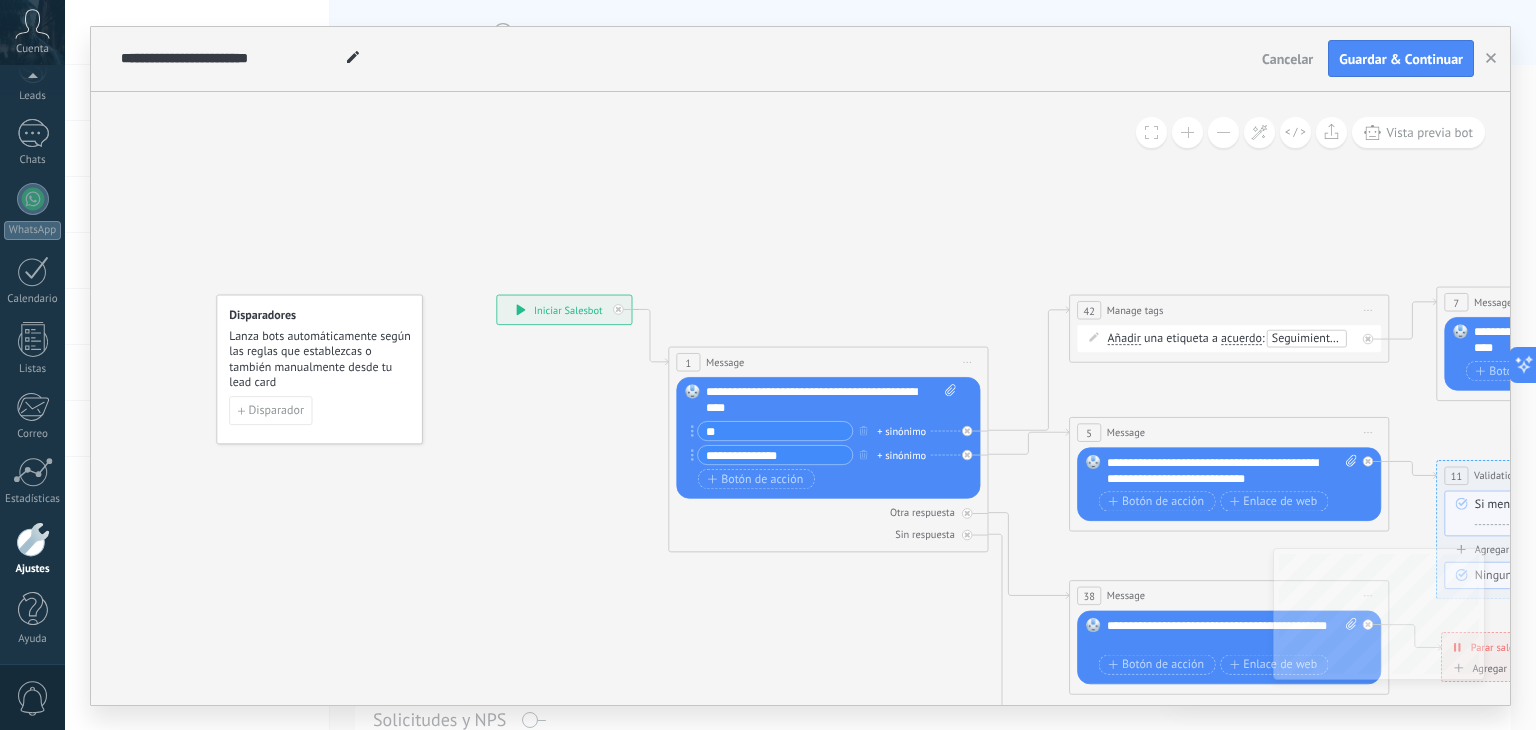 click 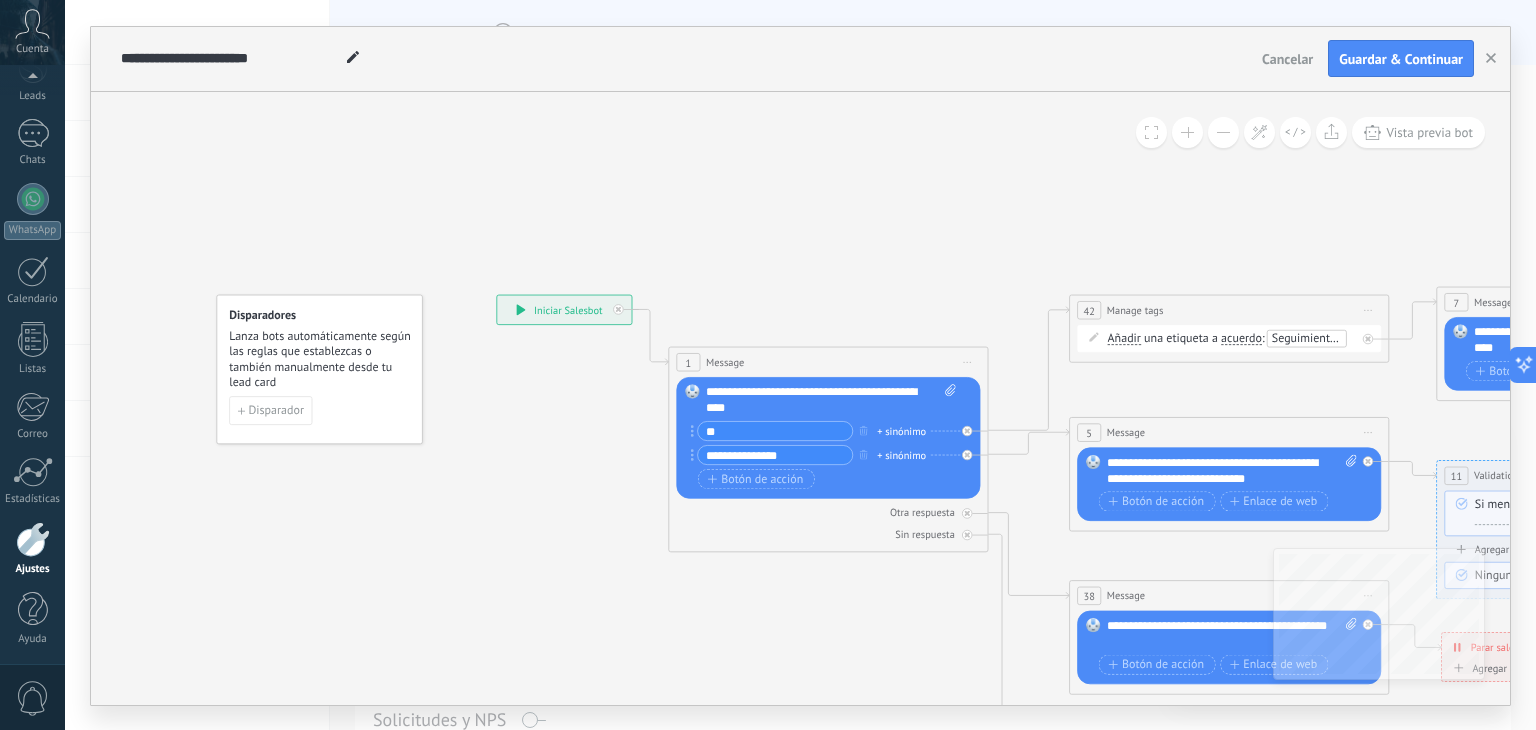 click 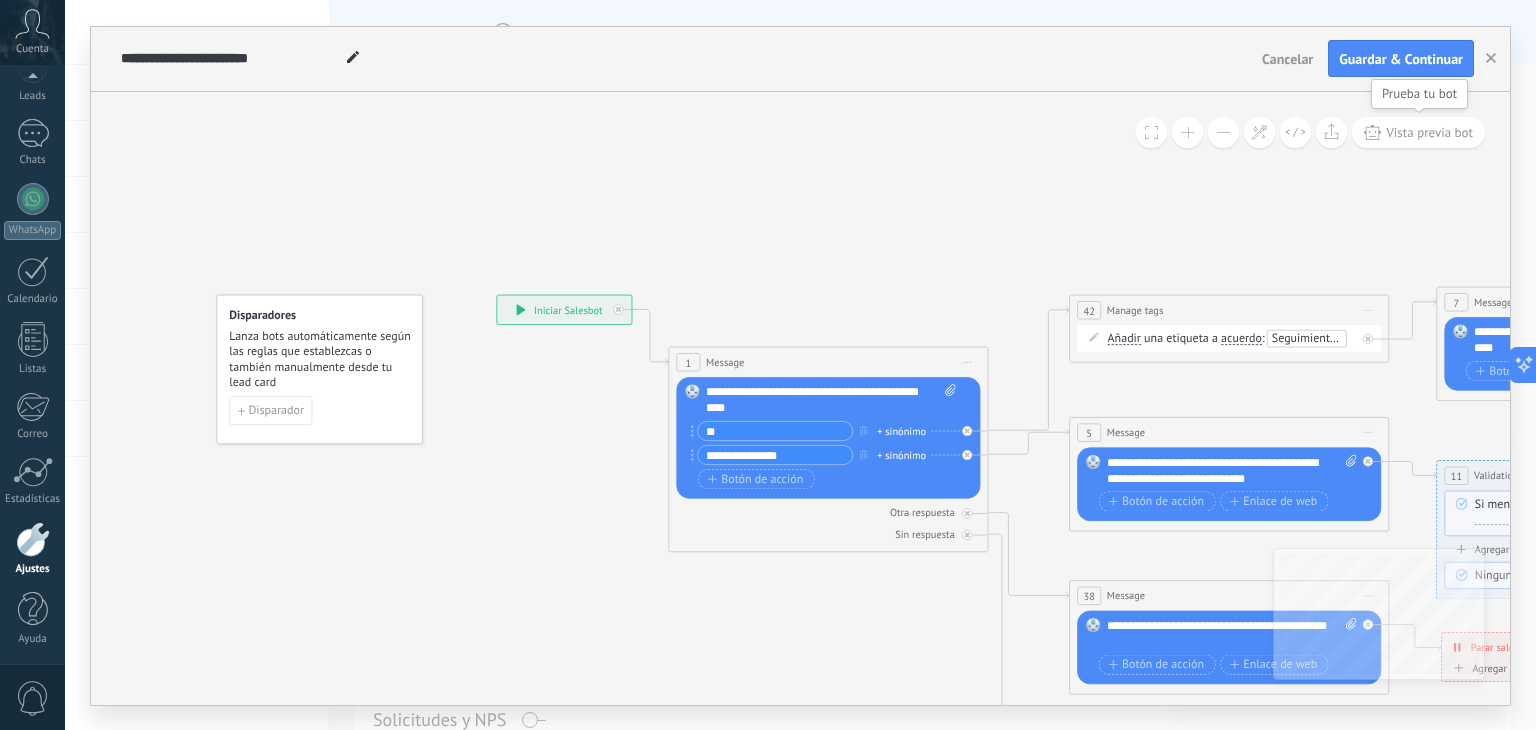 click on "Vista previa bot" at bounding box center [1429, 132] 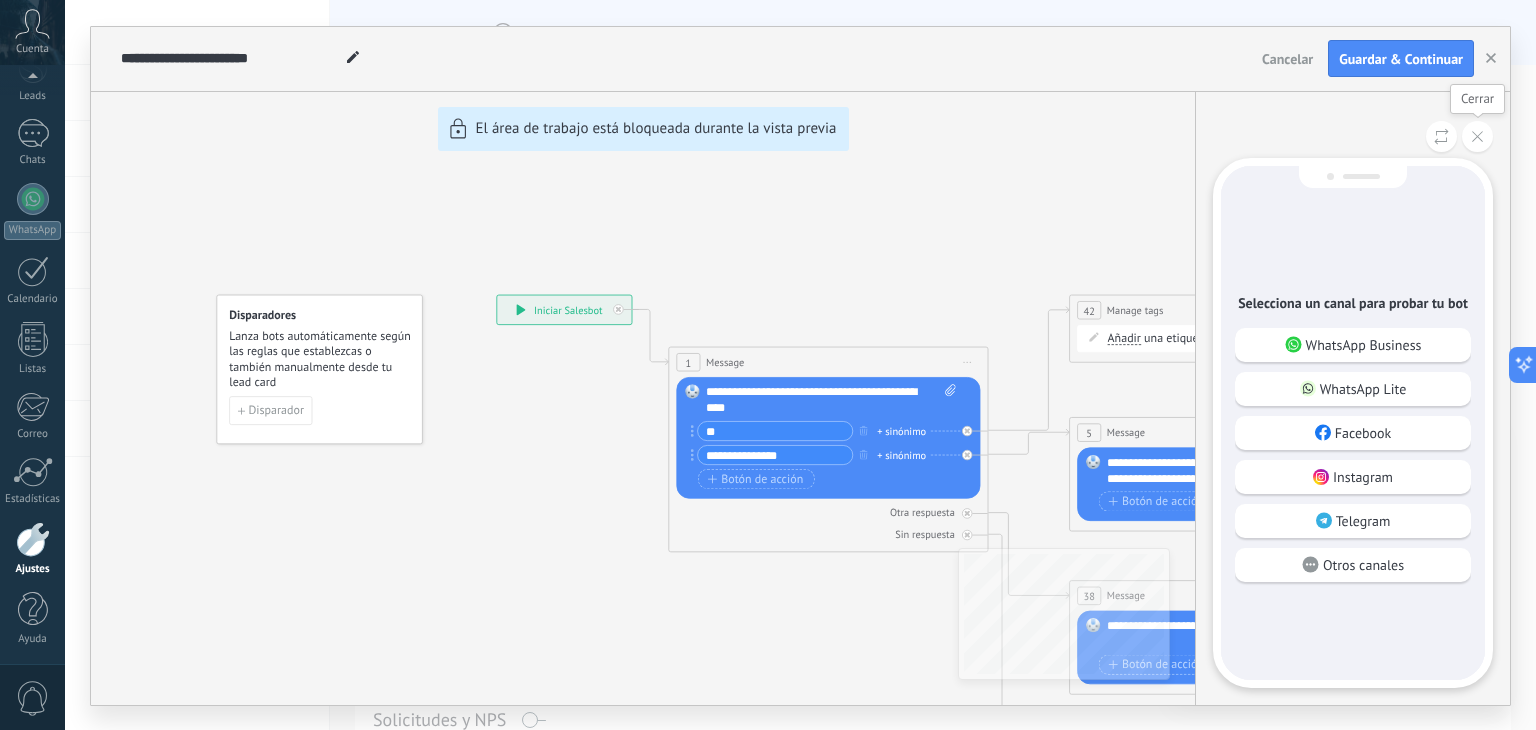 click at bounding box center (1477, 136) 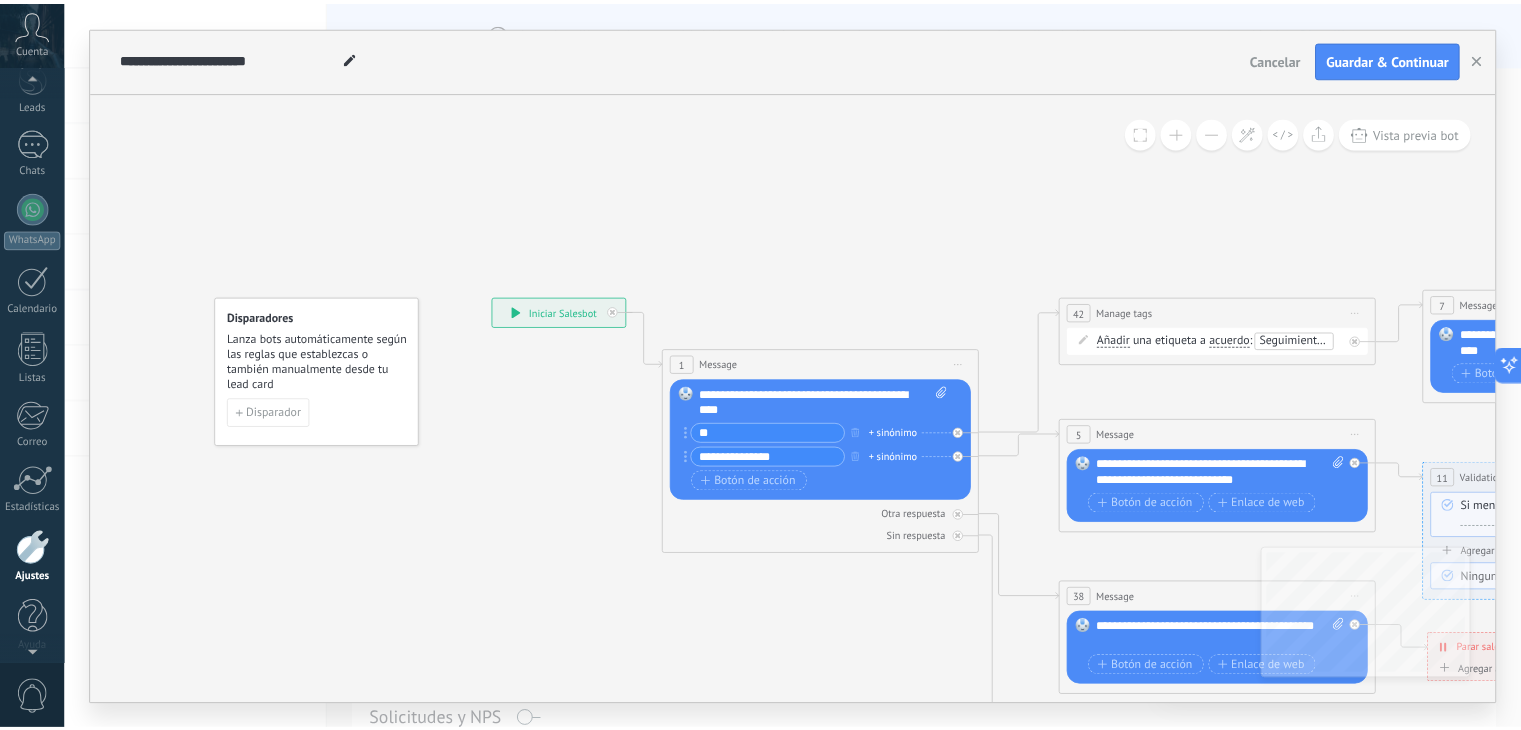 scroll, scrollTop: 101, scrollLeft: 0, axis: vertical 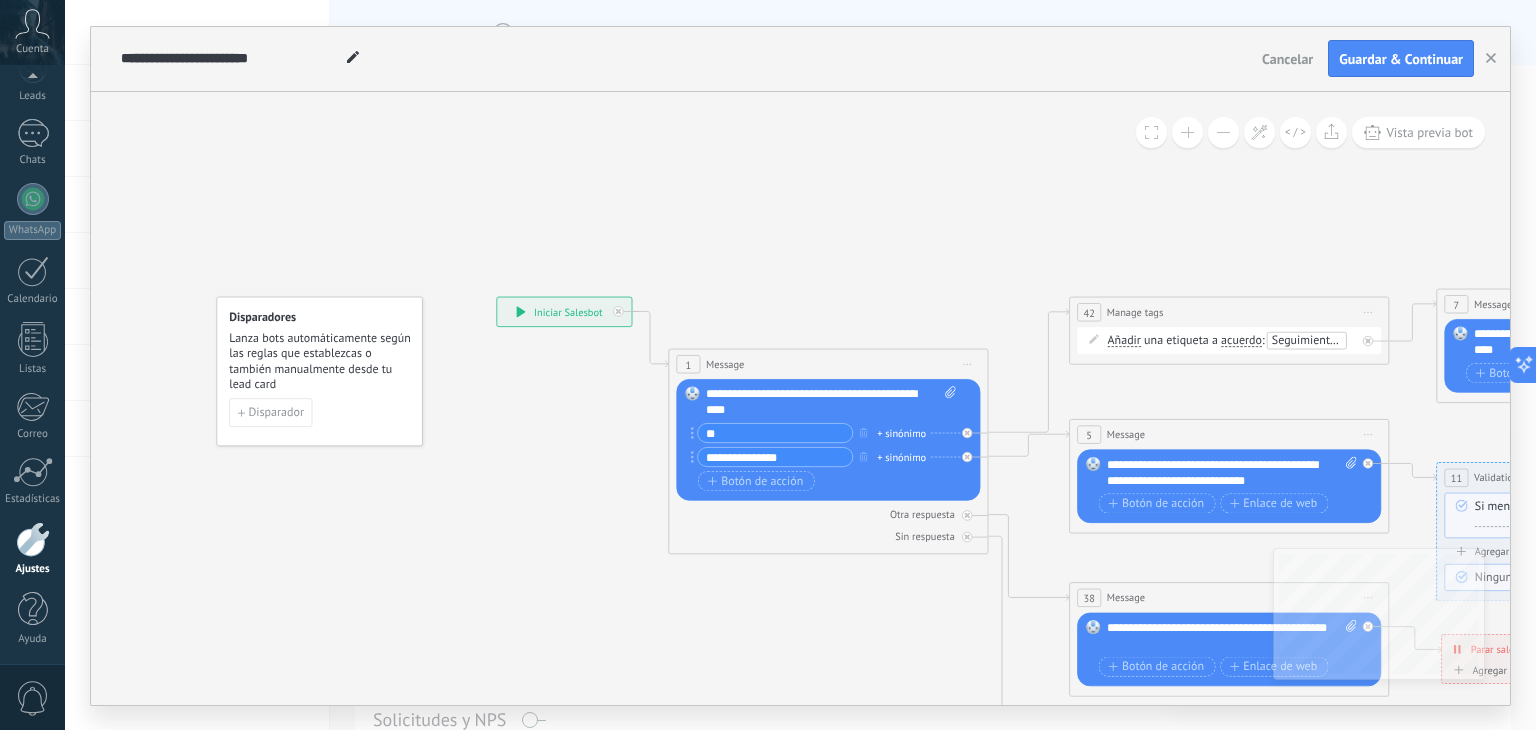 click on "Cancelar" at bounding box center (1287, 59) 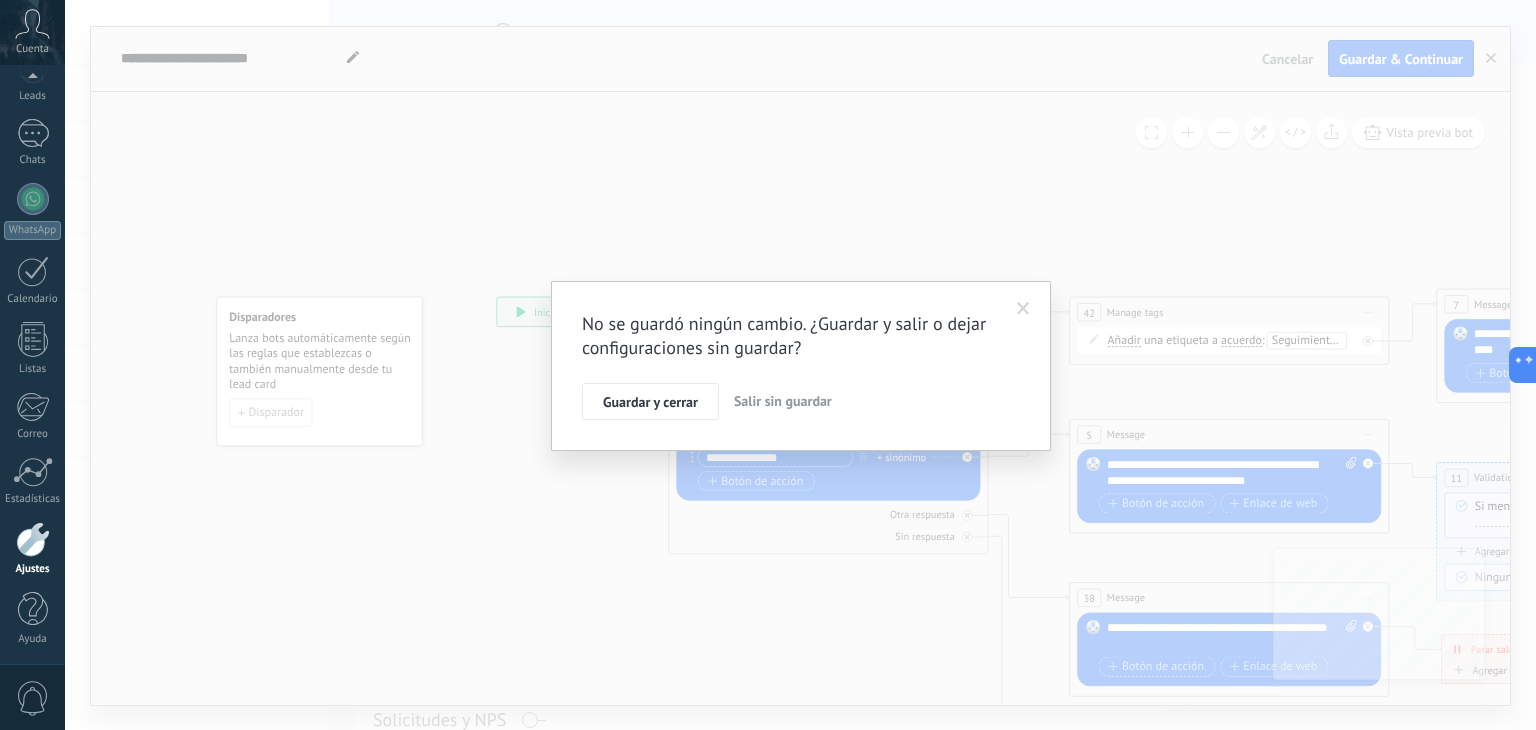 click on "Salir sin guardar" at bounding box center (783, 401) 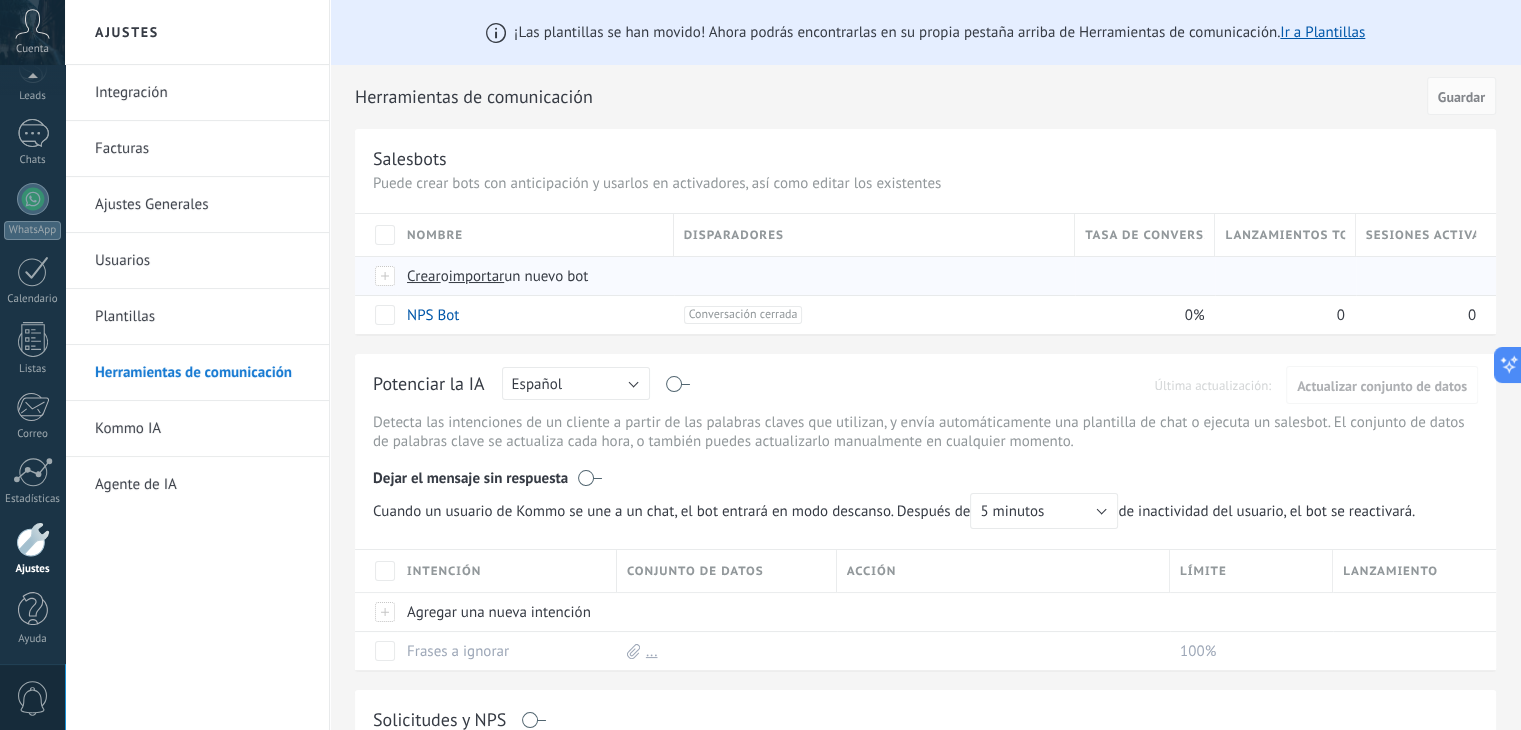 click on "importar" at bounding box center (477, 276) 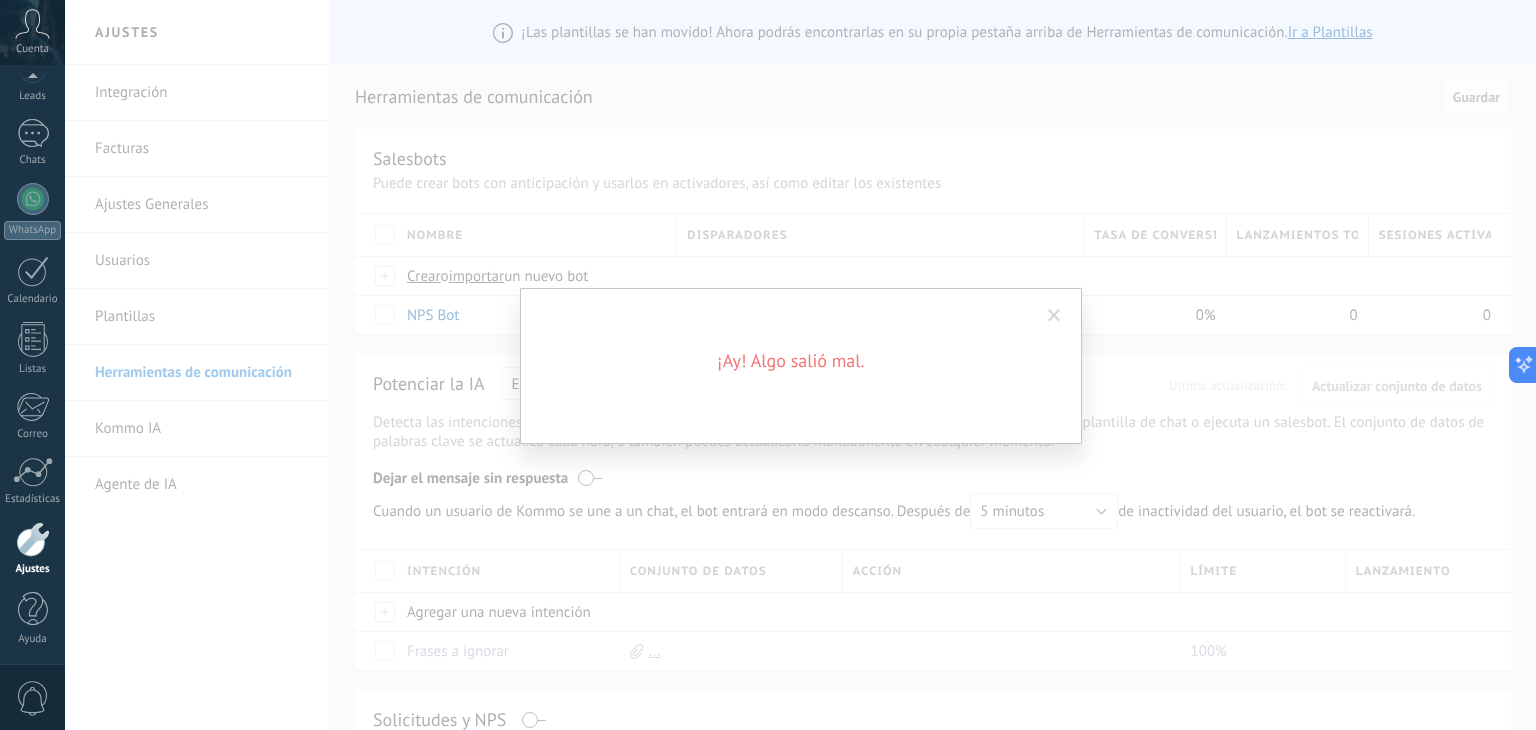 click at bounding box center [1054, 316] 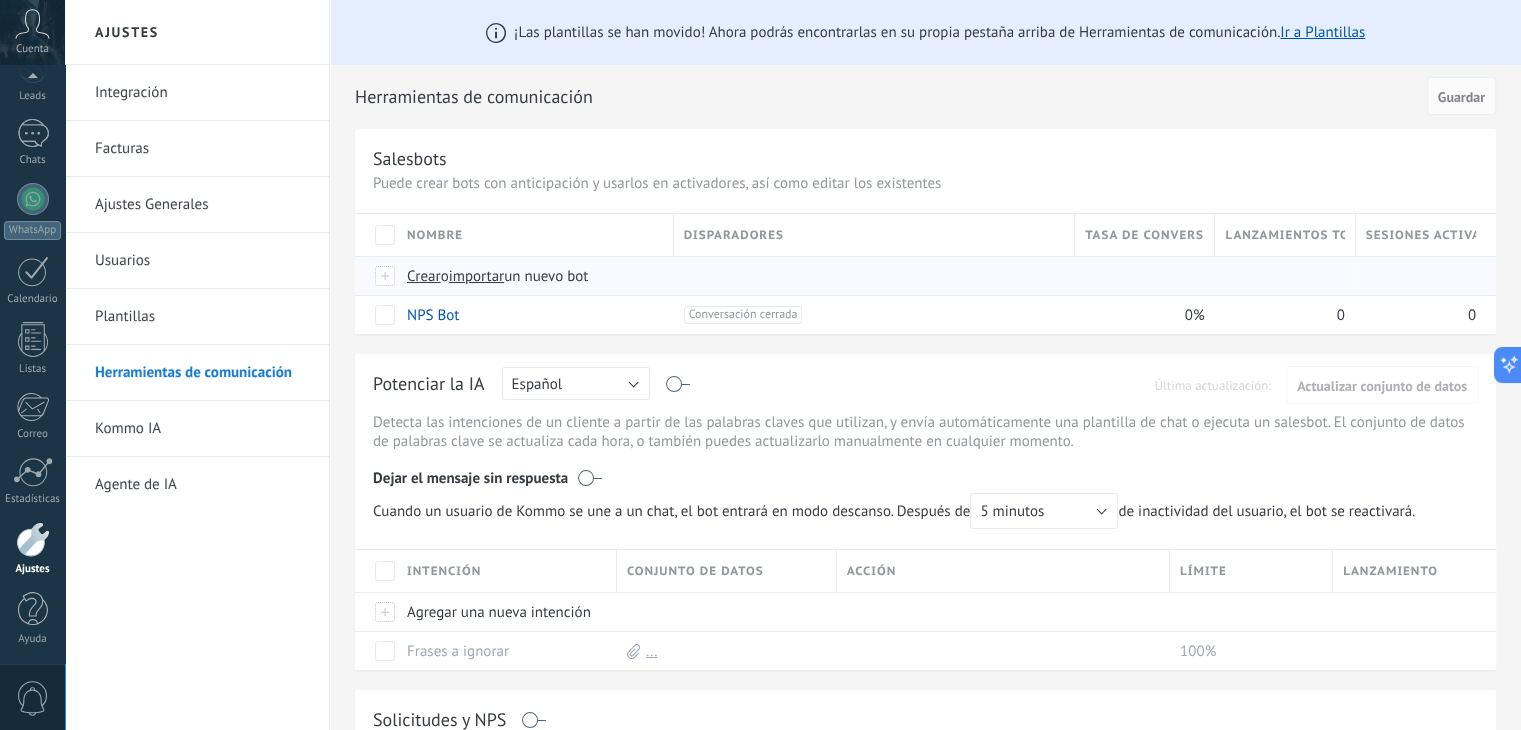 click on "importar" at bounding box center [477, 276] 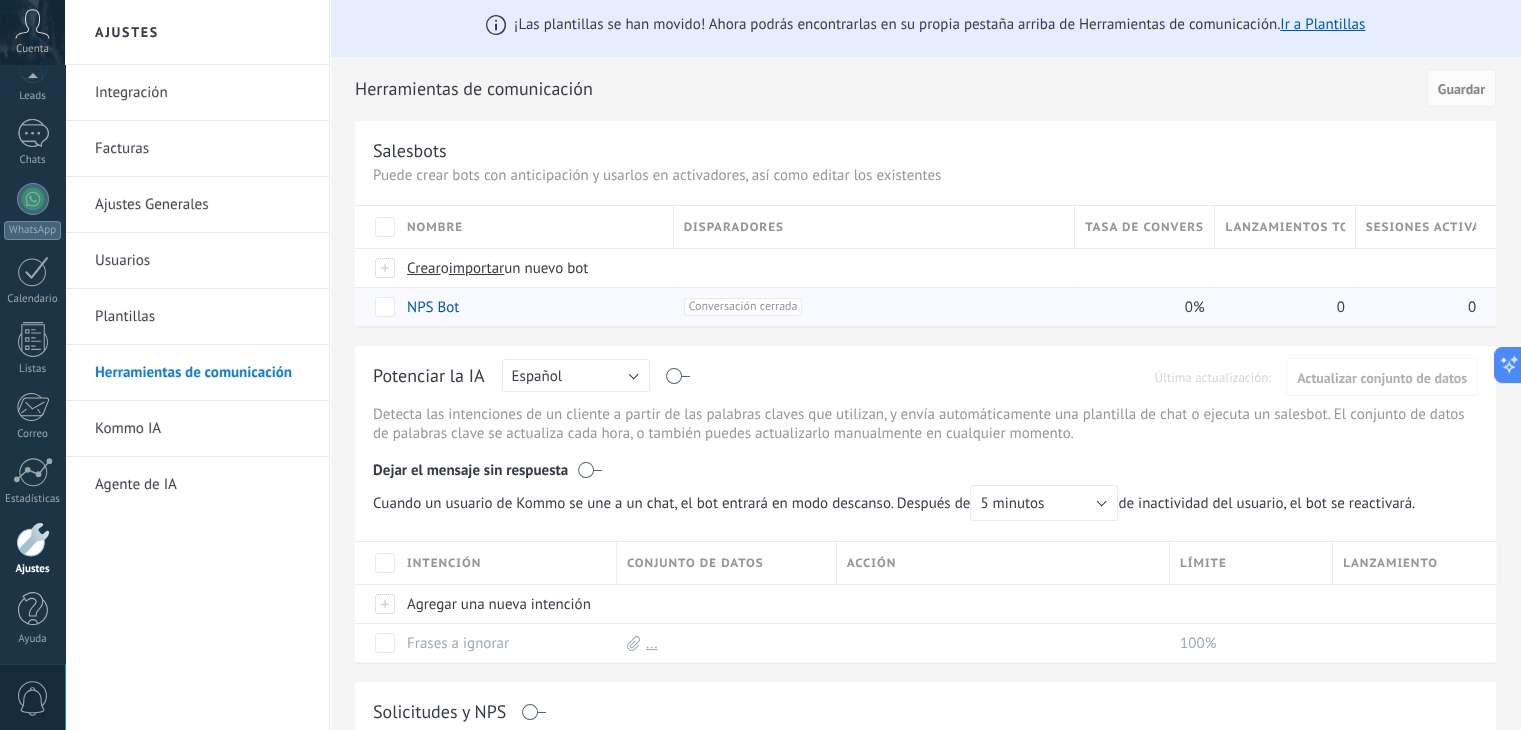 scroll, scrollTop: 7, scrollLeft: 0, axis: vertical 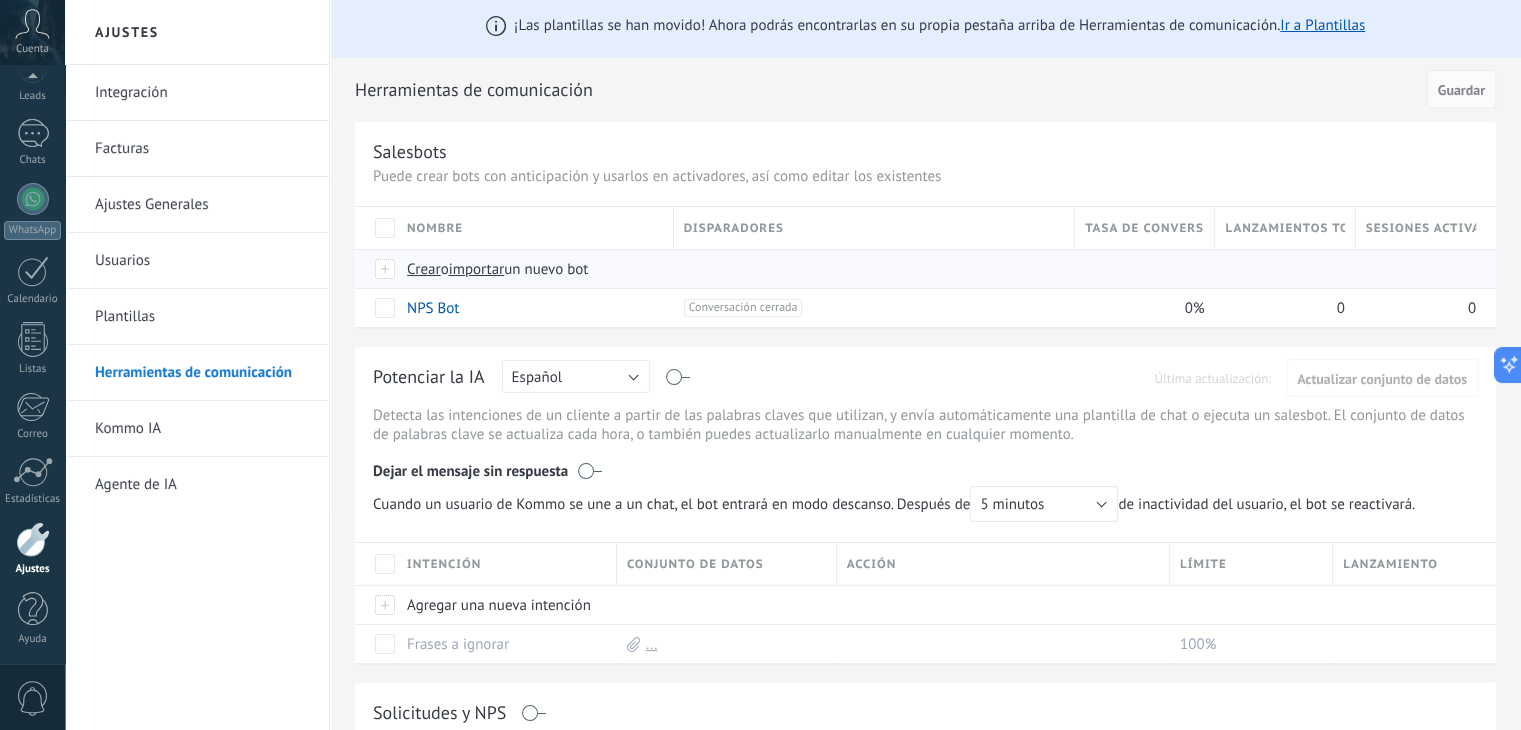 click on "importar" at bounding box center (477, 269) 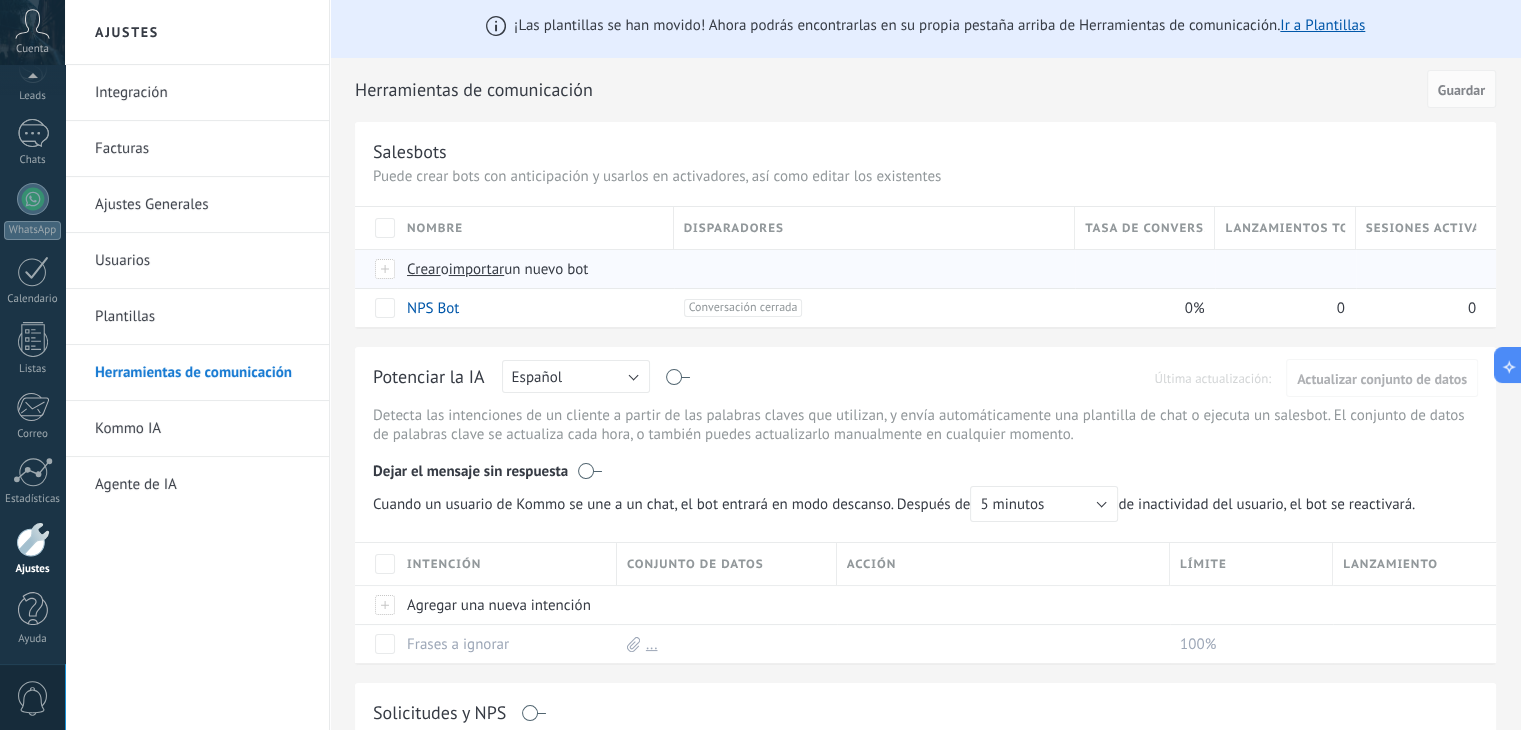scroll, scrollTop: 22, scrollLeft: 0, axis: vertical 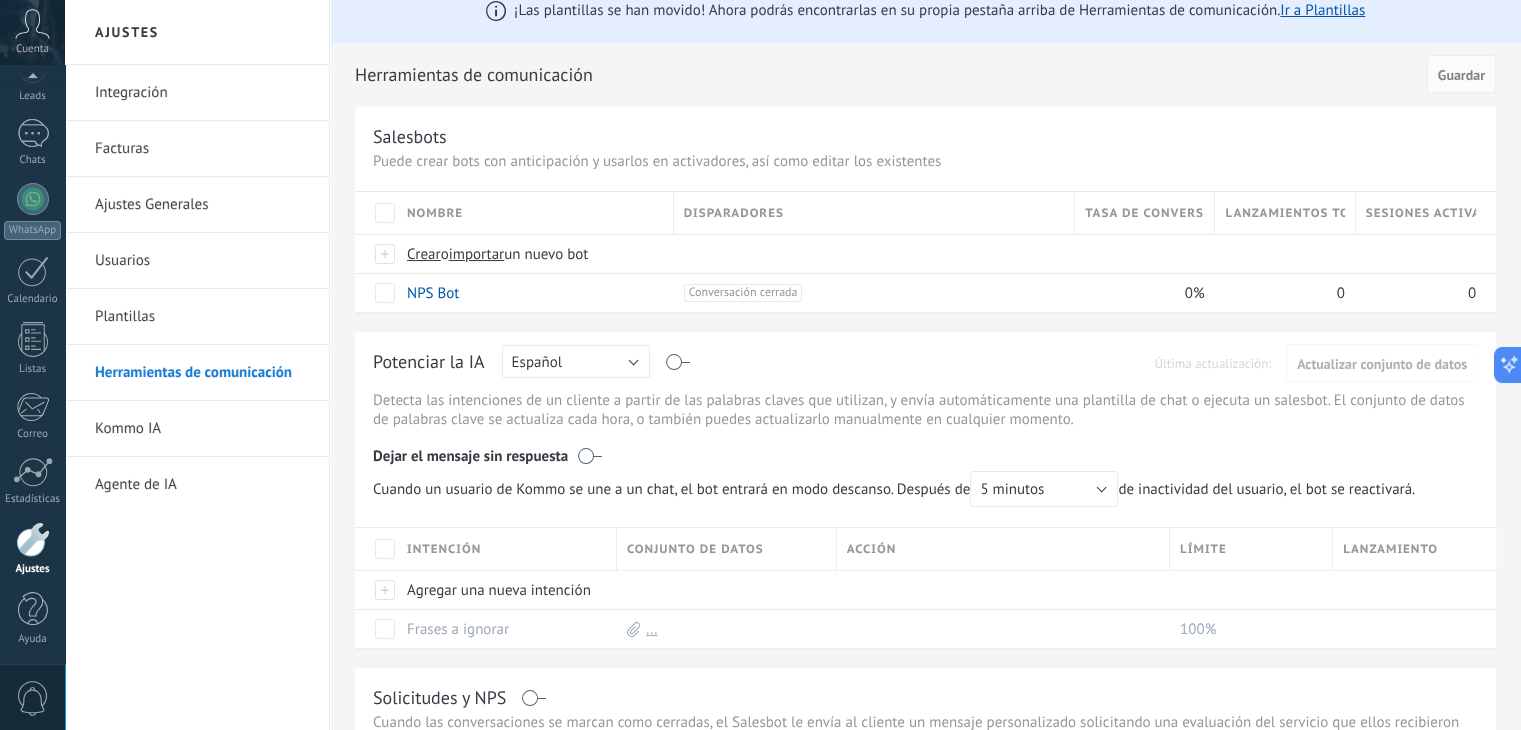click on "Kommo IA" at bounding box center [202, 429] 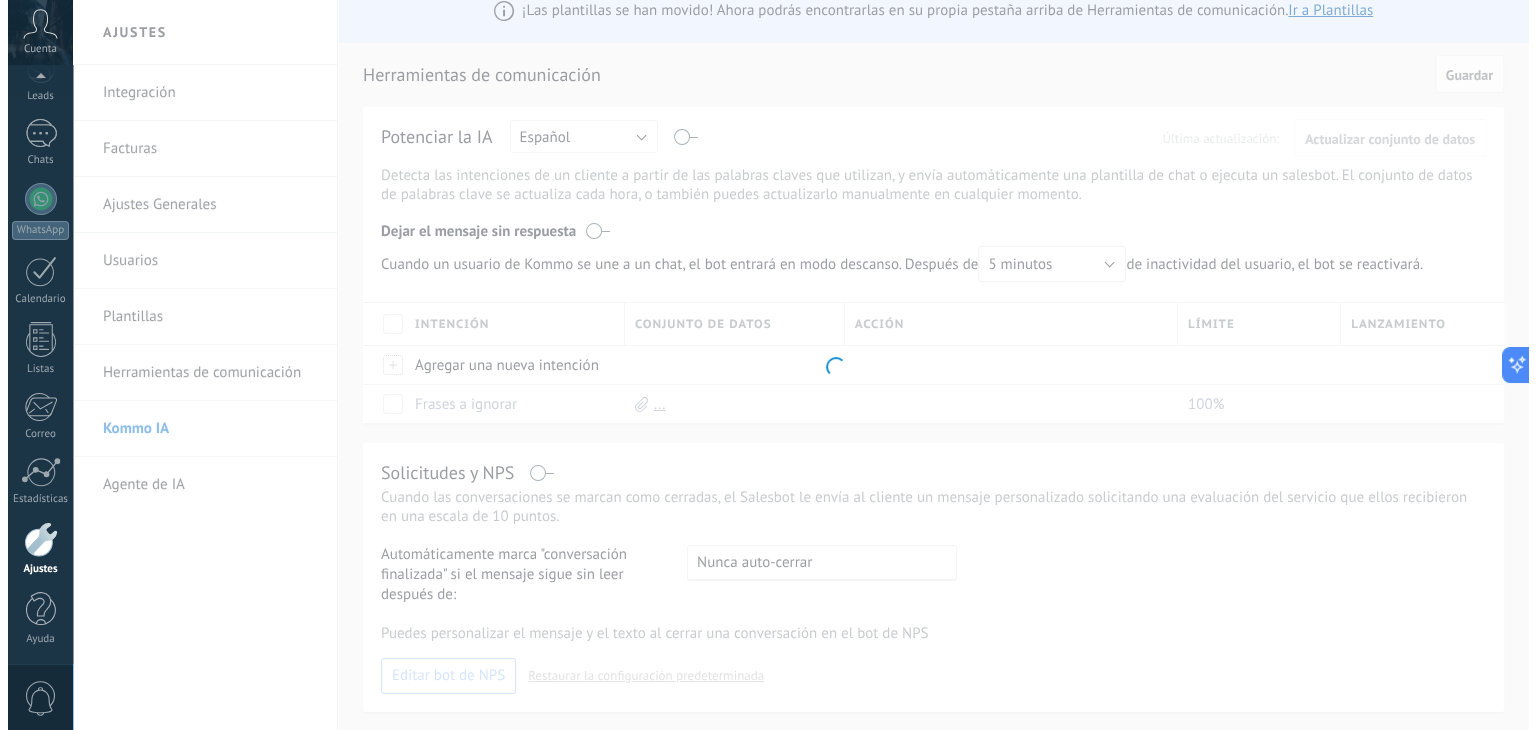 scroll, scrollTop: 0, scrollLeft: 0, axis: both 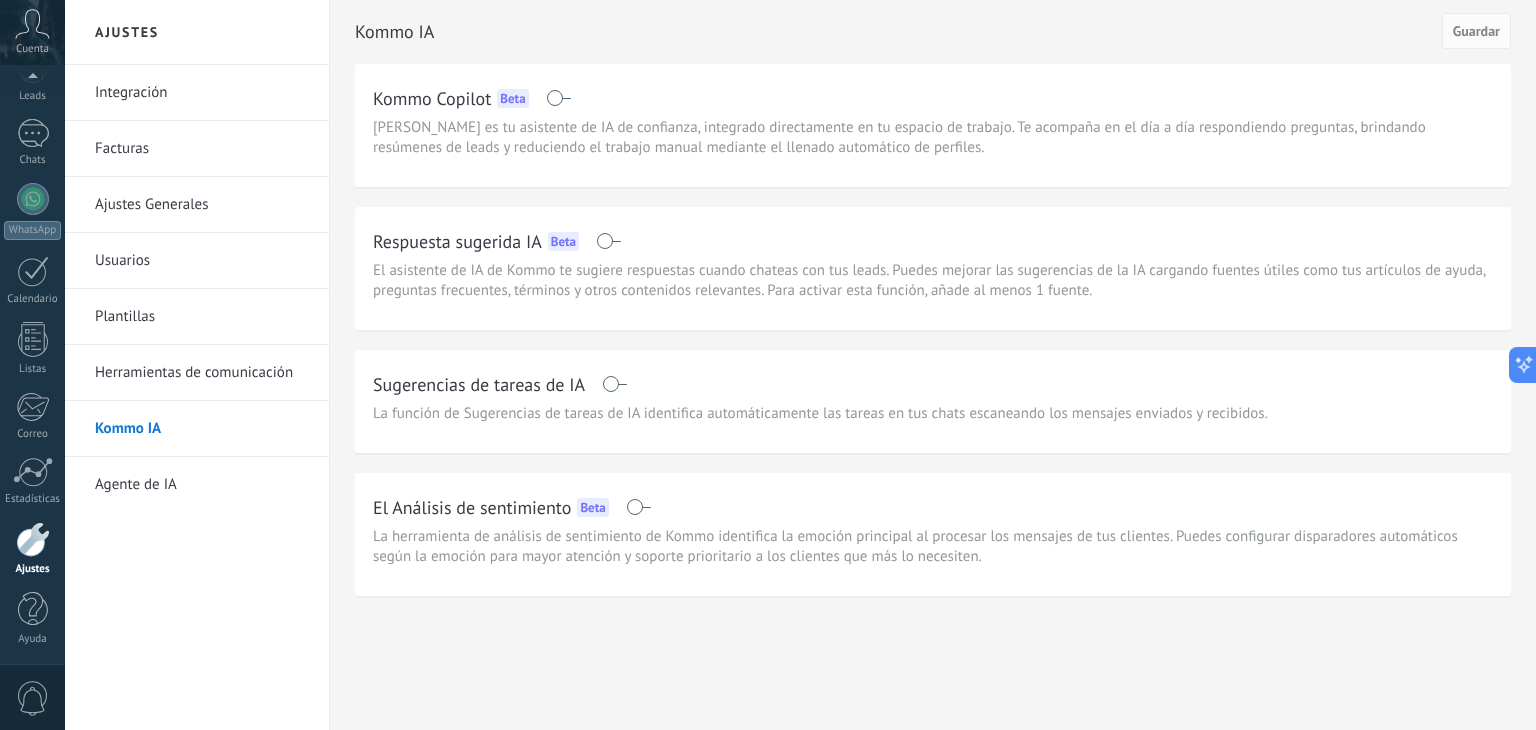 click on "Herramientas de comunicación" at bounding box center [202, 373] 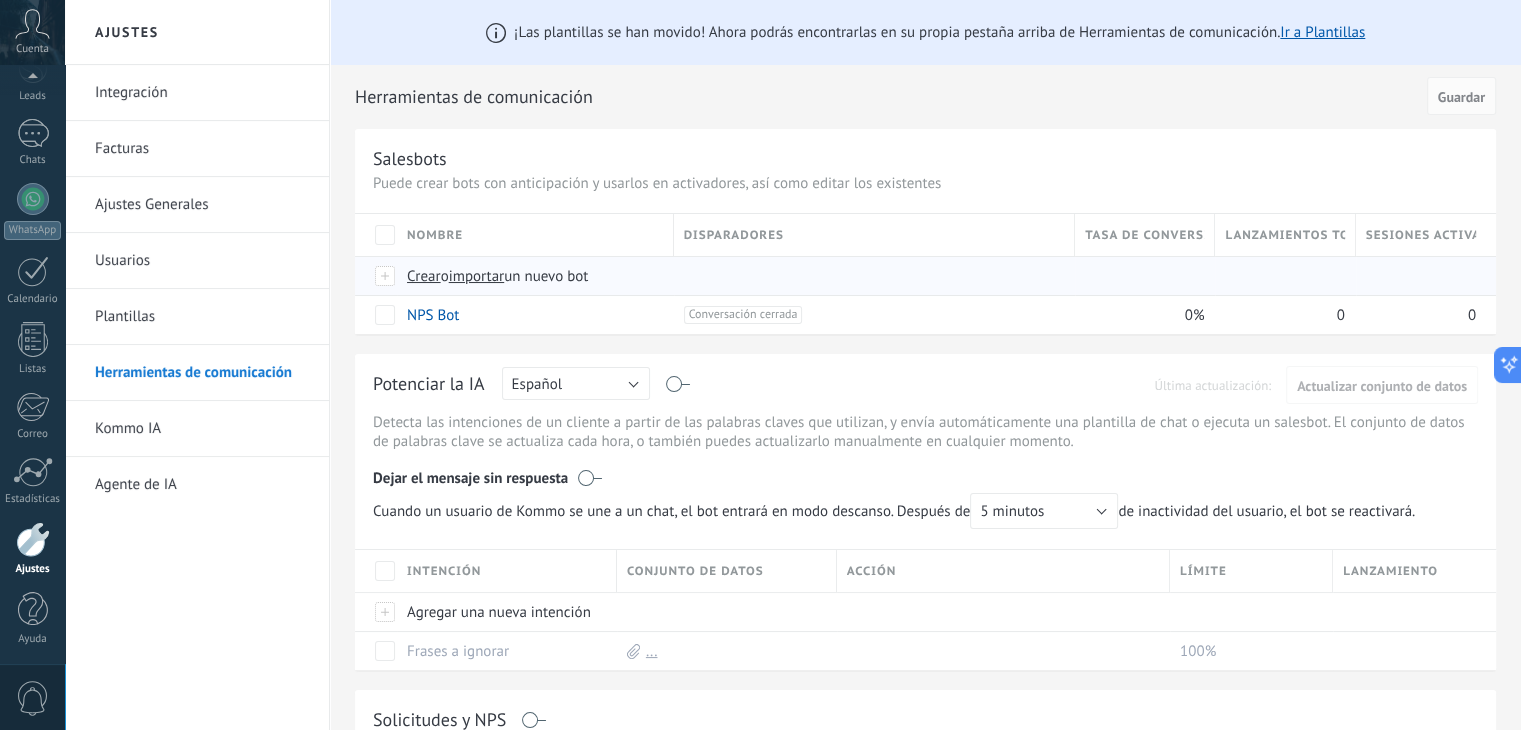 click on "importar" at bounding box center (477, 276) 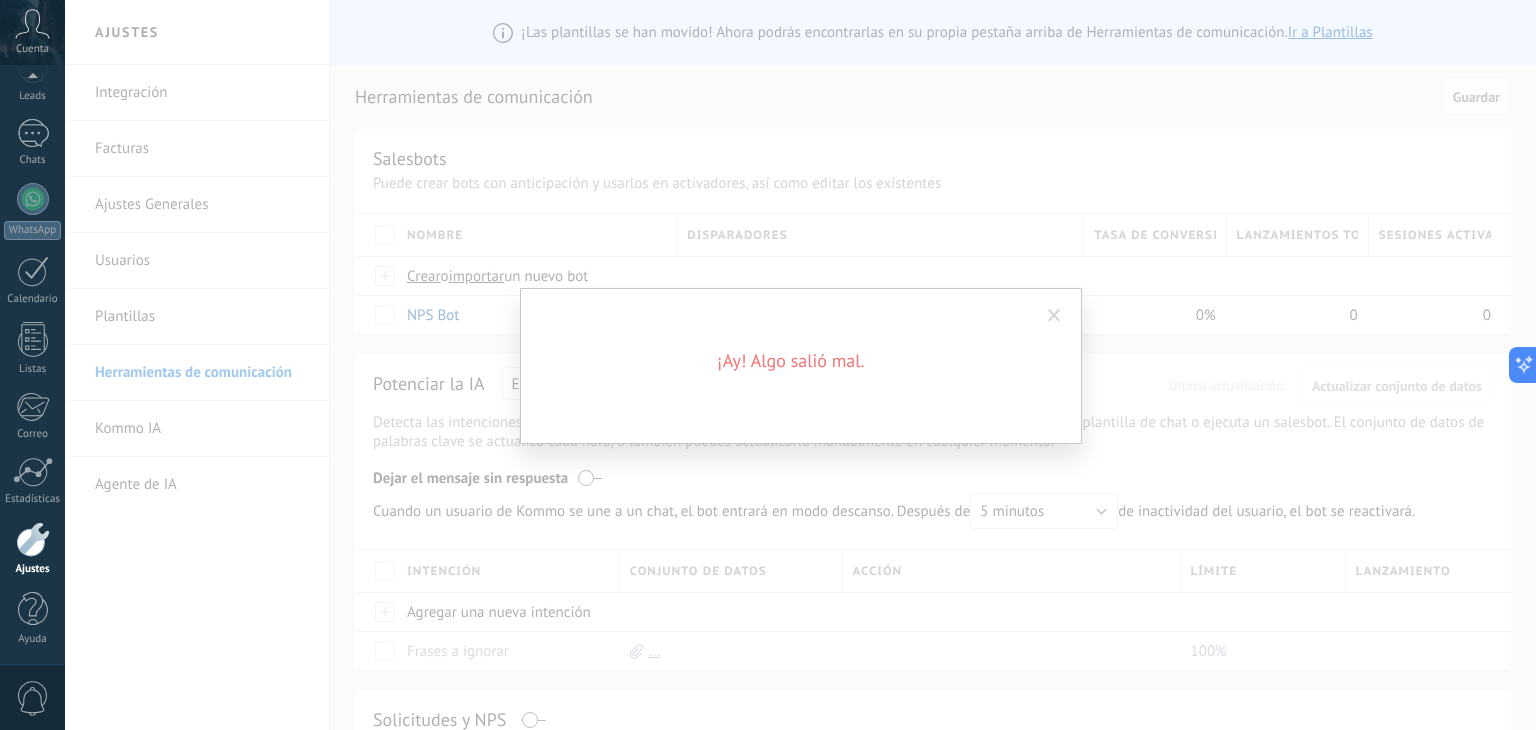 click at bounding box center (1054, 316) 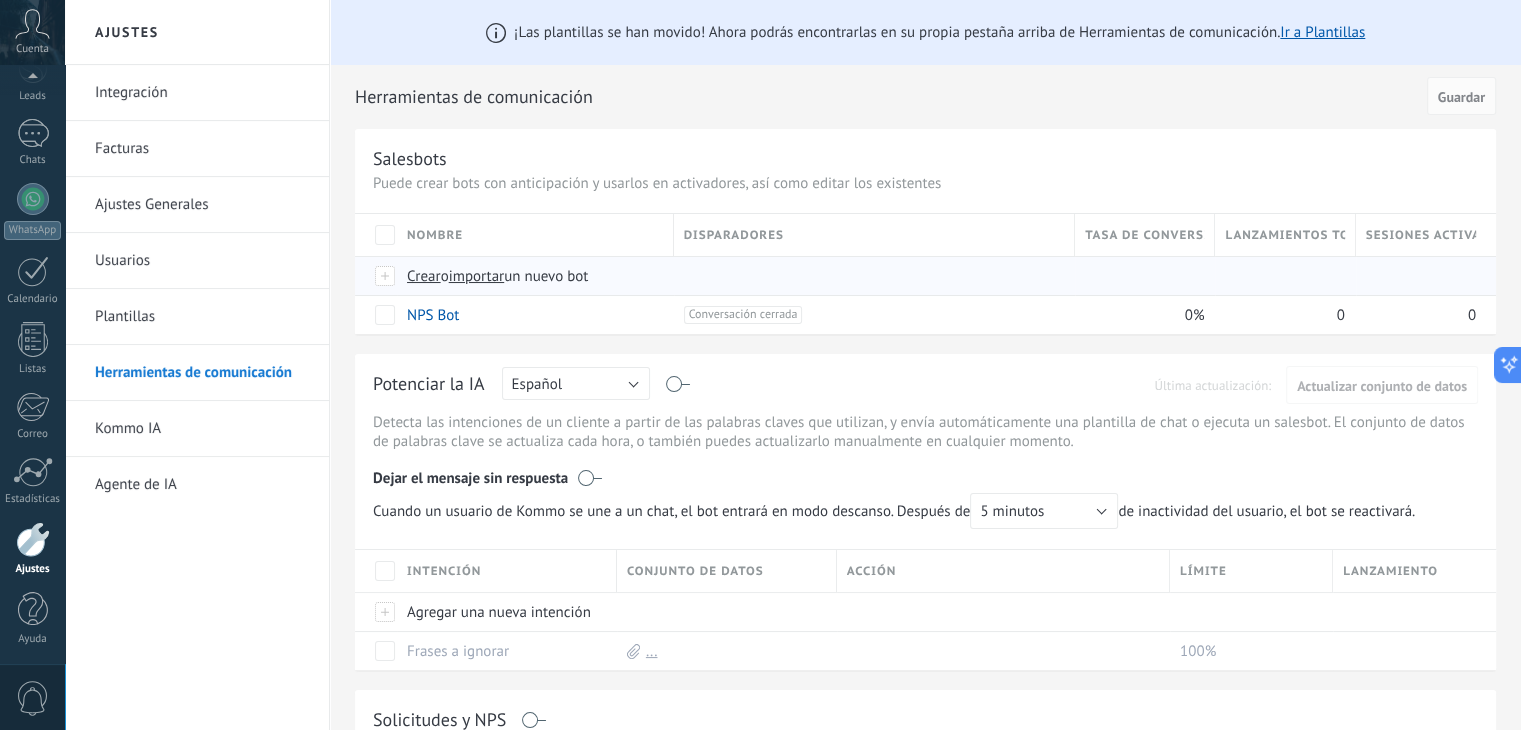 click on "importar" at bounding box center [477, 276] 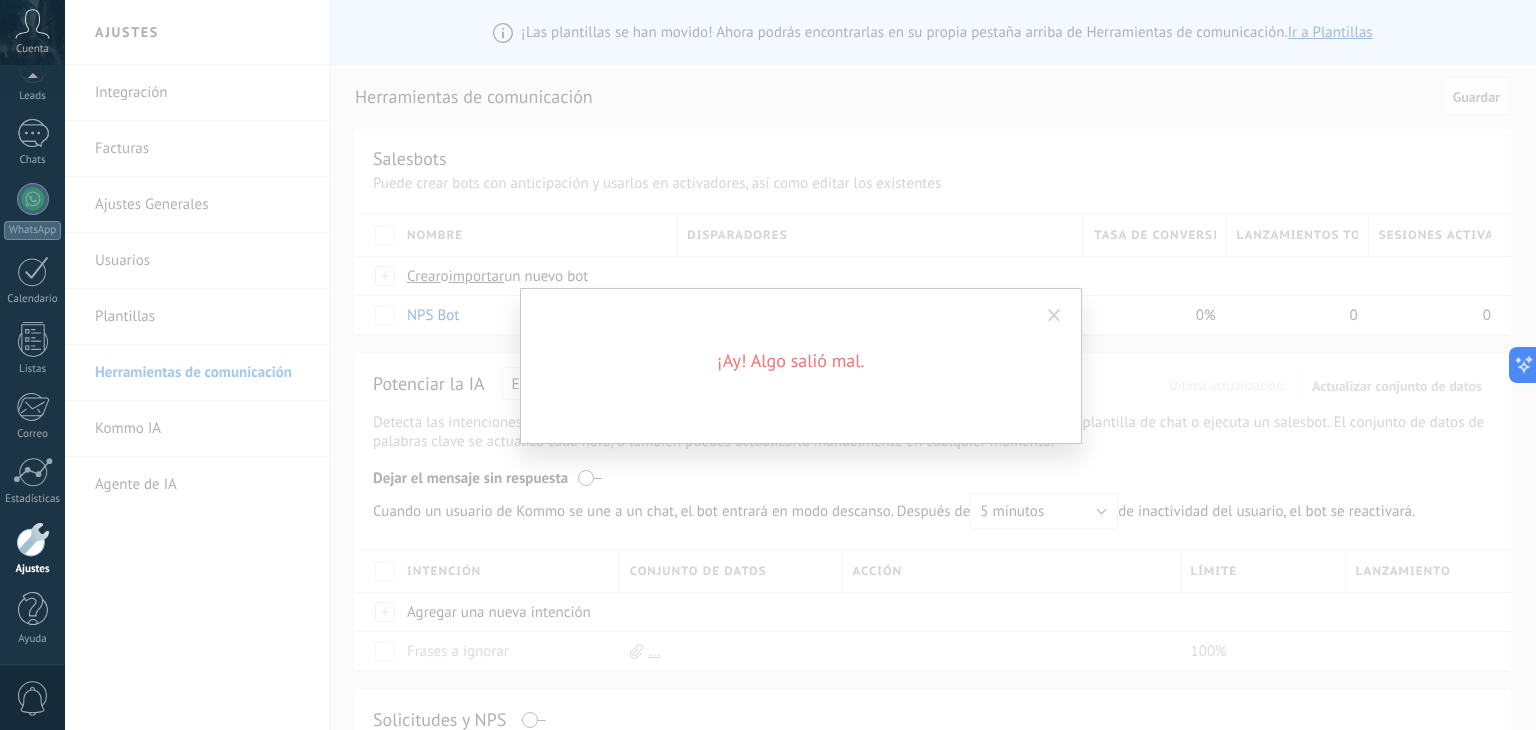 click at bounding box center [1054, 316] 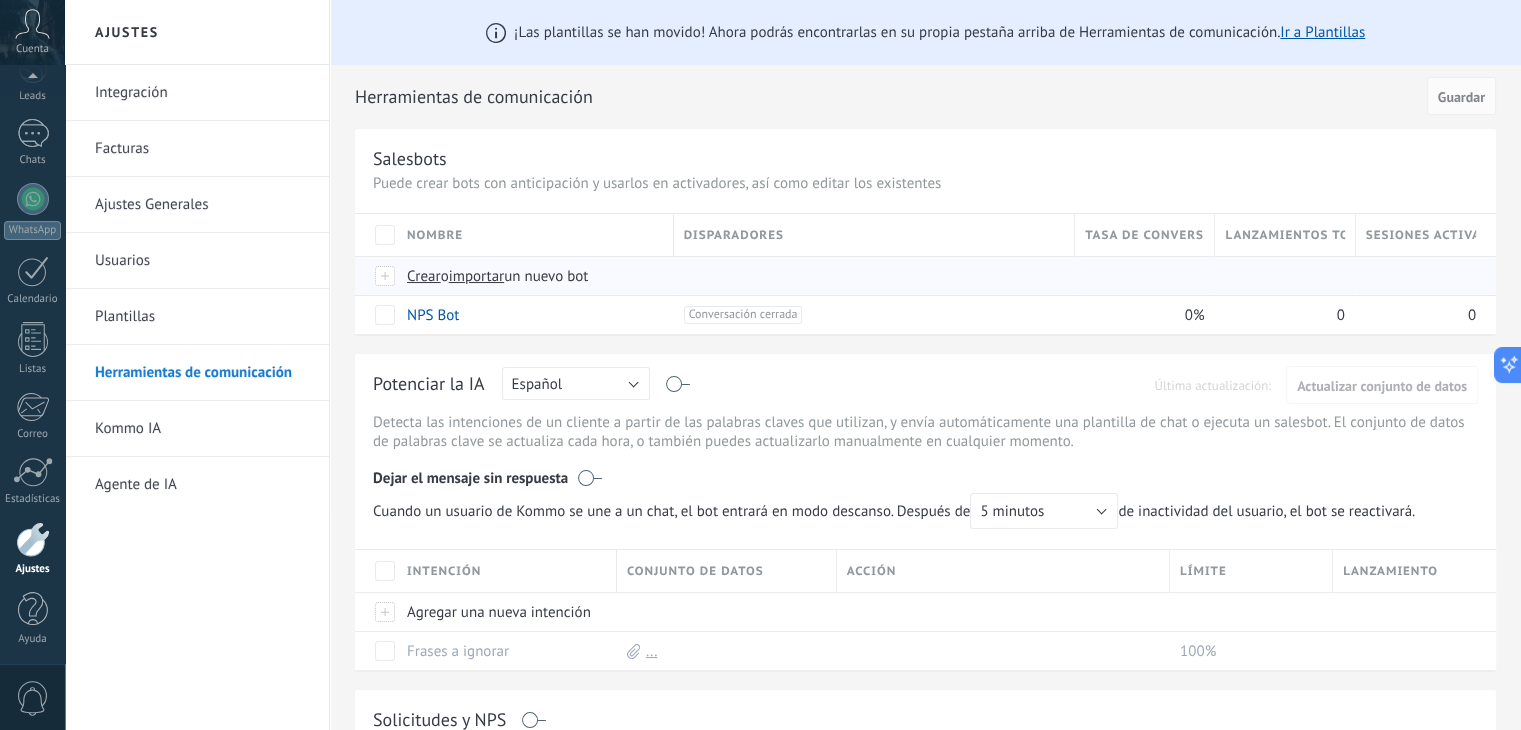 click on "Crear  o  importar  un nuevo bot" at bounding box center (752, 276) 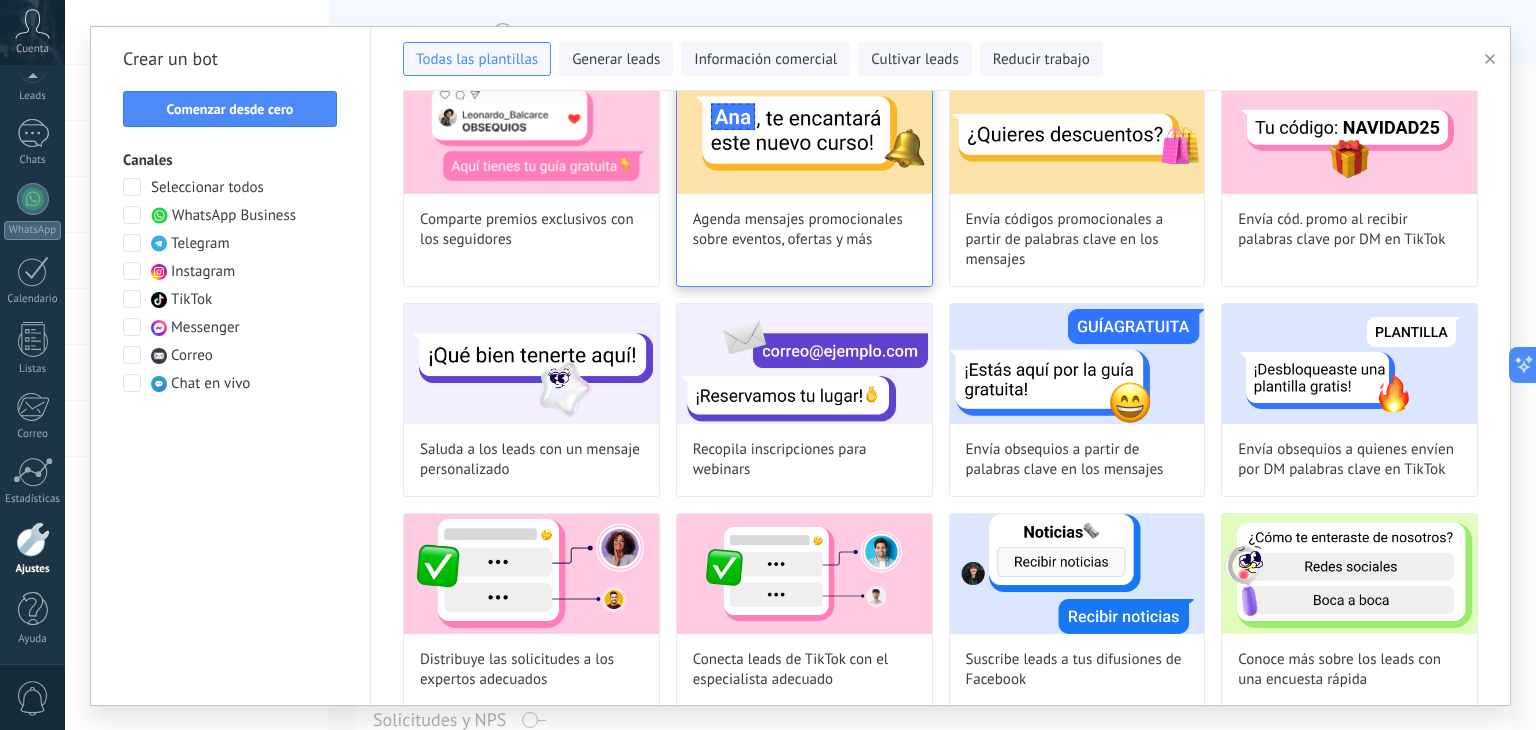 scroll, scrollTop: 556, scrollLeft: 0, axis: vertical 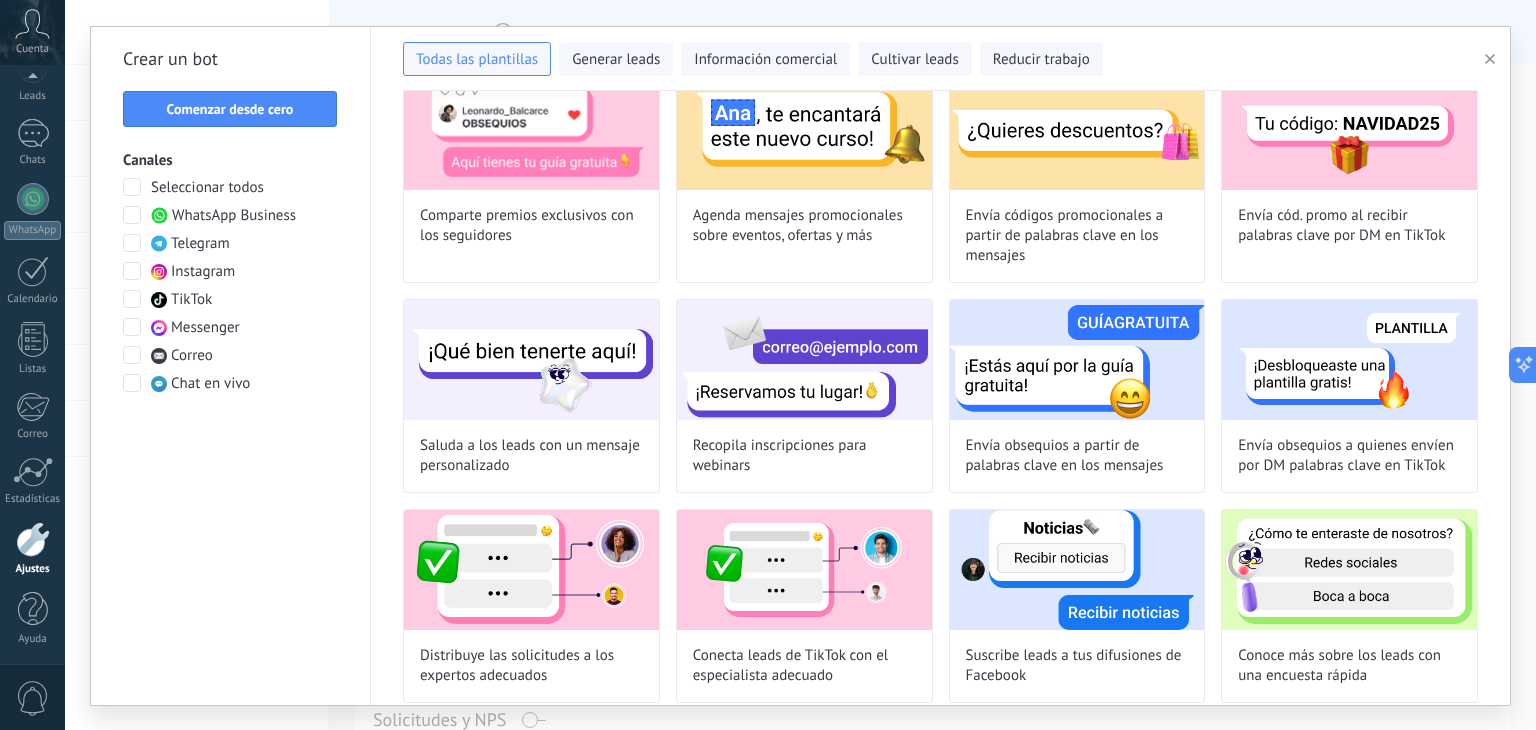 click at bounding box center (132, 215) 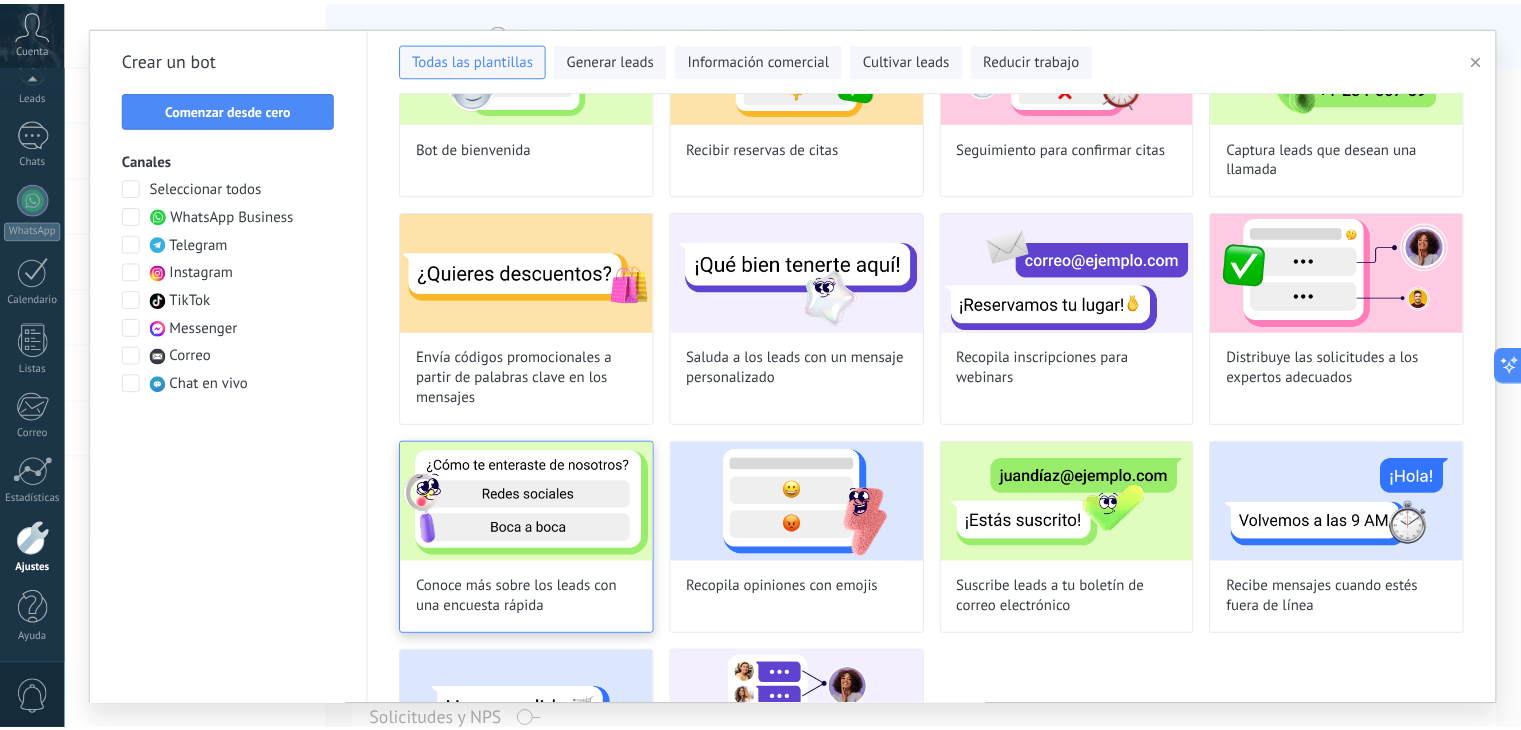 scroll, scrollTop: 337, scrollLeft: 0, axis: vertical 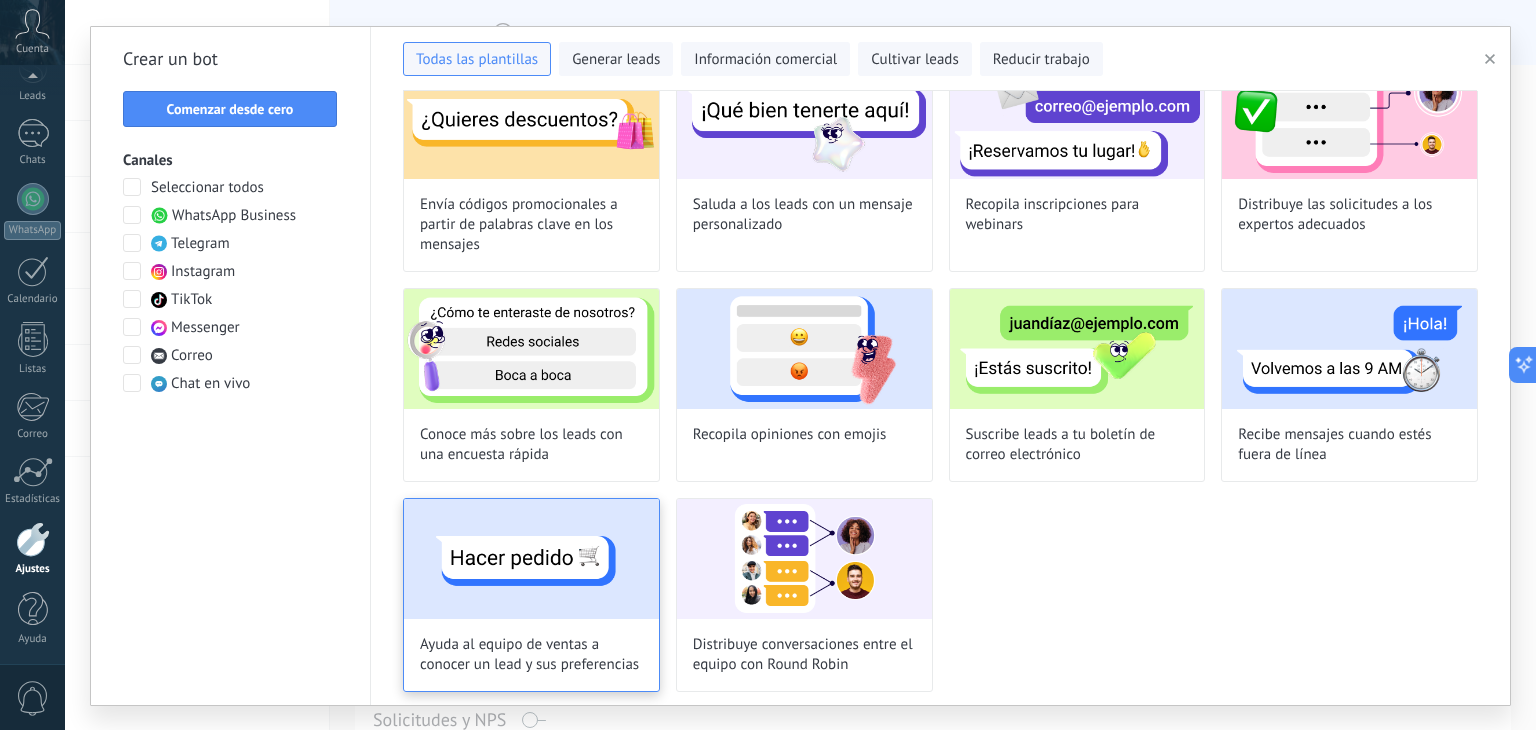 click at bounding box center [531, 559] 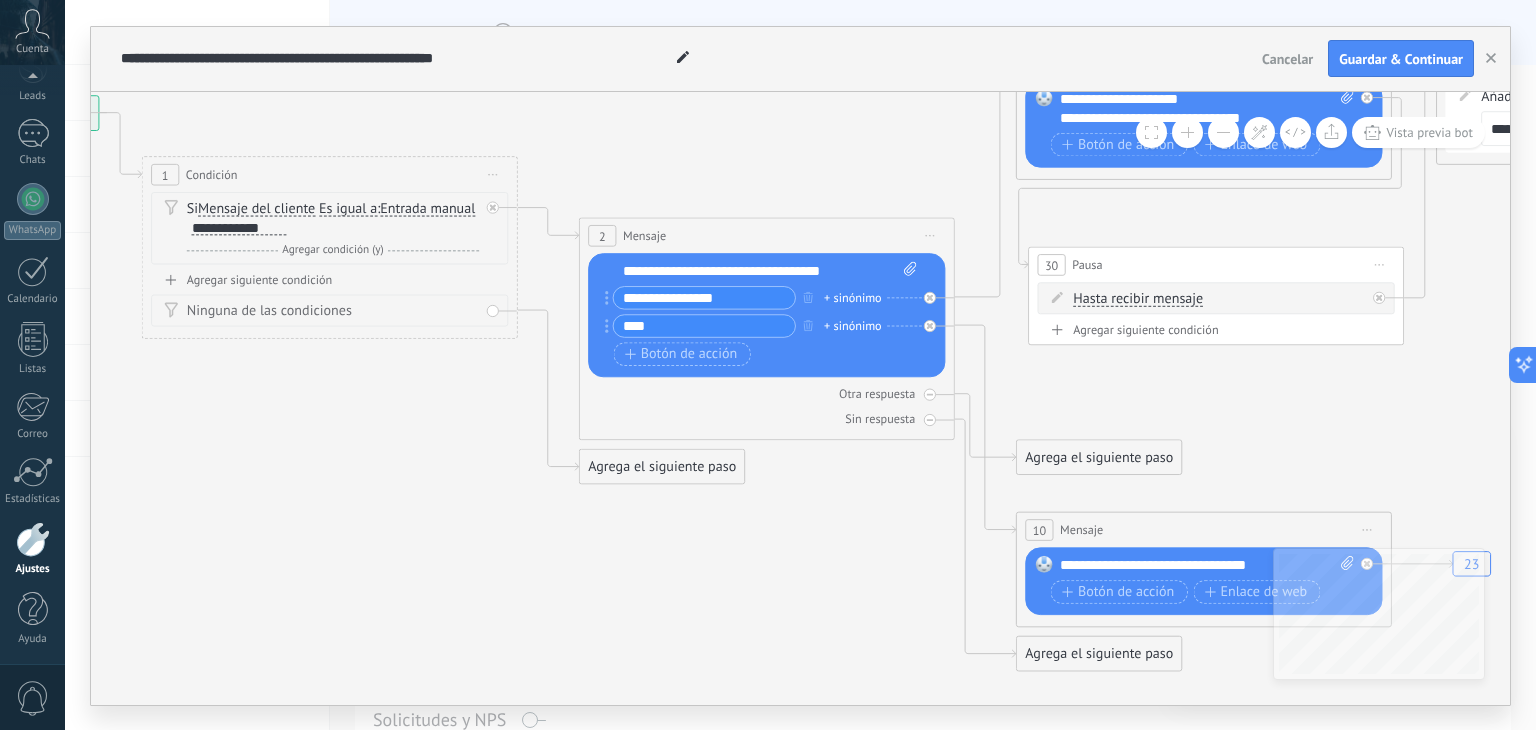 click on "Cancelar" at bounding box center [1287, 59] 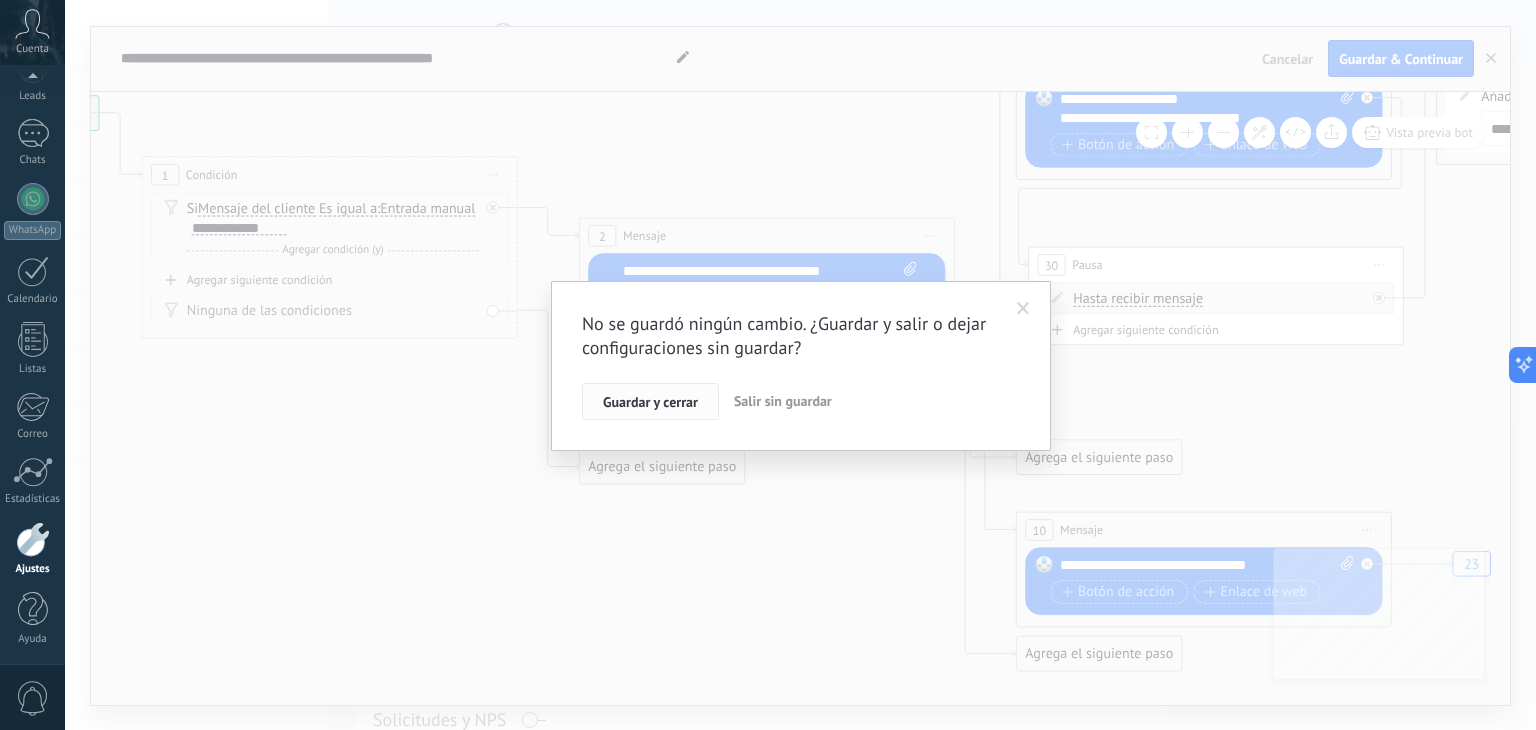 click on "Guardar y cerrar" at bounding box center (650, 402) 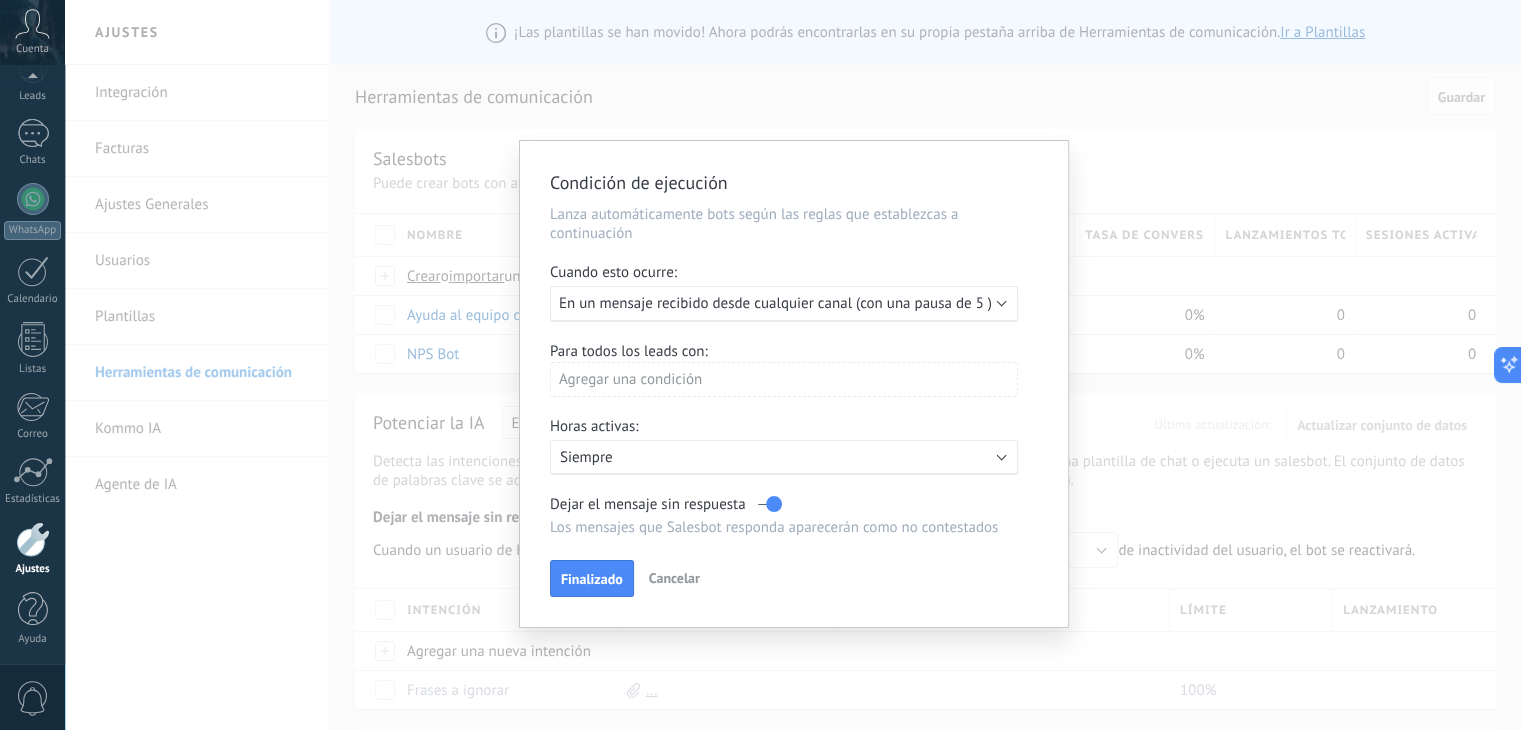 click on "Cancelar" at bounding box center (674, 578) 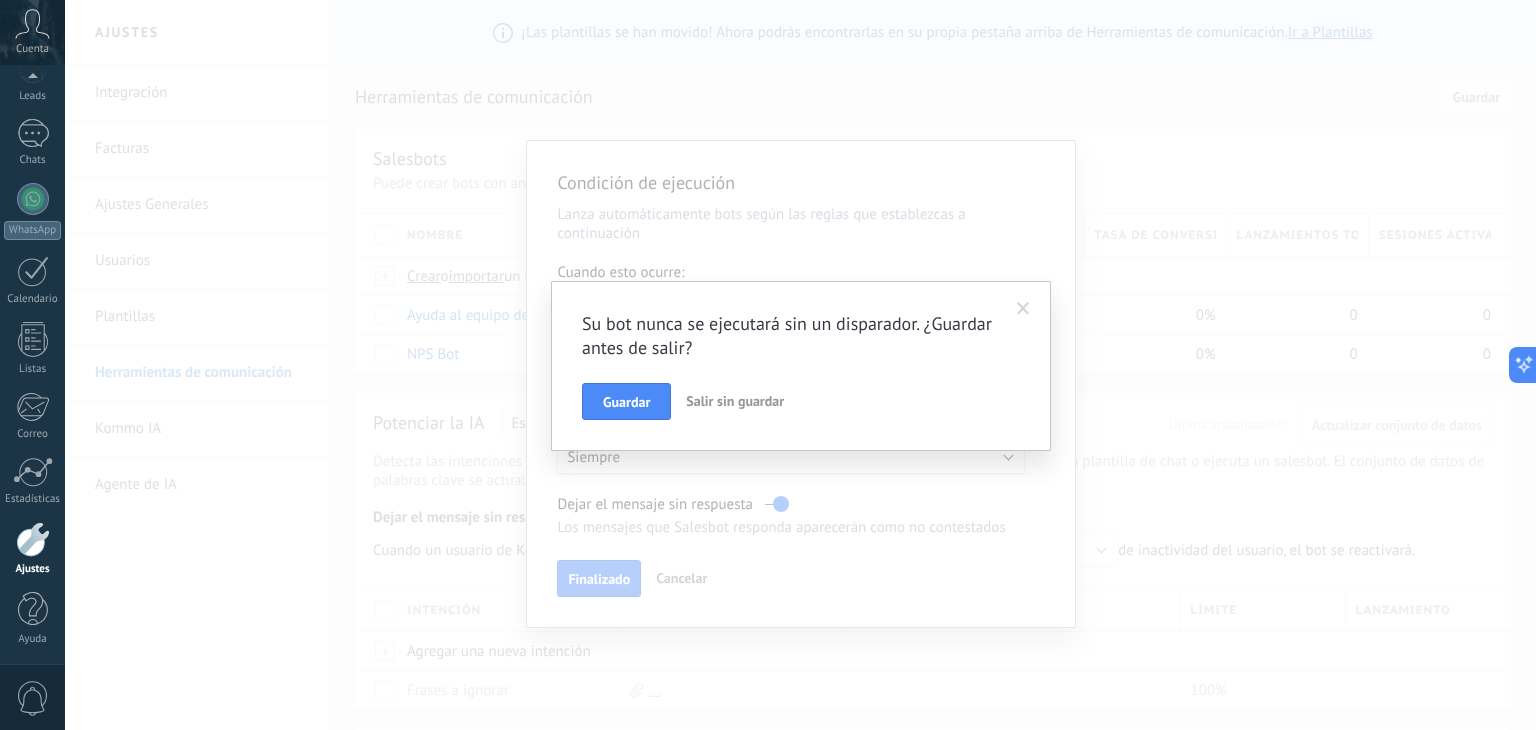 click on "Salir sin guardar" at bounding box center (735, 401) 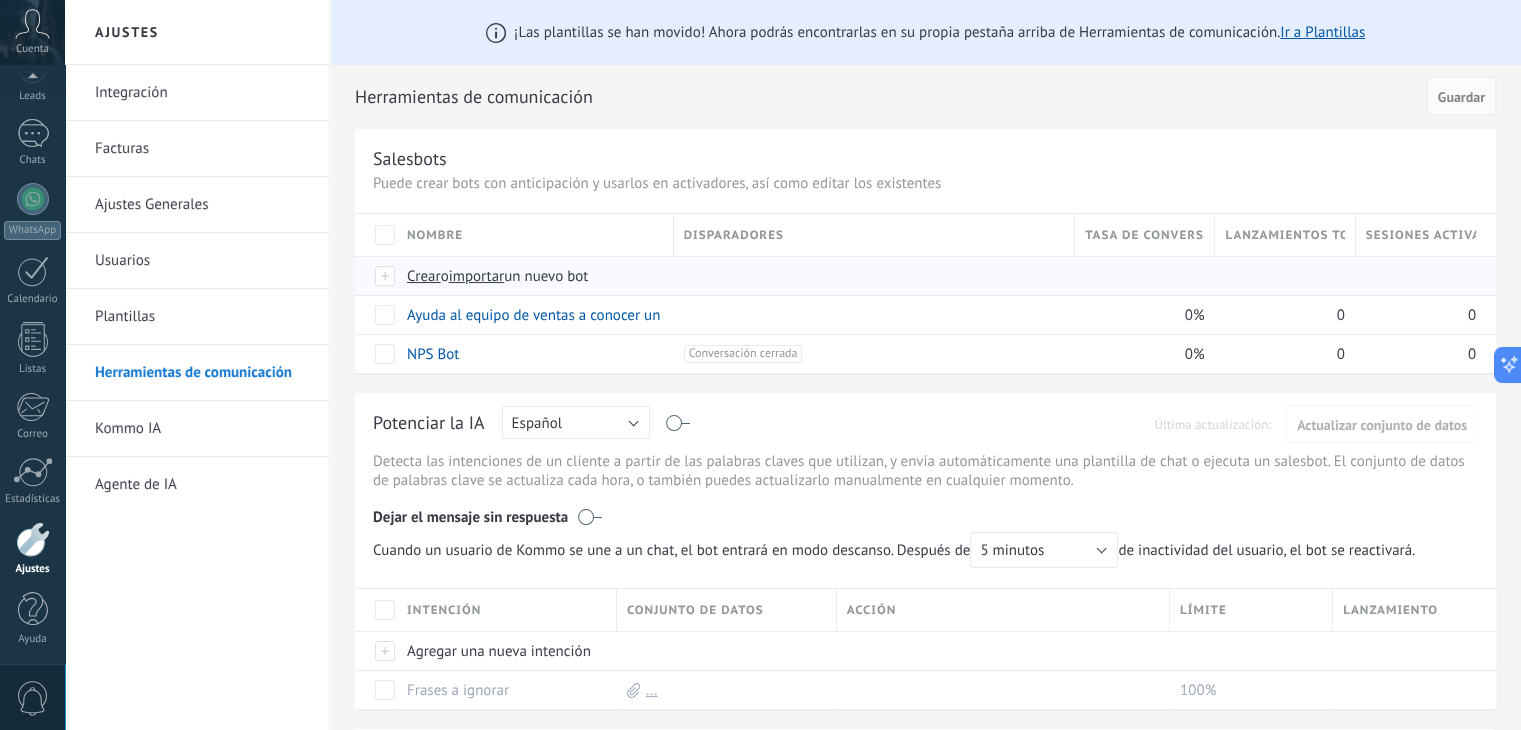 click on "importar" at bounding box center (477, 276) 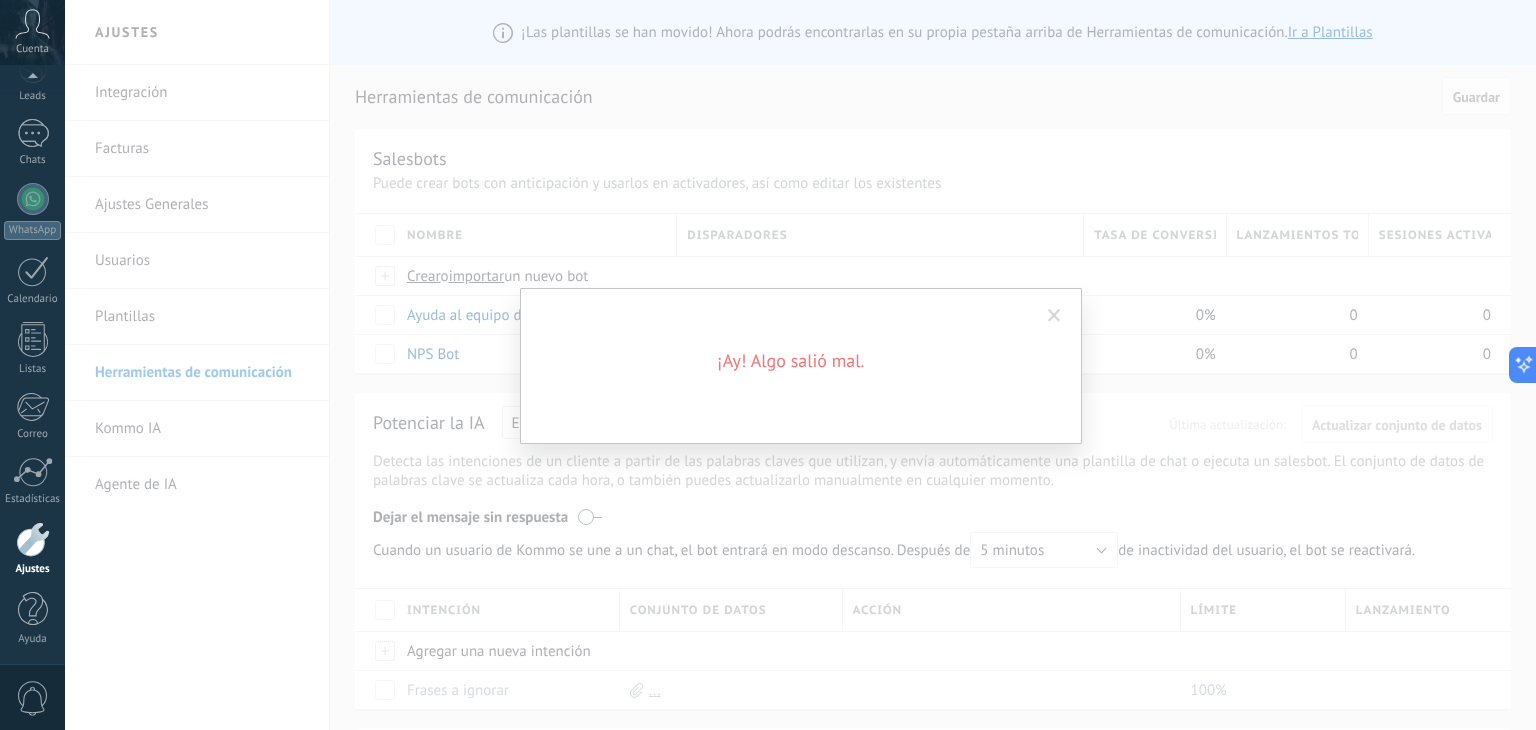 drag, startPoint x: 1045, startPoint y: 313, endPoint x: 1024, endPoint y: 308, distance: 21.587032 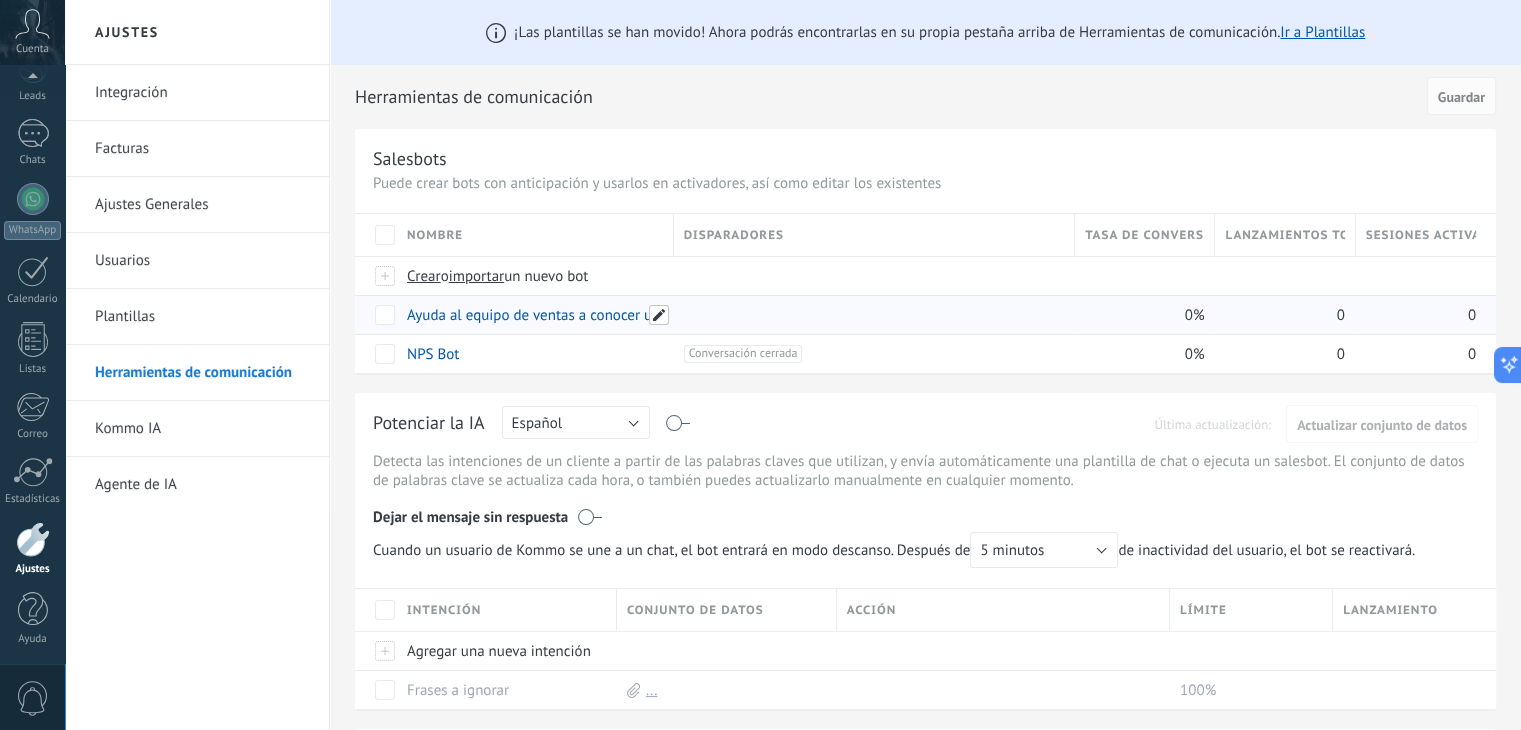 click at bounding box center [659, 315] 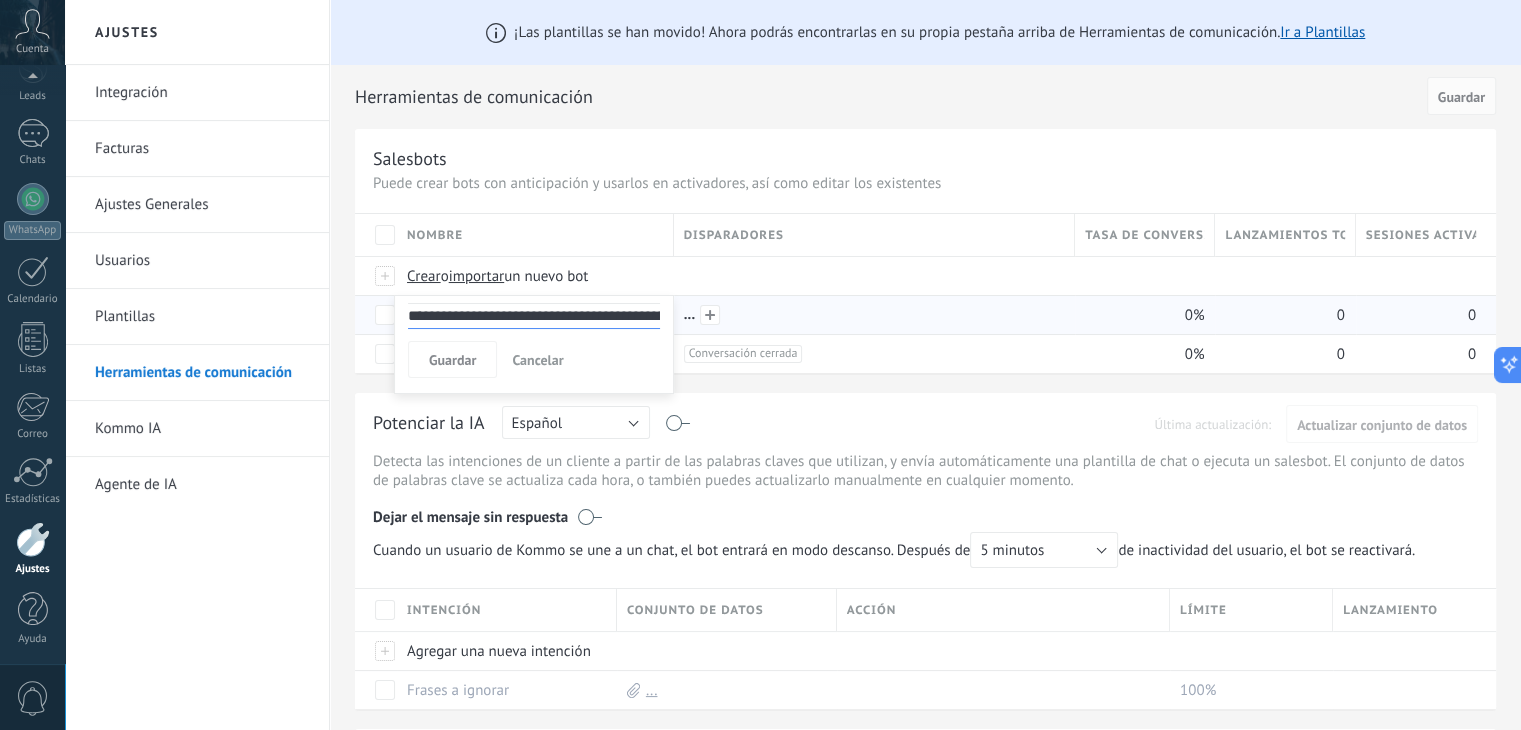 click at bounding box center (874, 315) 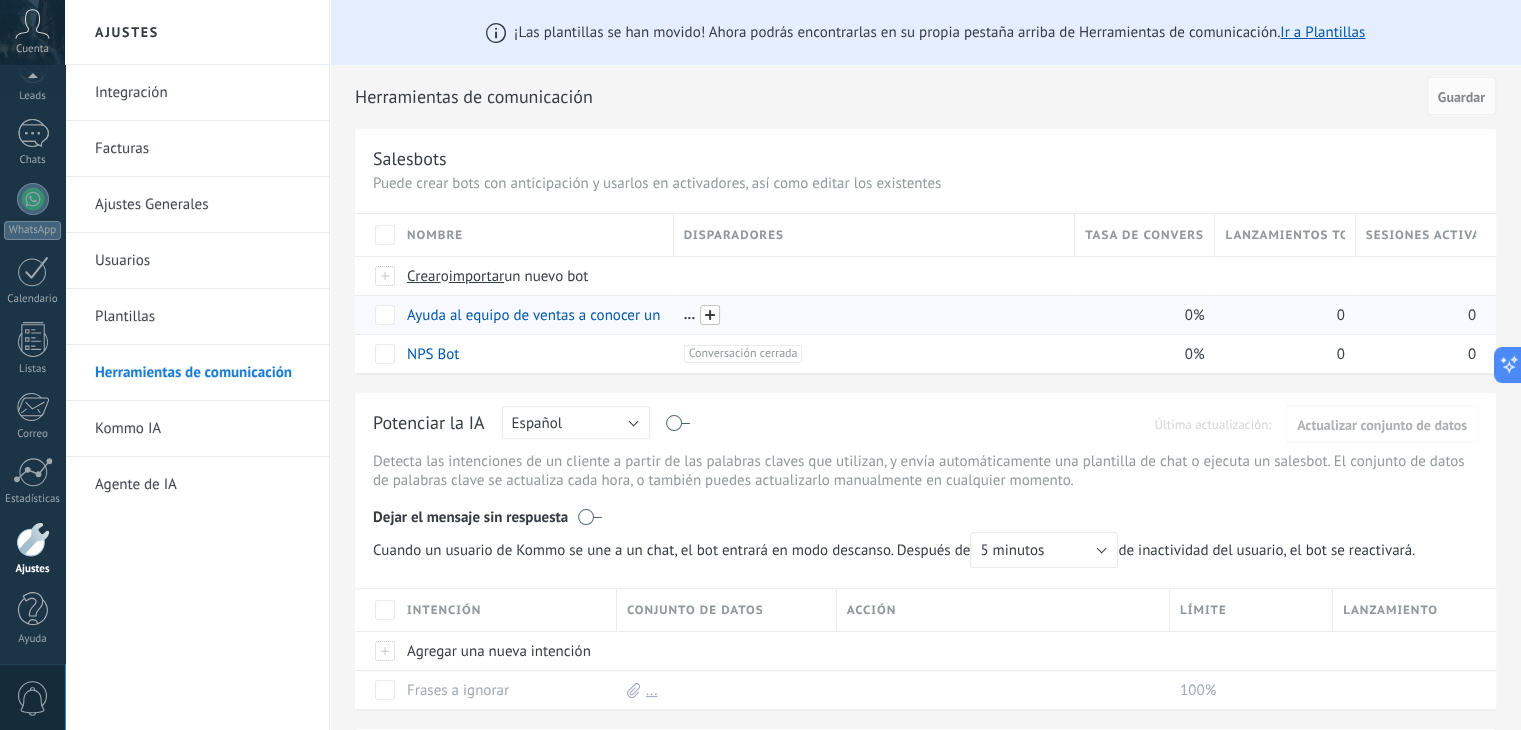 click at bounding box center [710, 315] 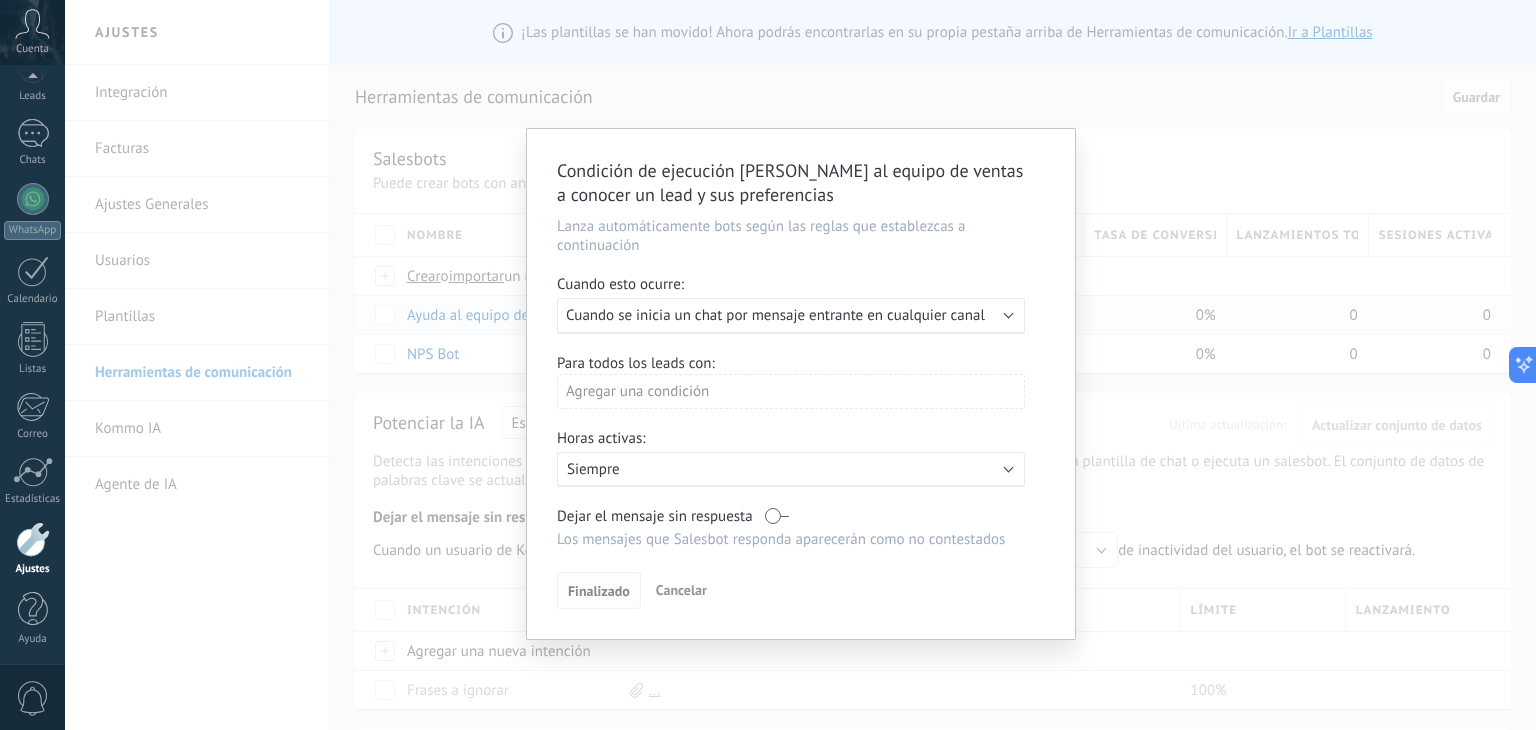 click on "Finalizado" at bounding box center (599, 591) 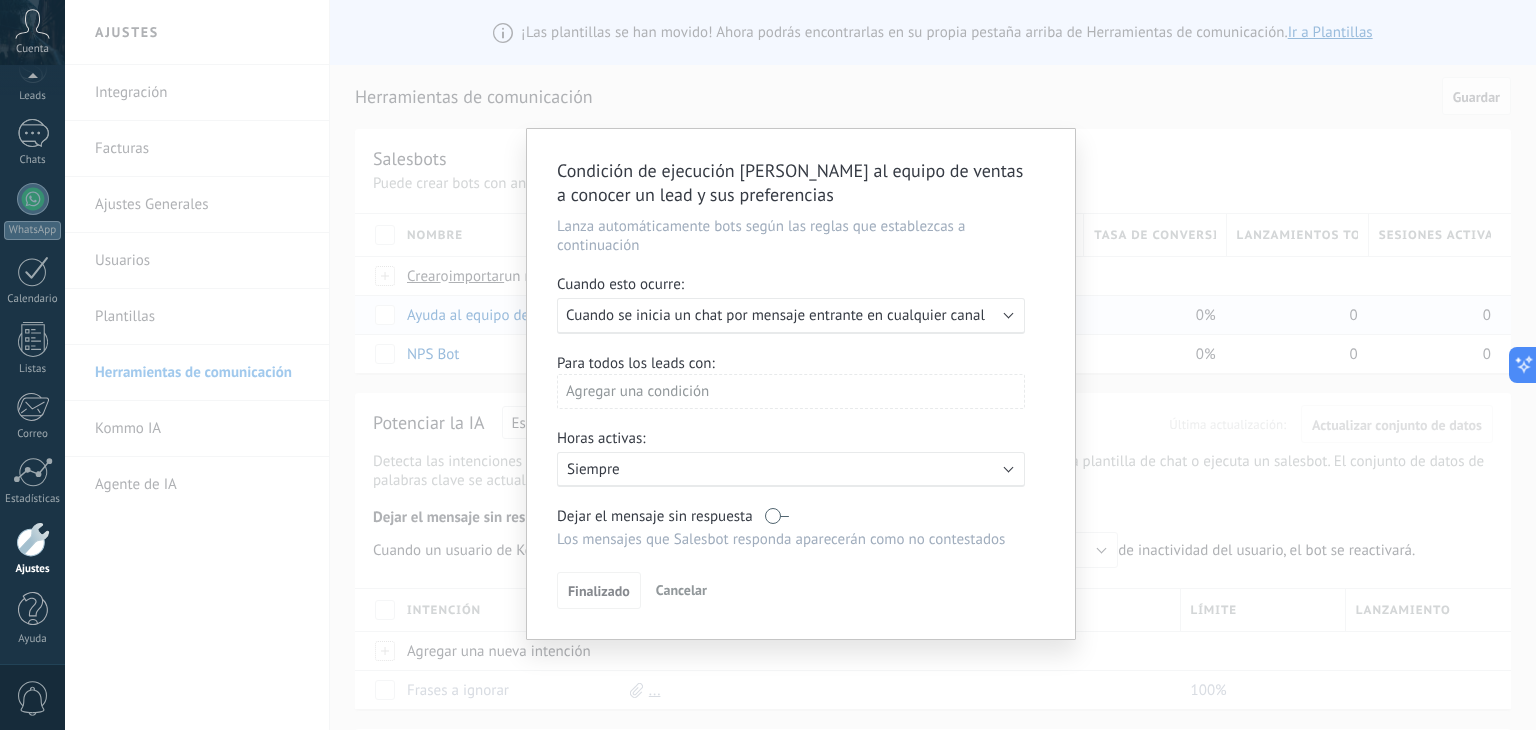 click on "Cancelar" at bounding box center (681, 590) 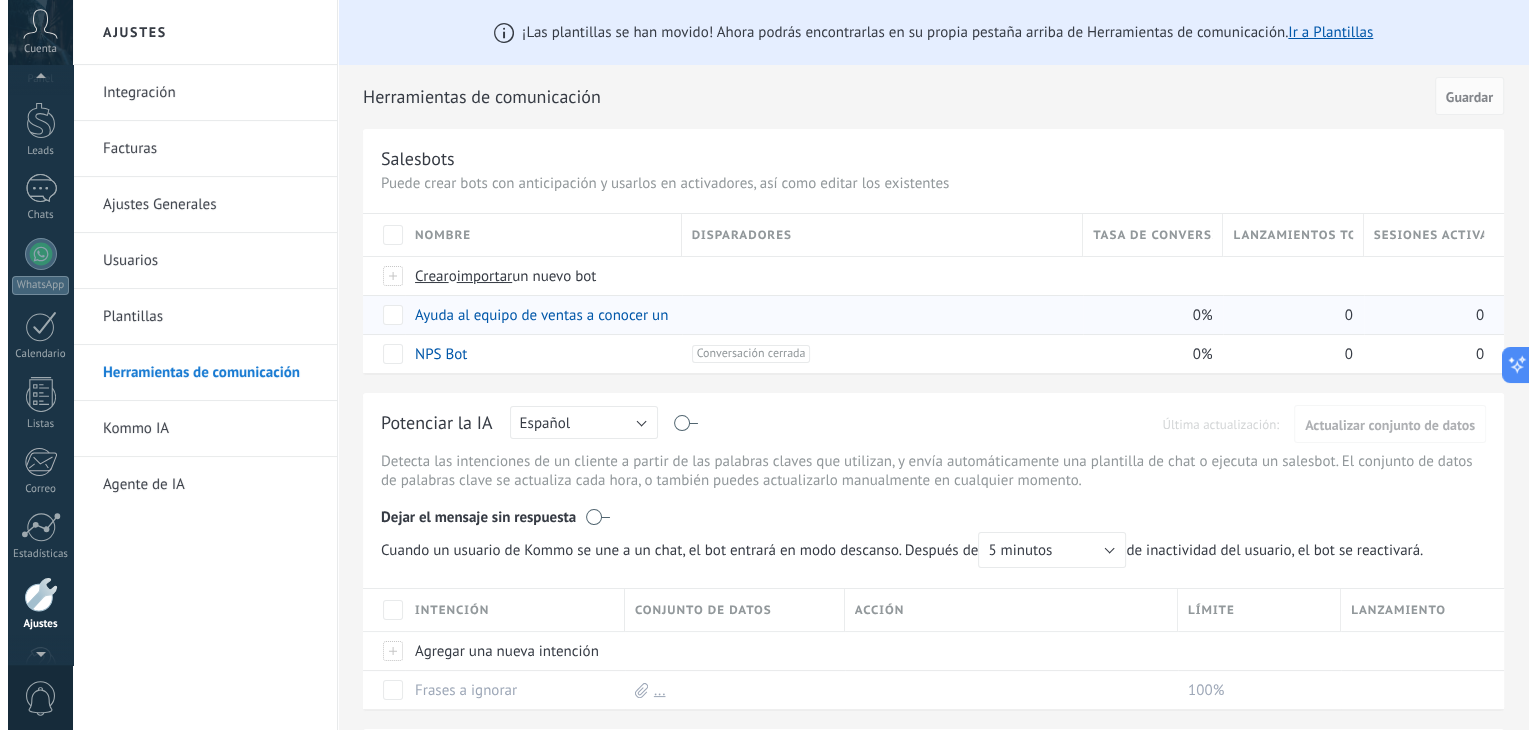 scroll, scrollTop: 0, scrollLeft: 0, axis: both 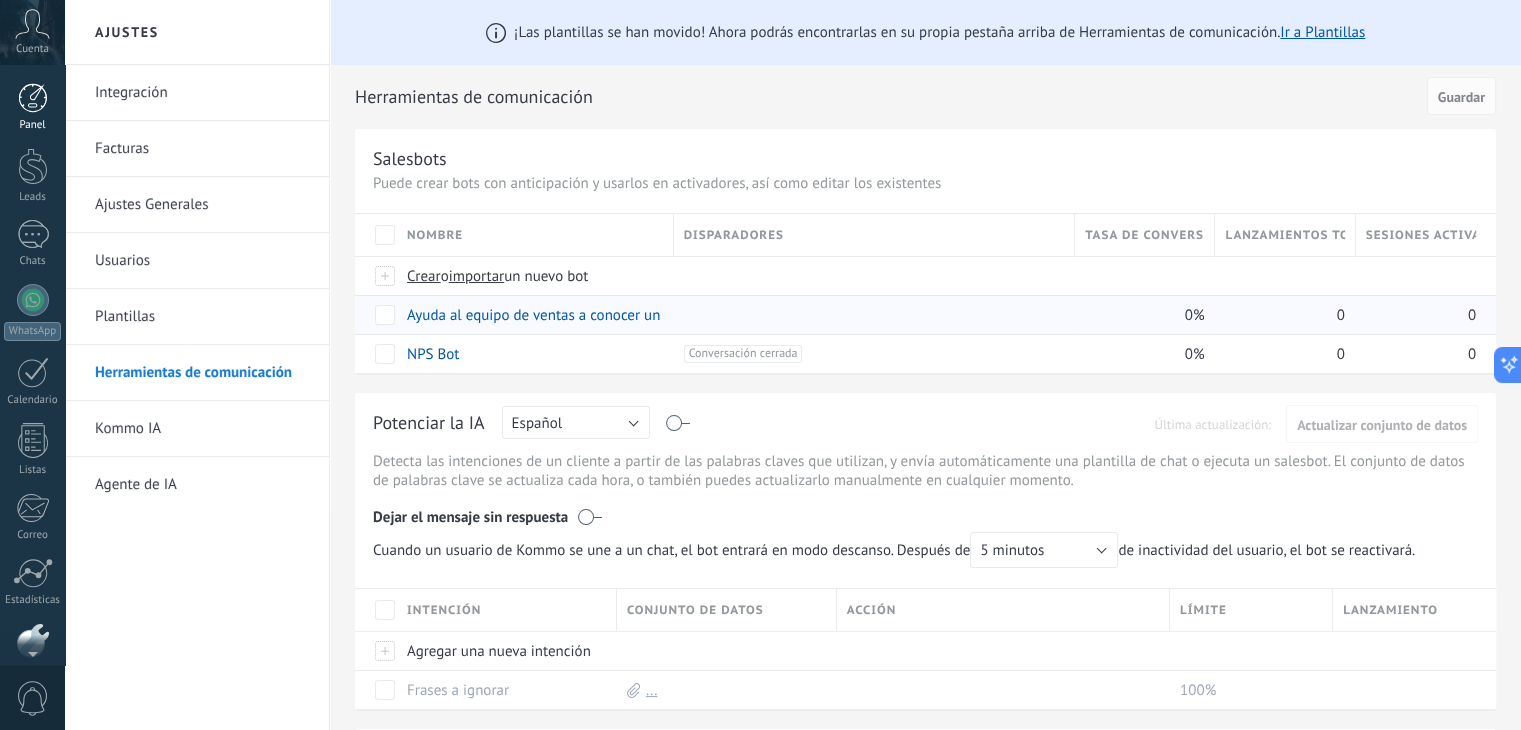 click at bounding box center (33, 98) 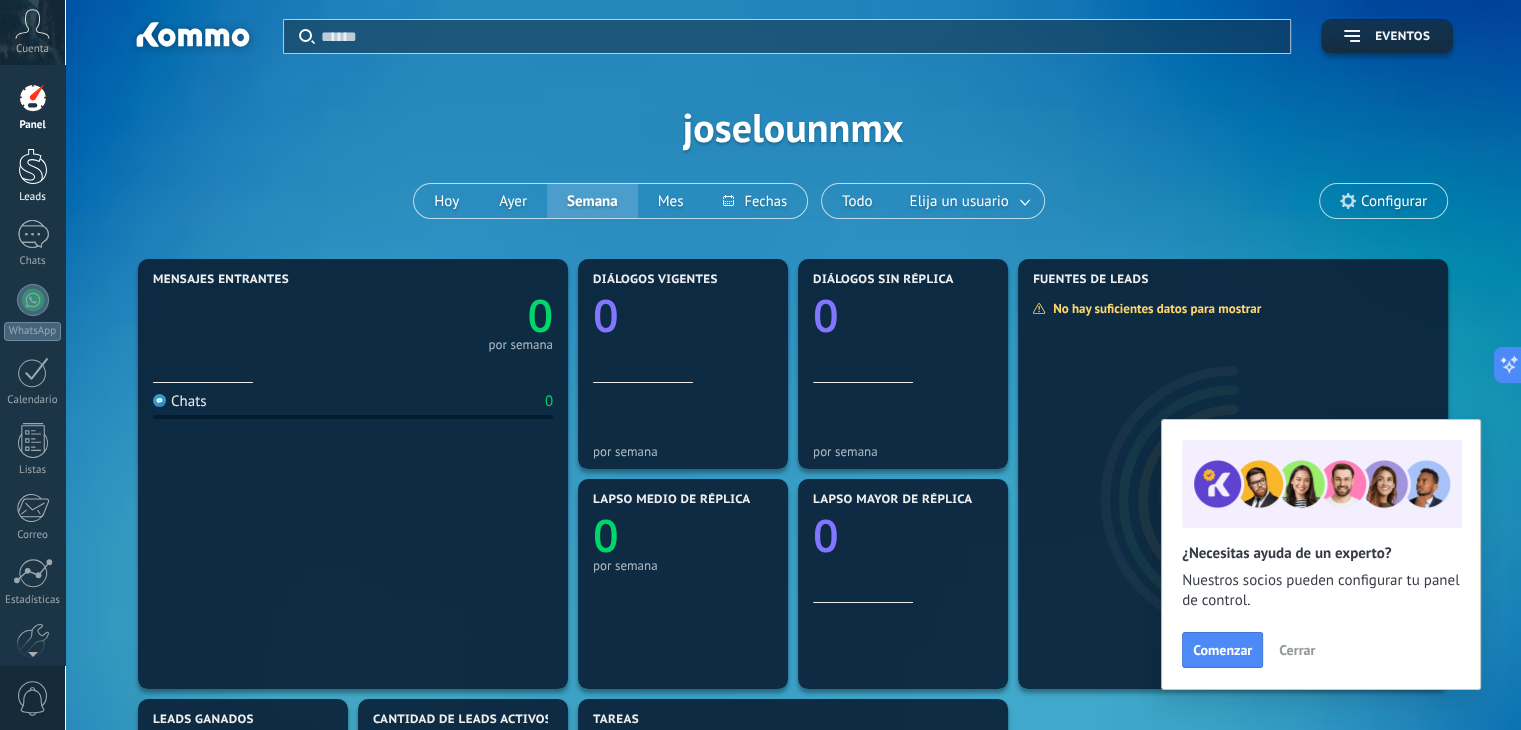 click at bounding box center (33, 166) 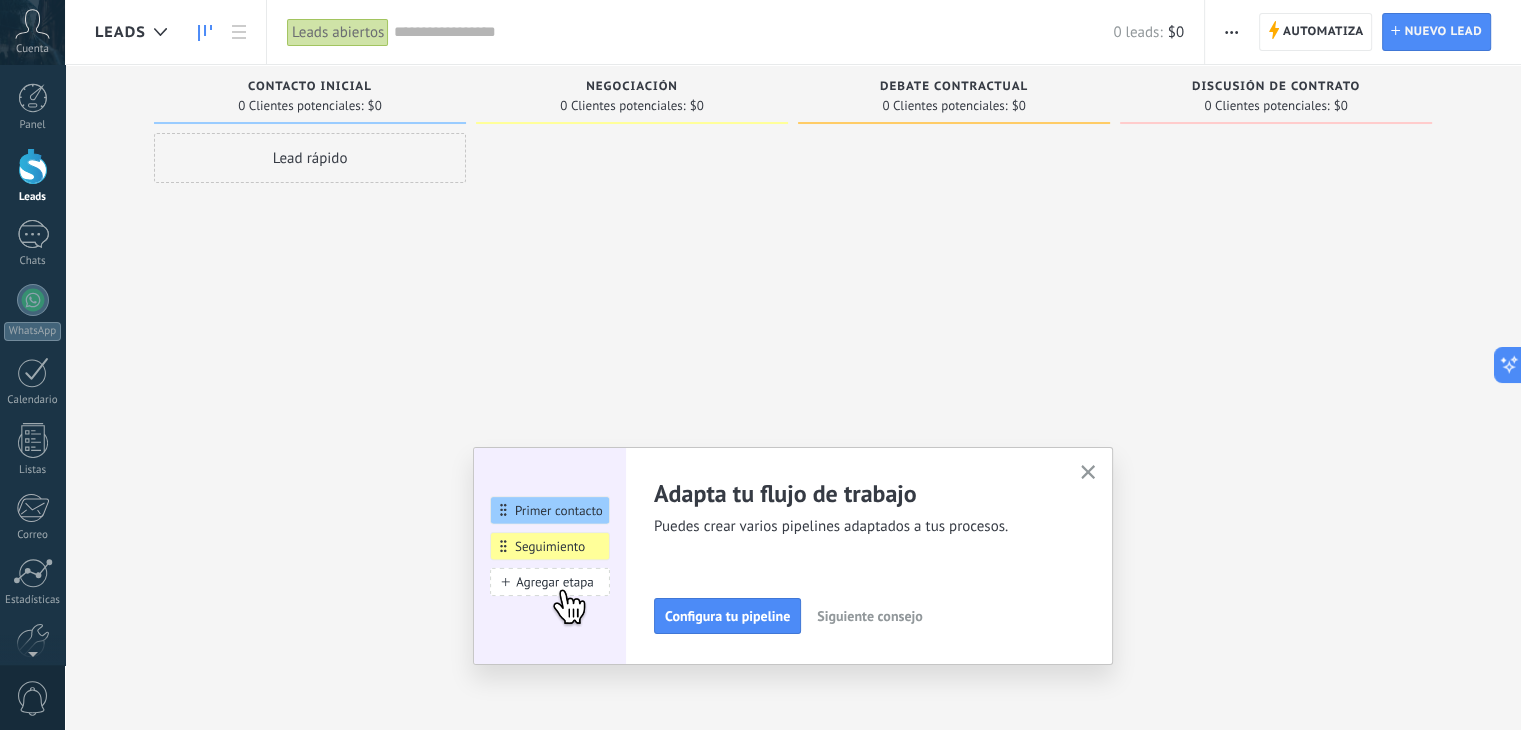 click 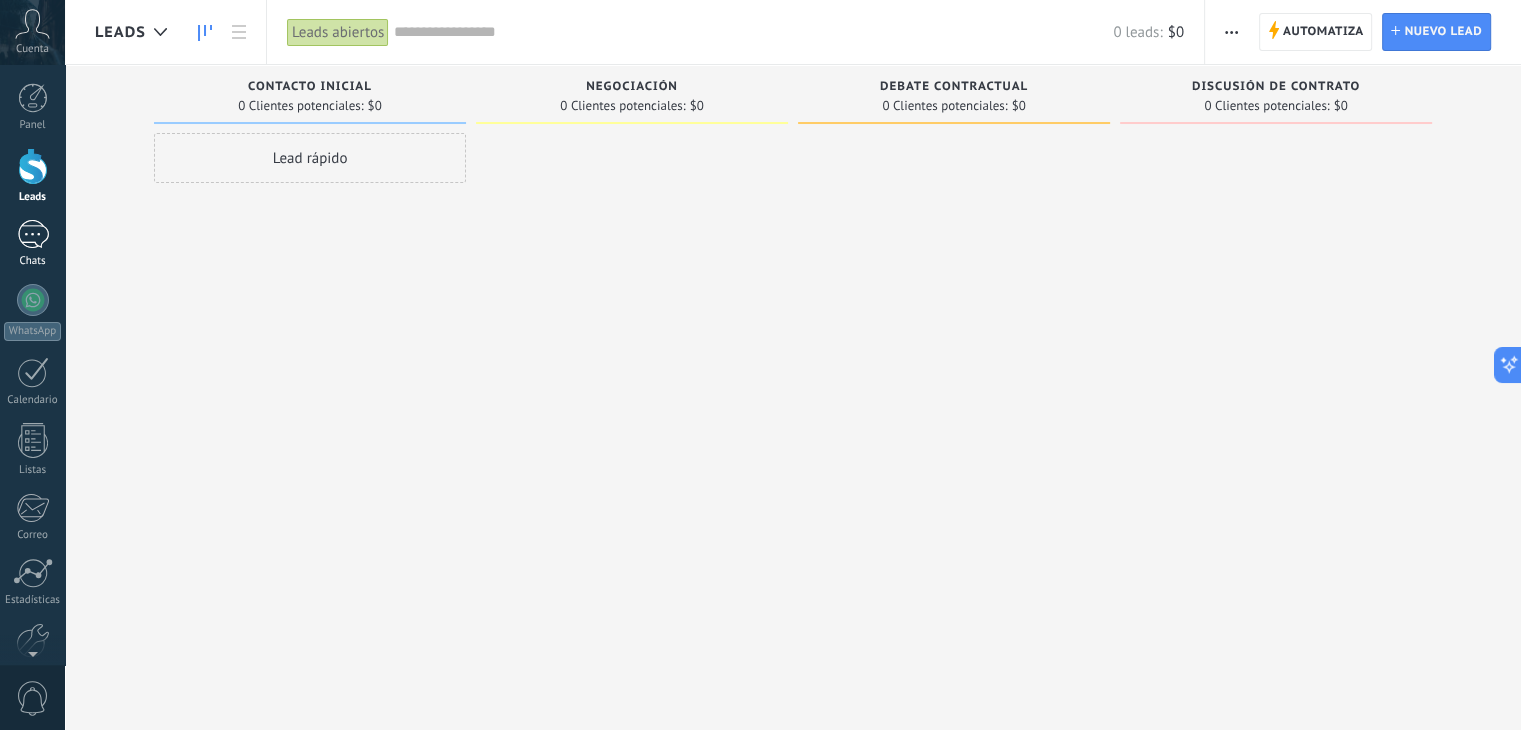 click on "Chats" at bounding box center [32, 244] 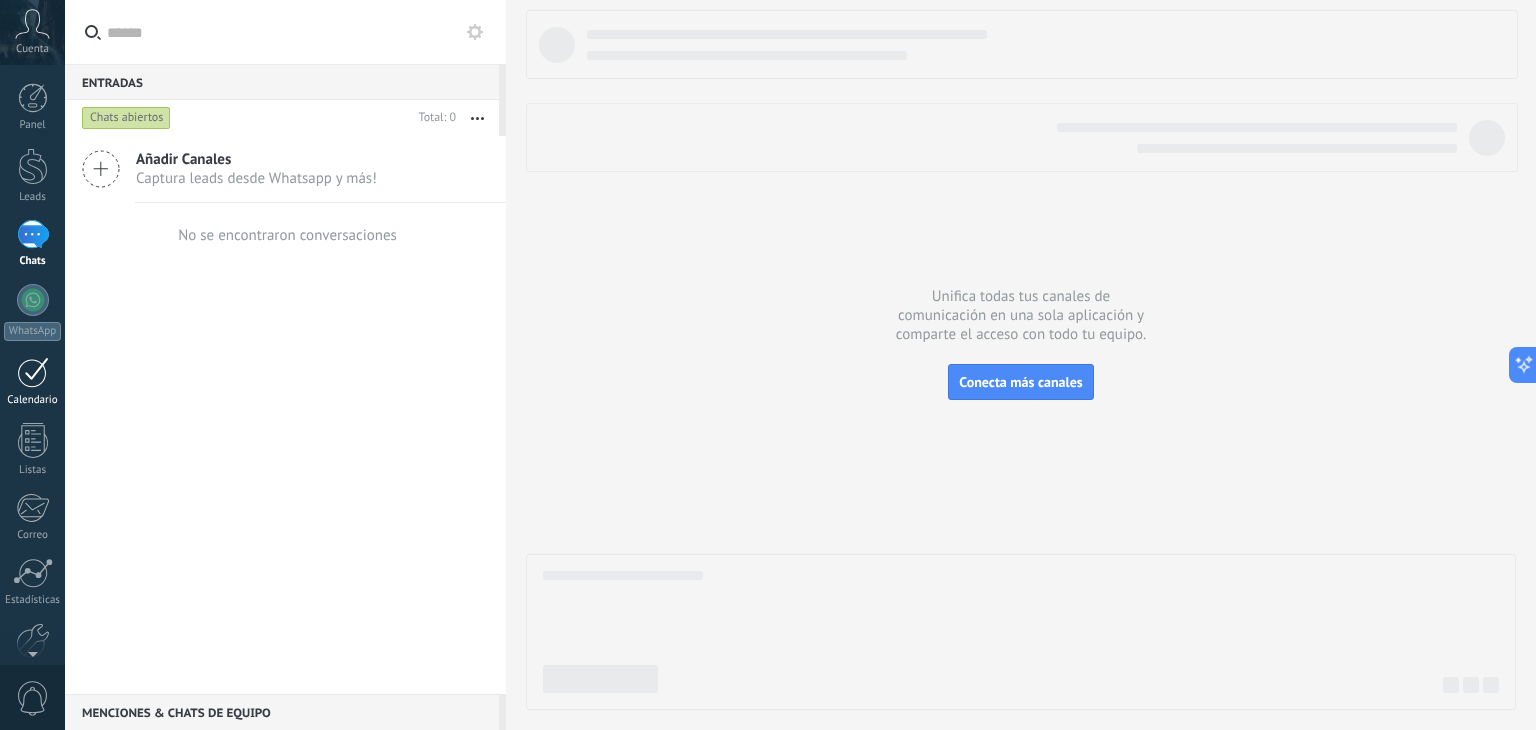 click at bounding box center (33, 372) 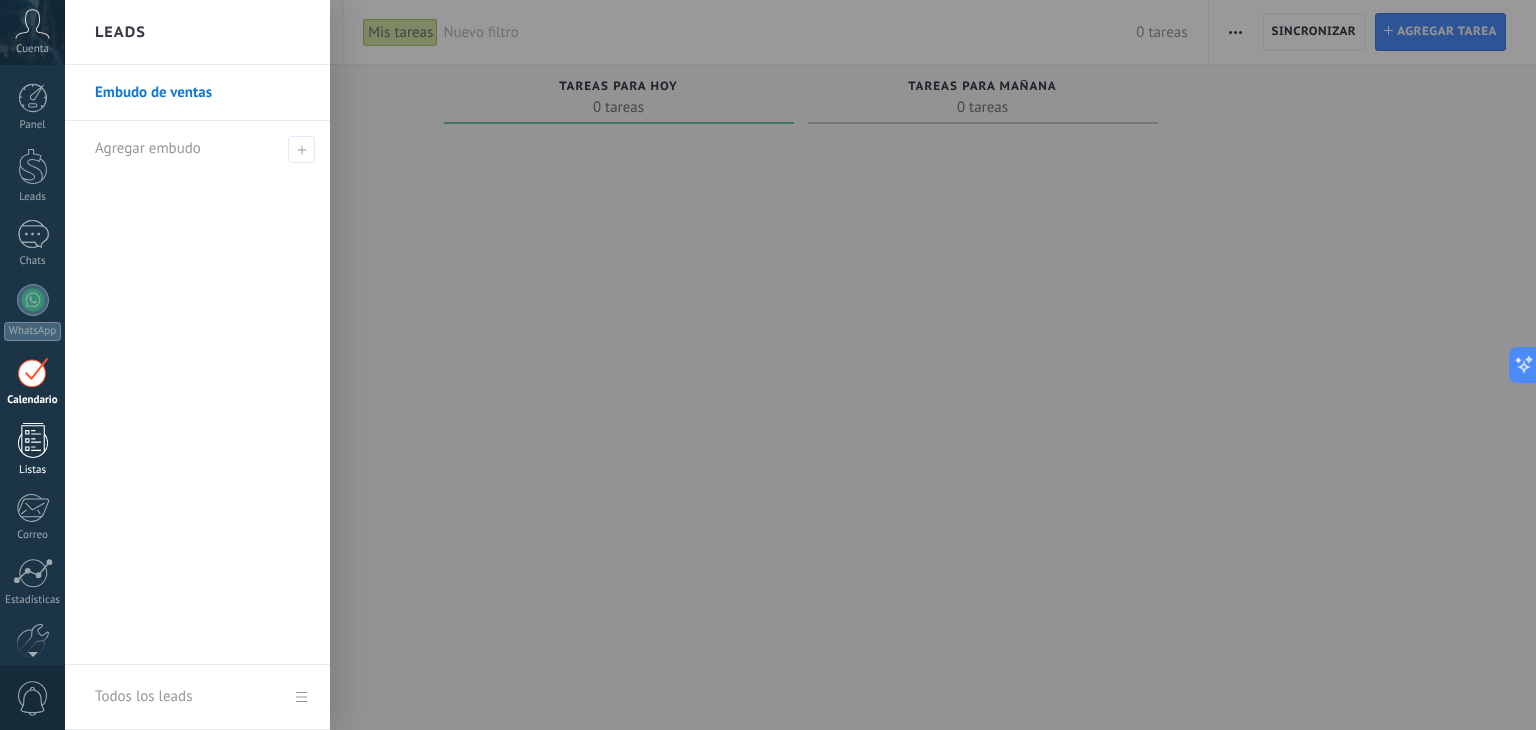 click at bounding box center (33, 440) 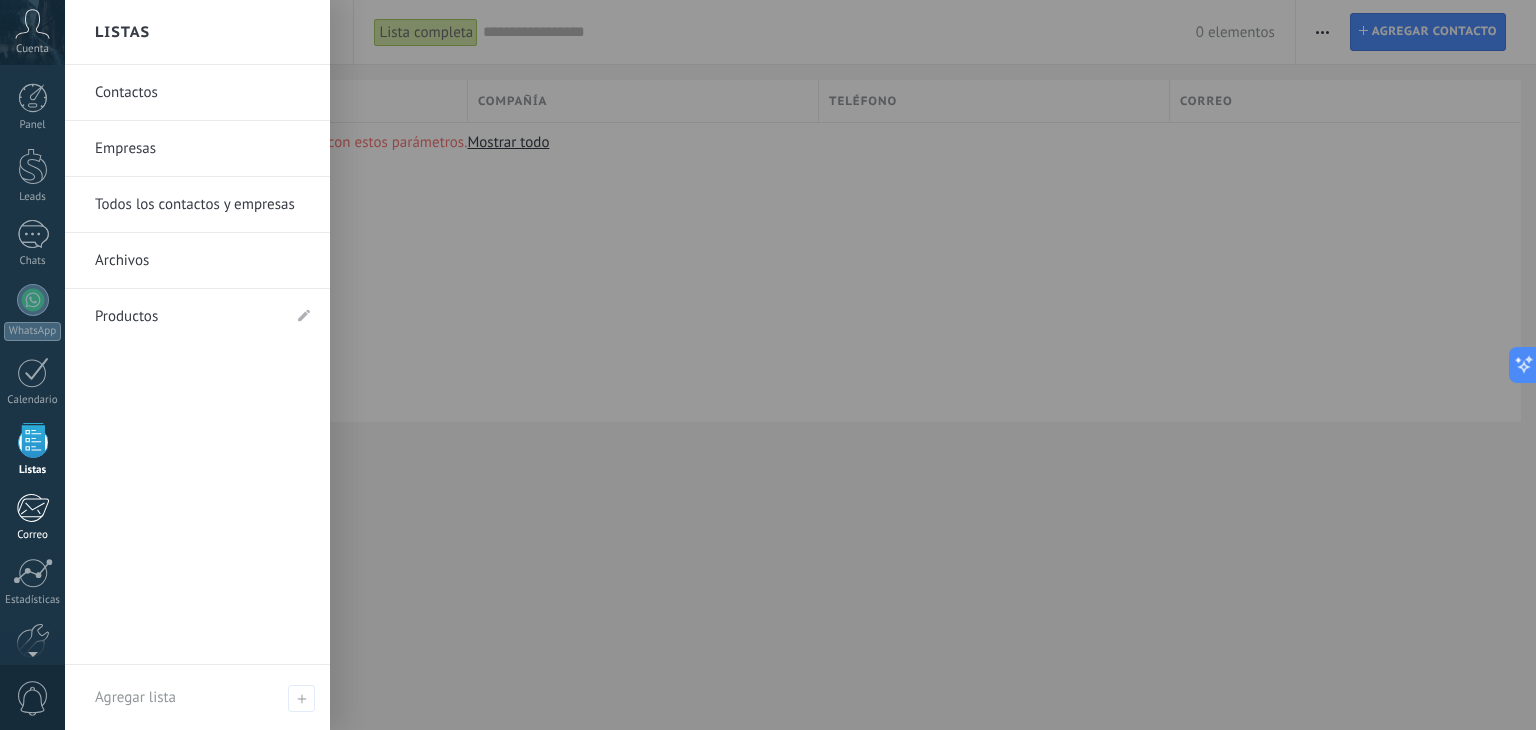 click at bounding box center [32, 508] 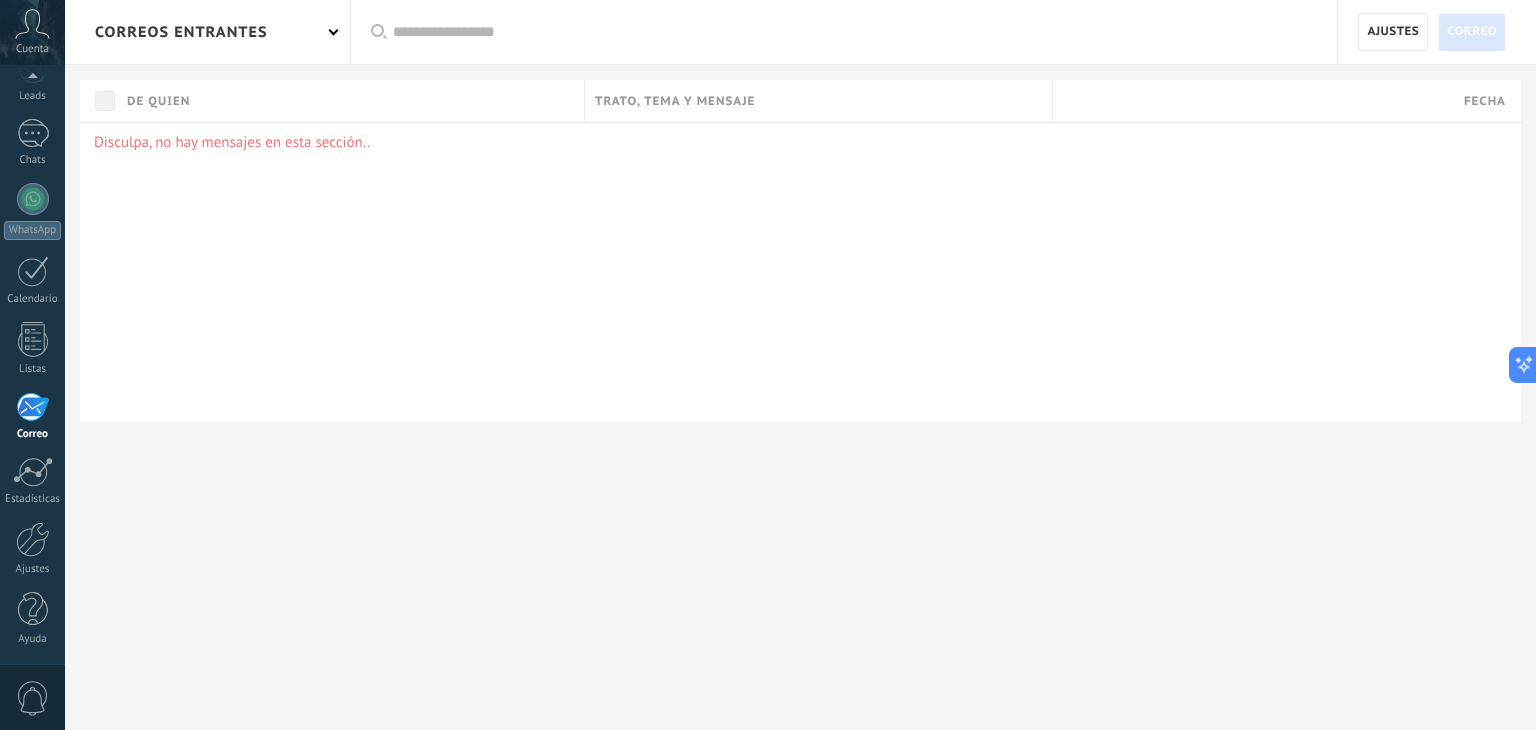 scroll, scrollTop: 30, scrollLeft: 0, axis: vertical 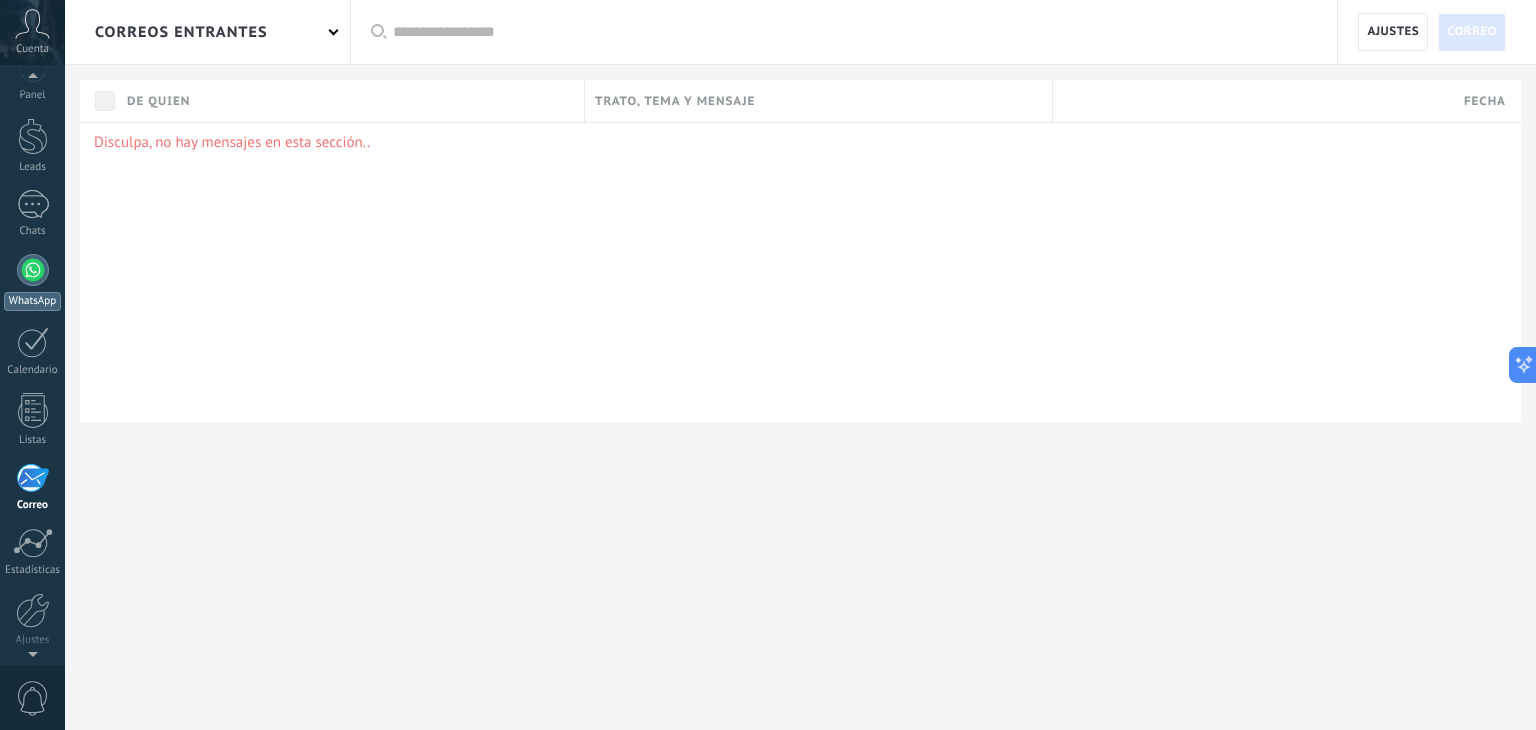 click at bounding box center (33, 270) 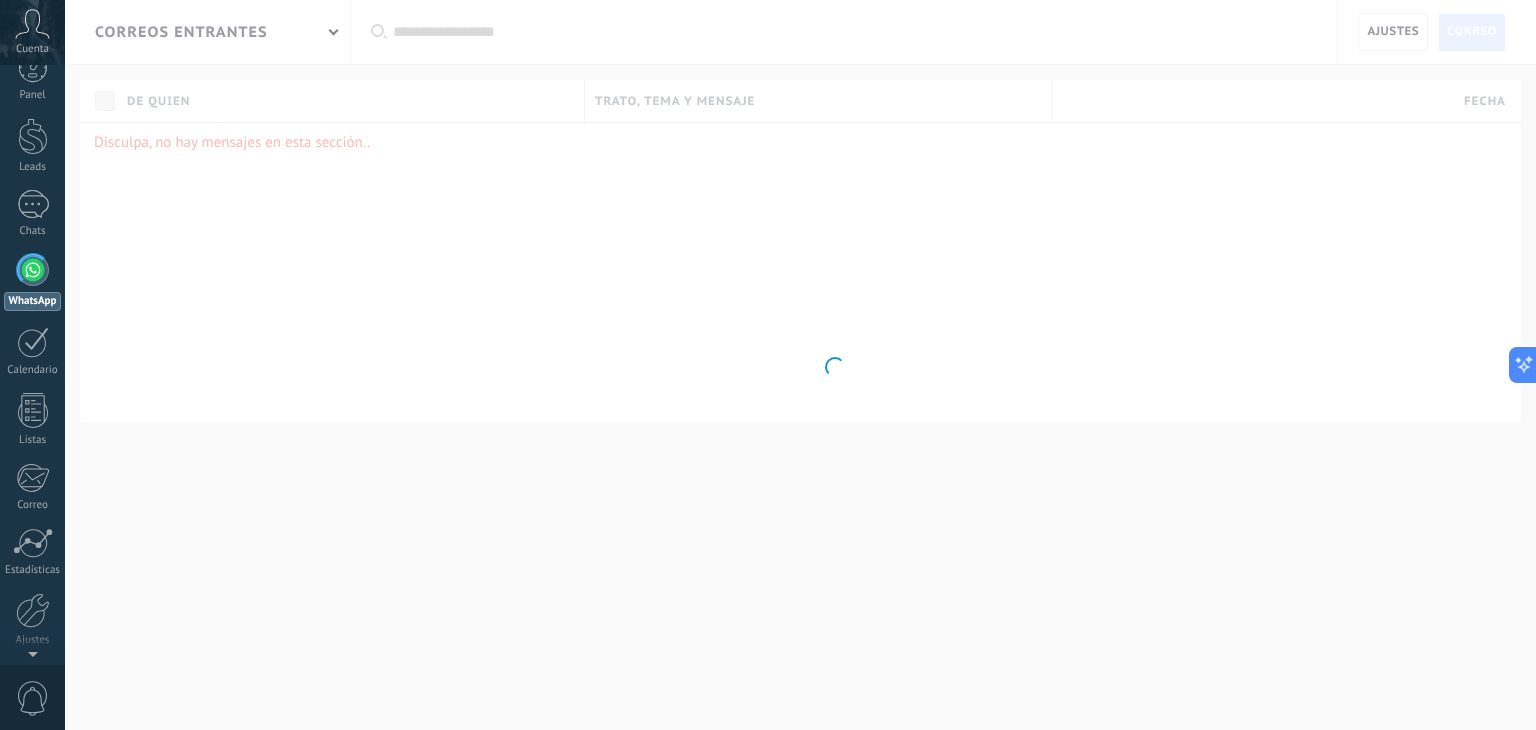 scroll, scrollTop: 0, scrollLeft: 0, axis: both 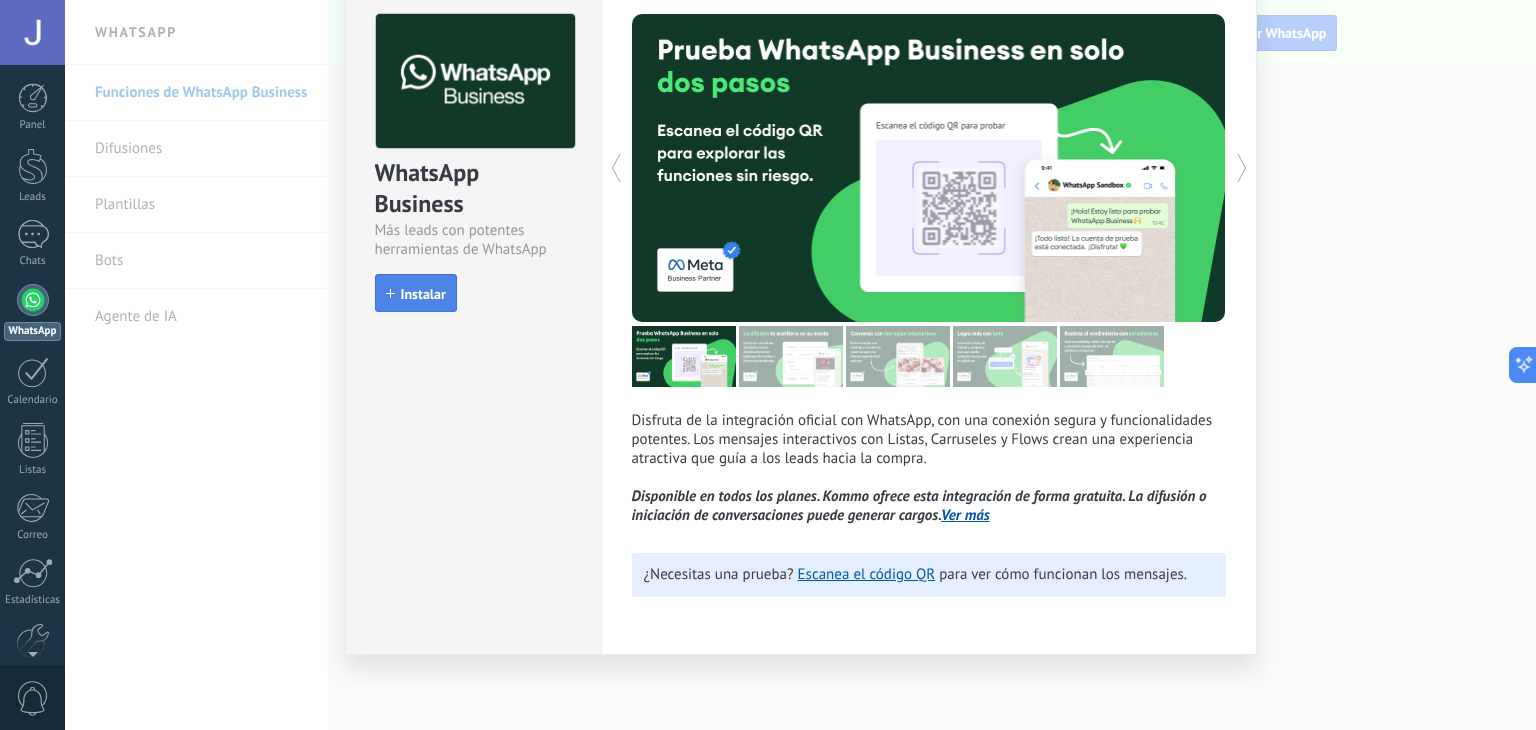 click on "Instalar" at bounding box center (416, 293) 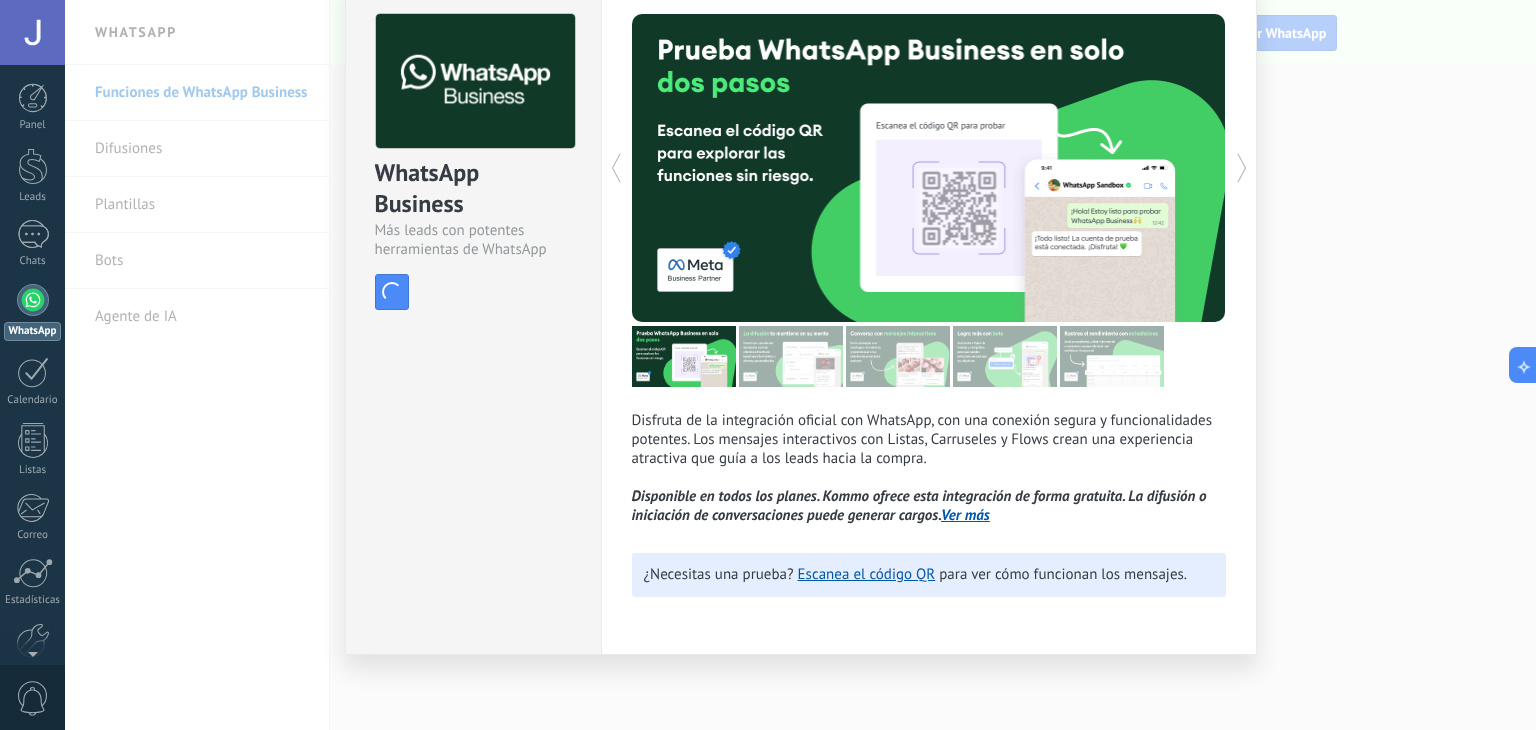 scroll, scrollTop: 0, scrollLeft: 0, axis: both 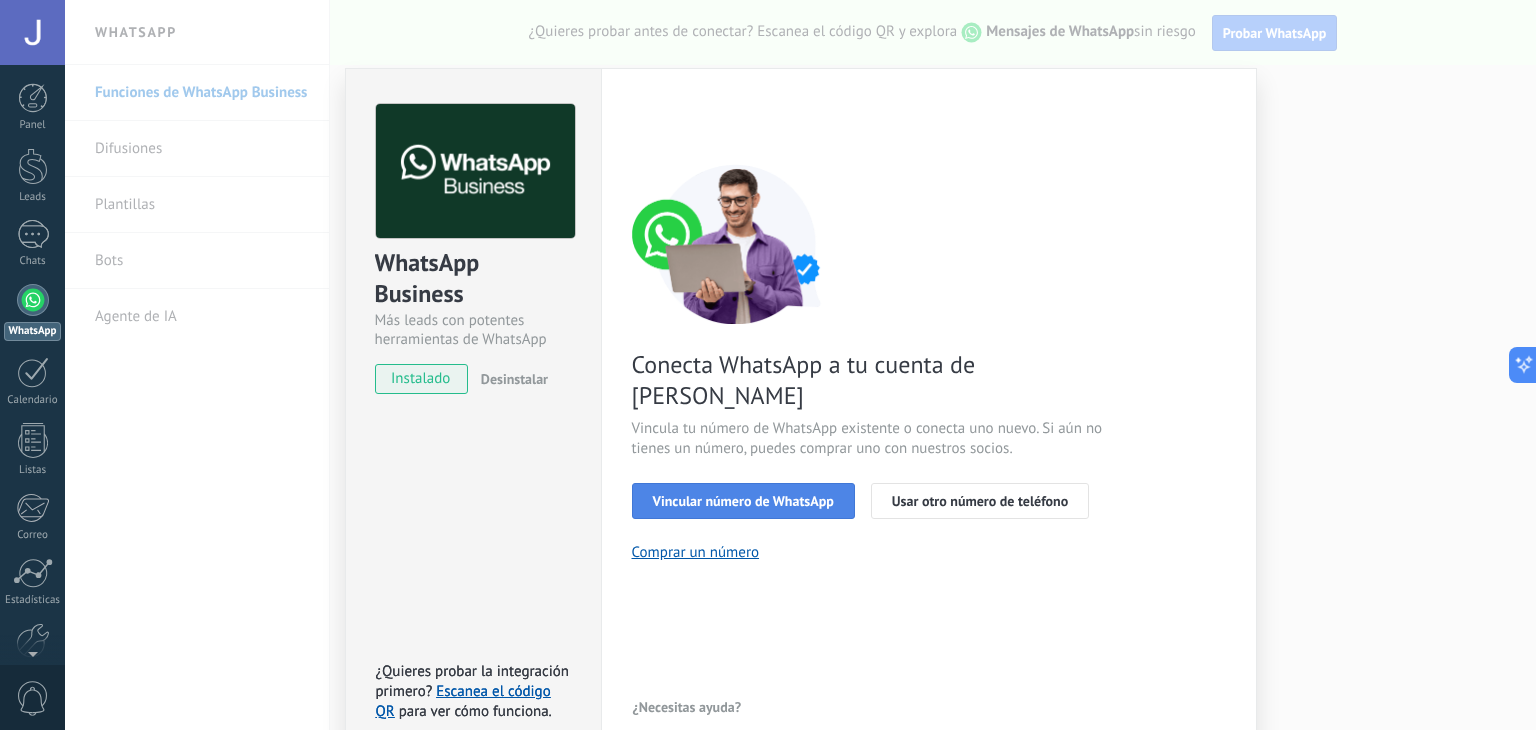 click on "Vincular número de WhatsApp" at bounding box center (743, 501) 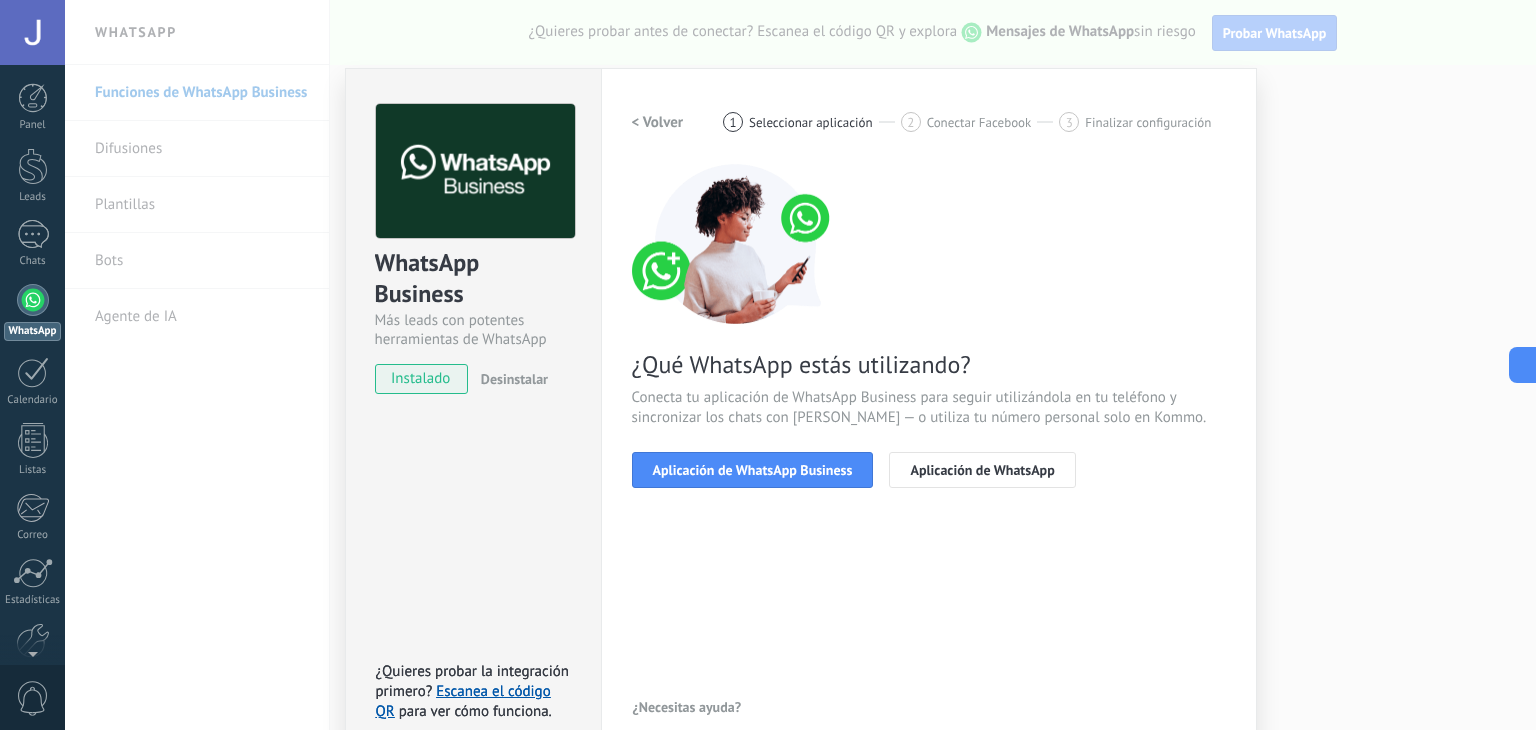 scroll, scrollTop: 12, scrollLeft: 0, axis: vertical 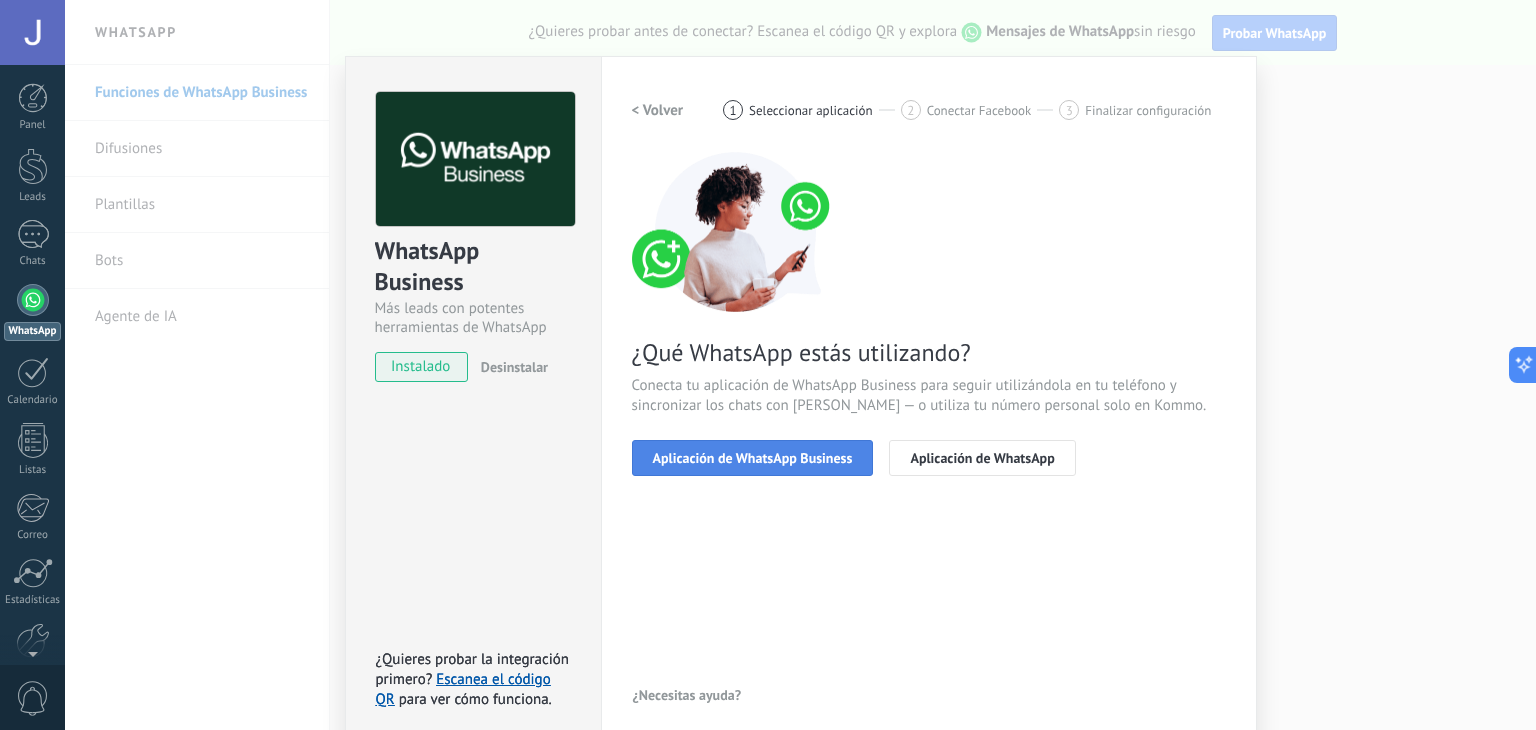 click on "Aplicación de WhatsApp Business" at bounding box center (753, 458) 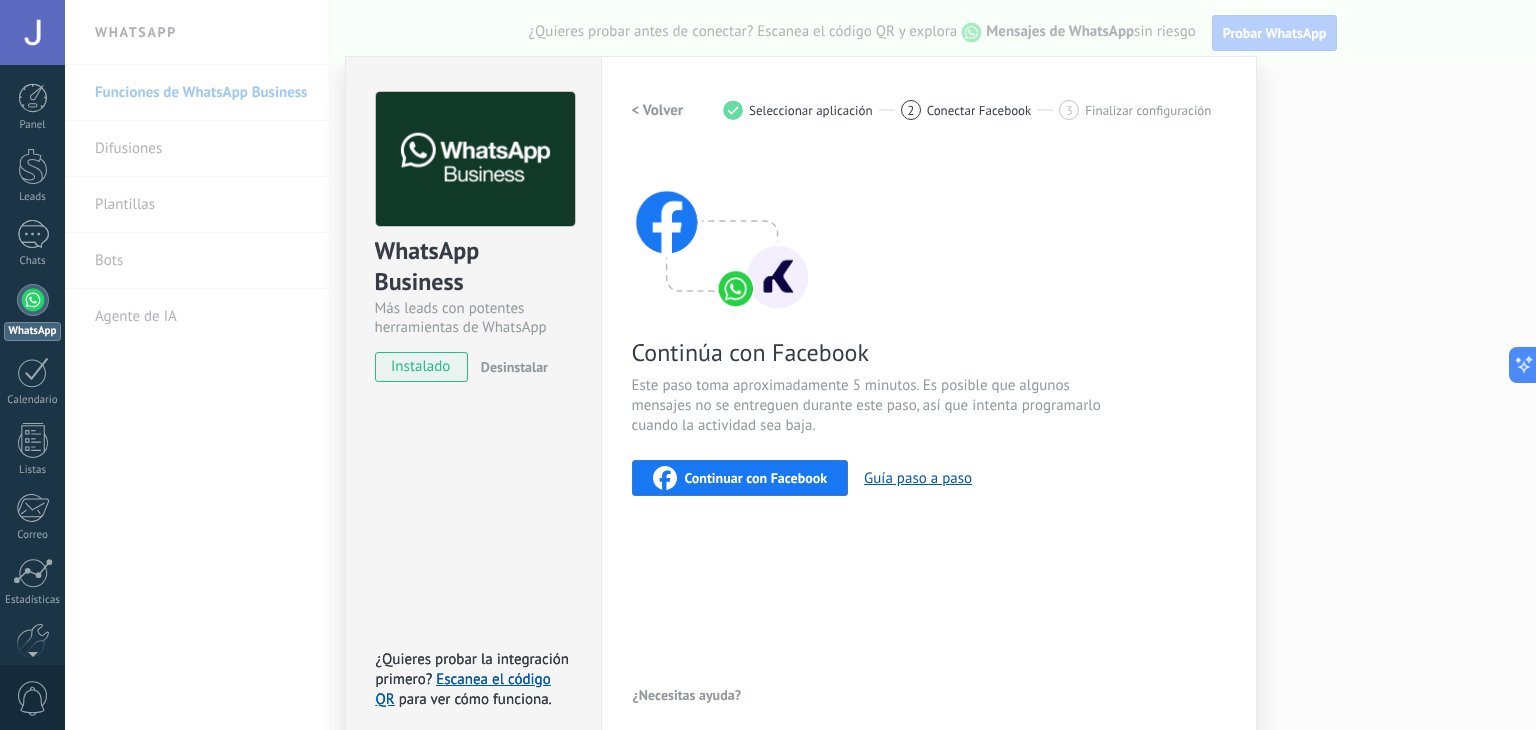 click on "Continuar con Facebook" at bounding box center (756, 478) 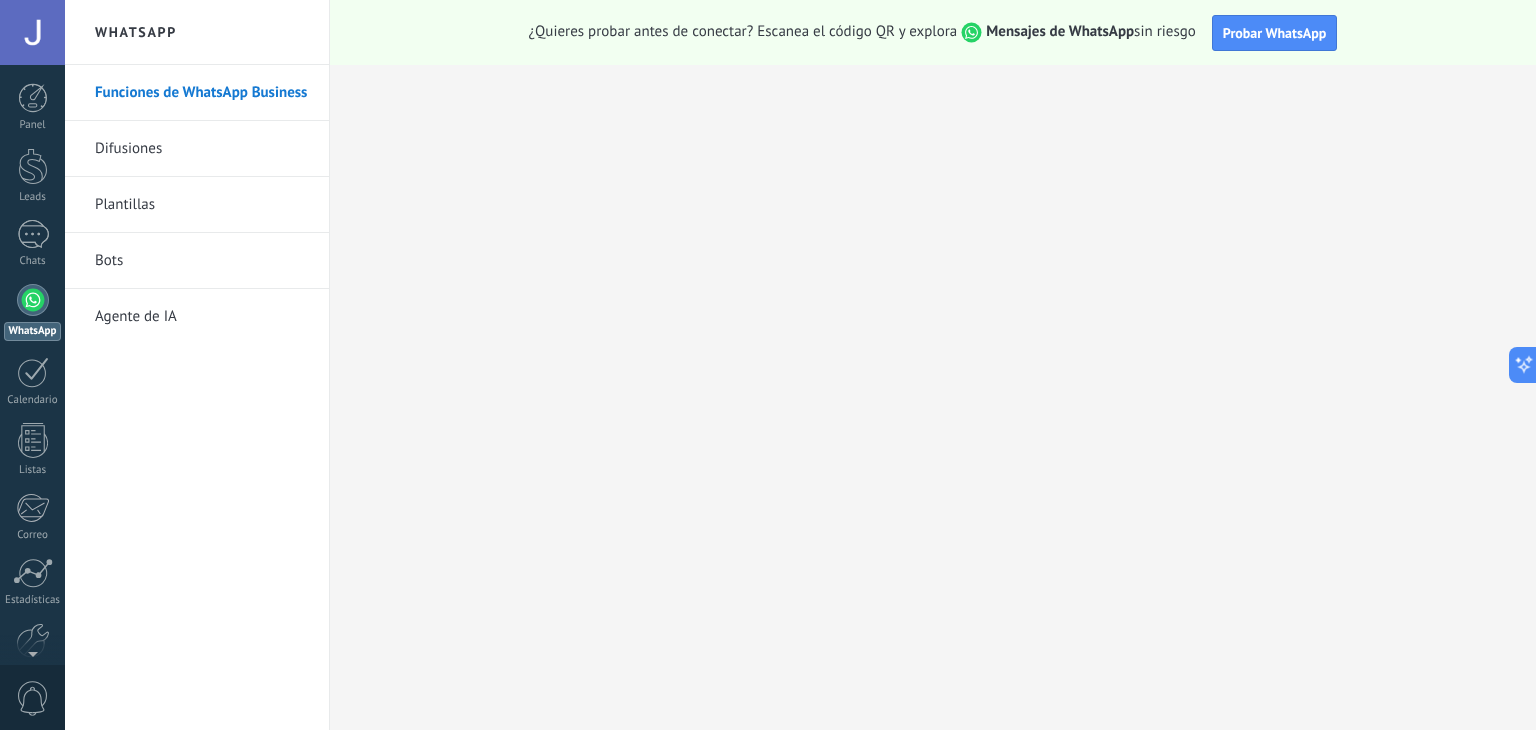 scroll, scrollTop: 0, scrollLeft: 0, axis: both 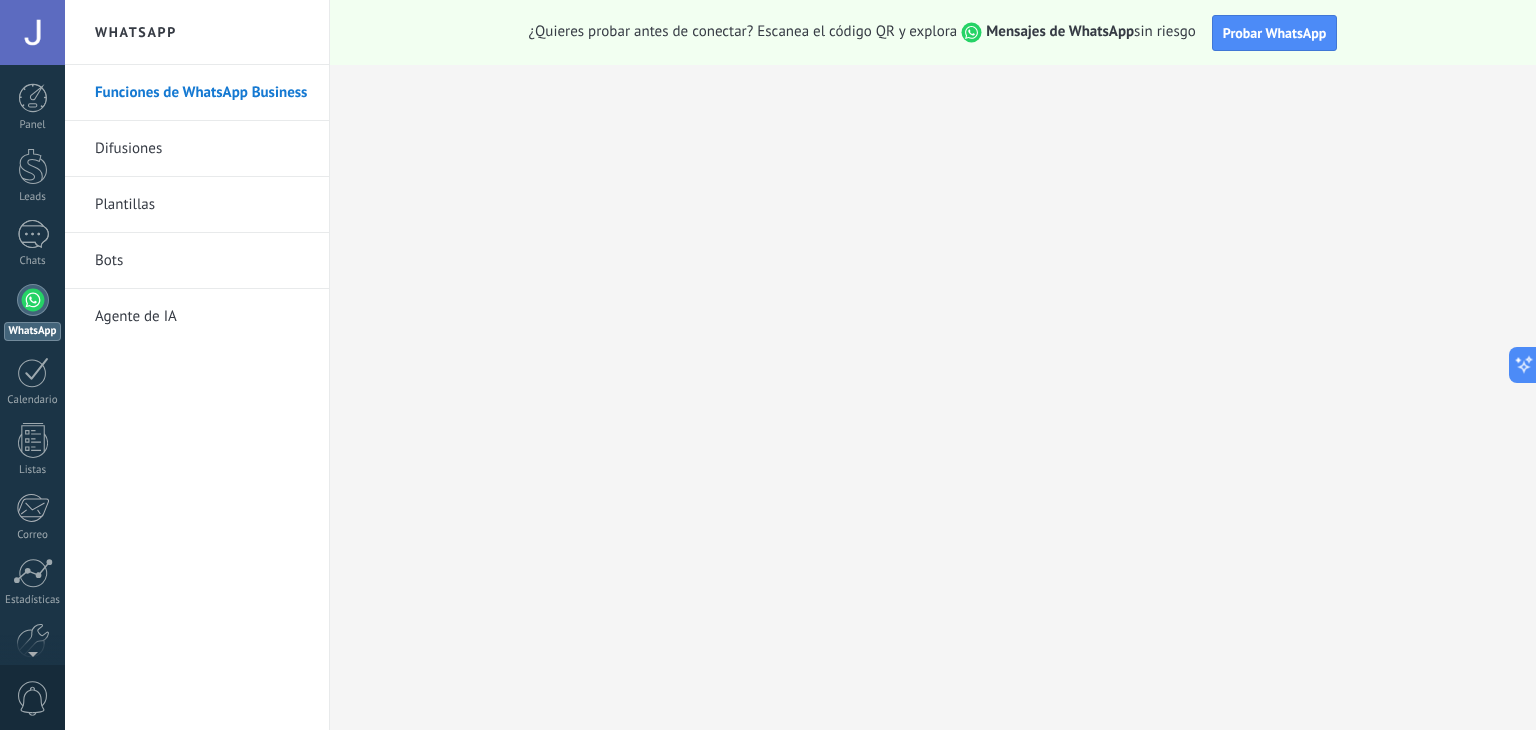 click on "Plantillas" at bounding box center (202, 205) 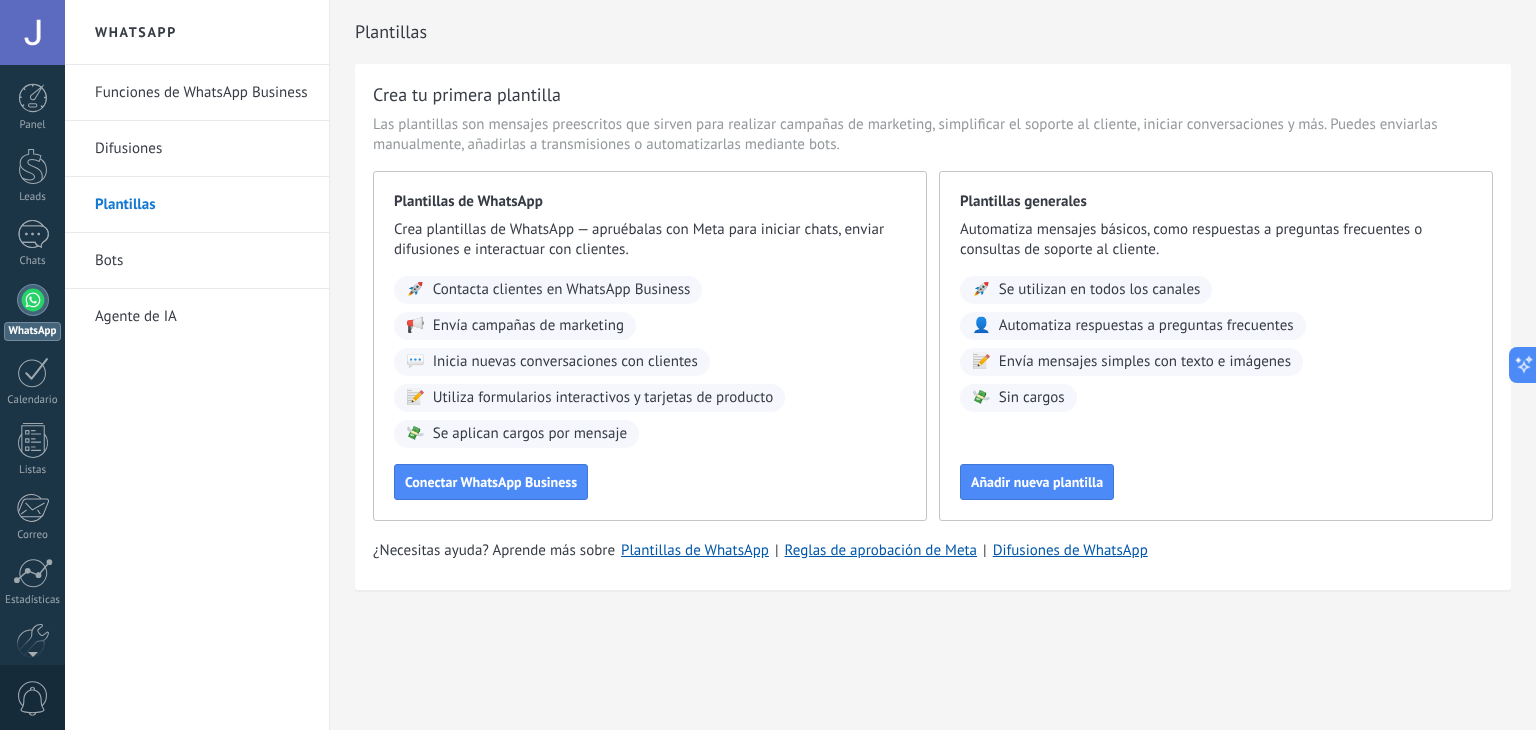 click on "Funciones de WhatsApp Business" at bounding box center (202, 93) 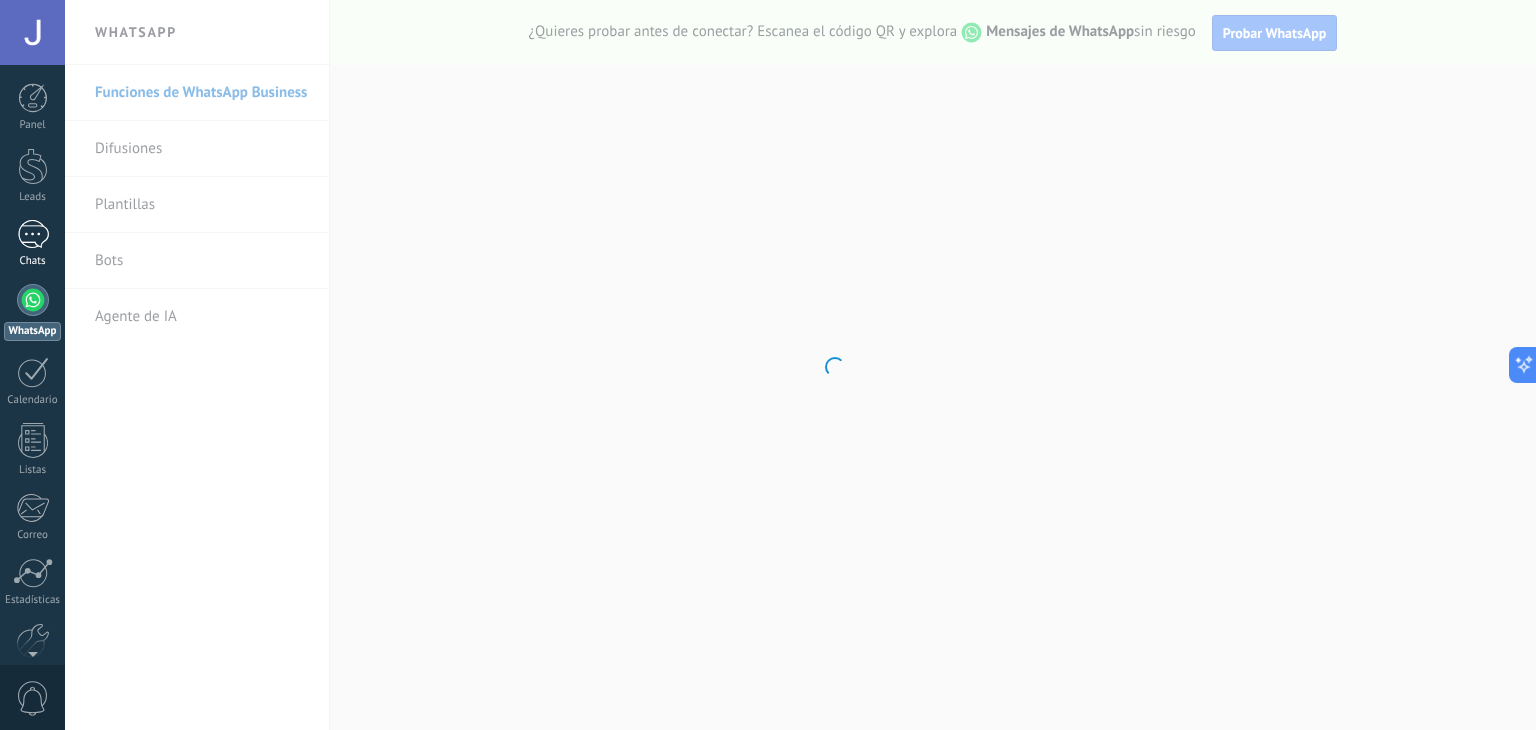 click on "Chats" at bounding box center (32, 244) 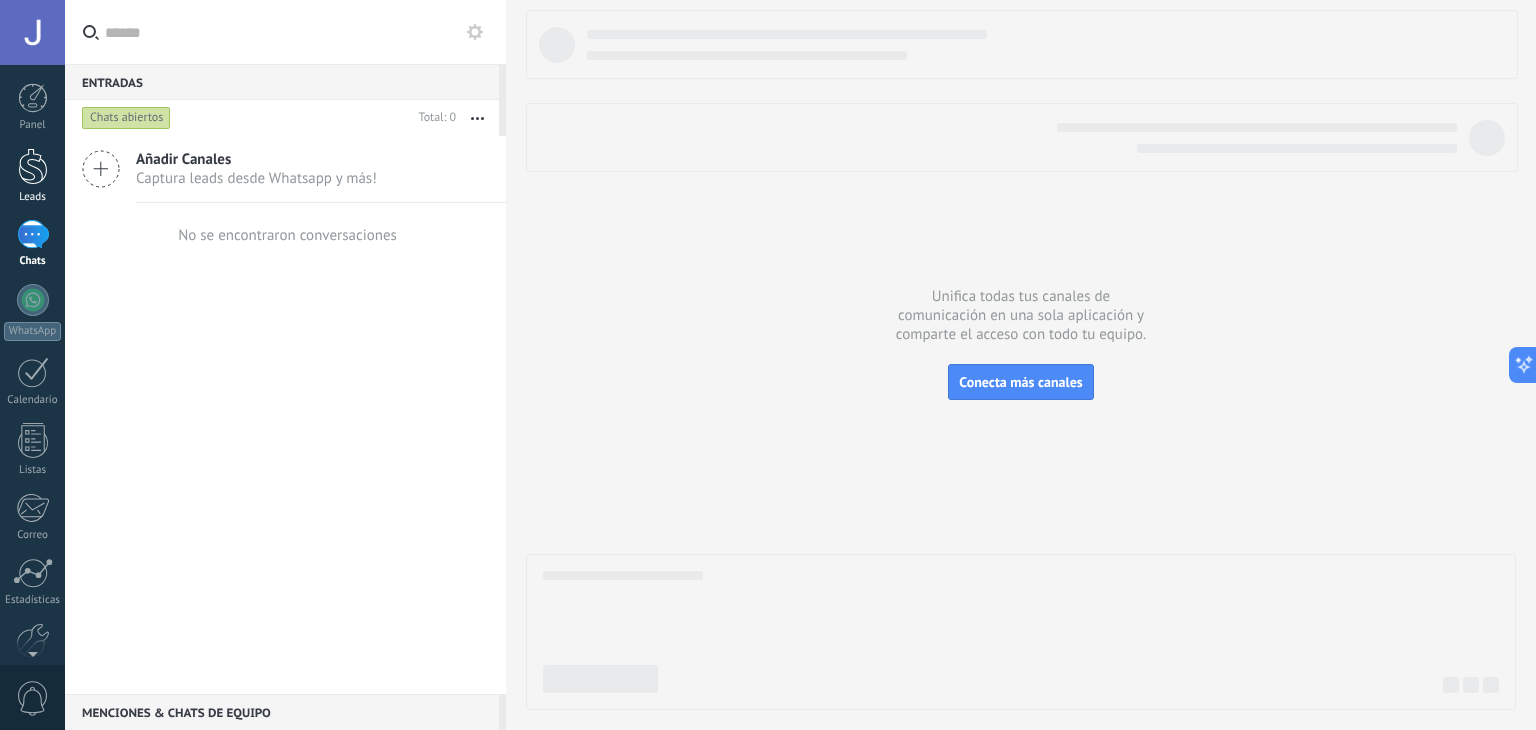 scroll, scrollTop: 39, scrollLeft: 0, axis: vertical 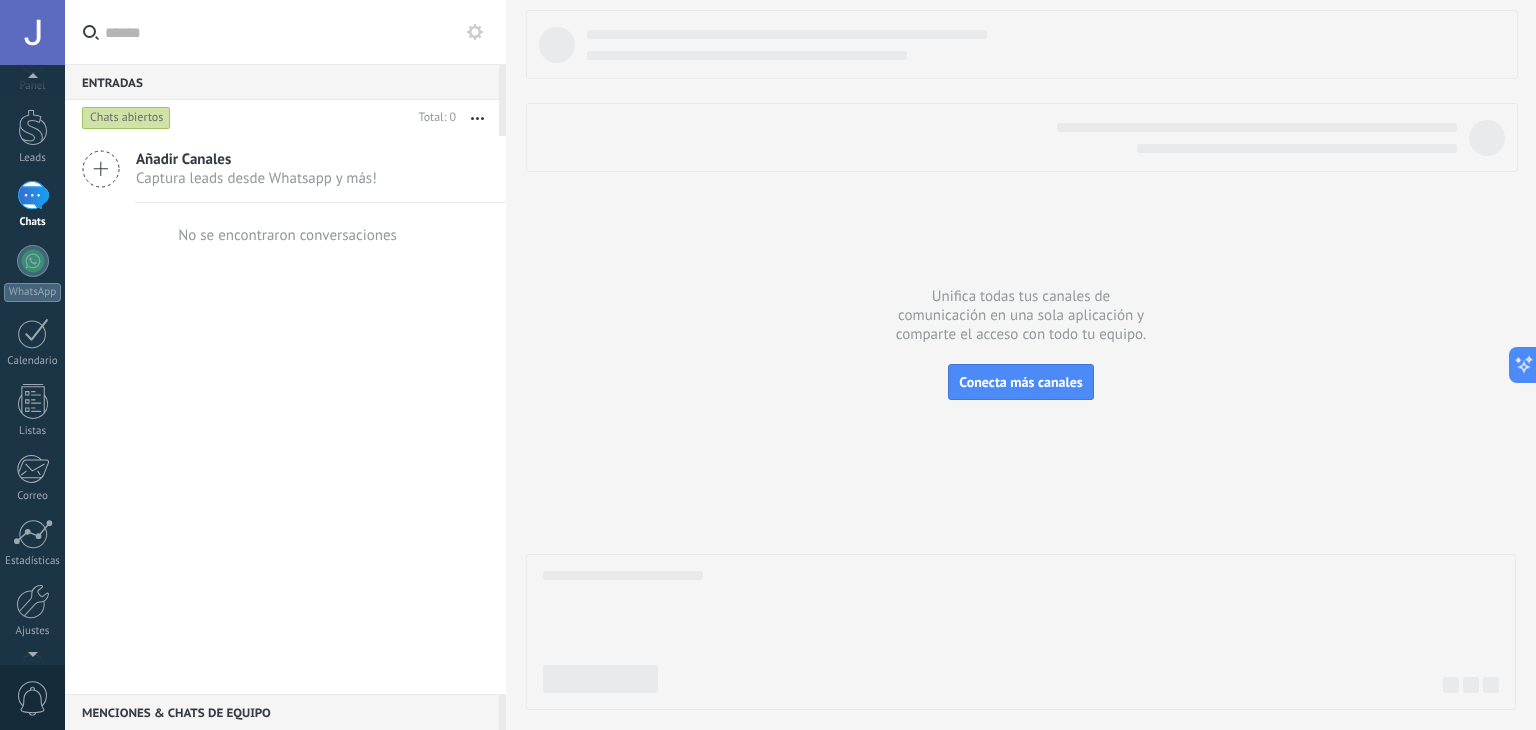 click at bounding box center (33, 195) 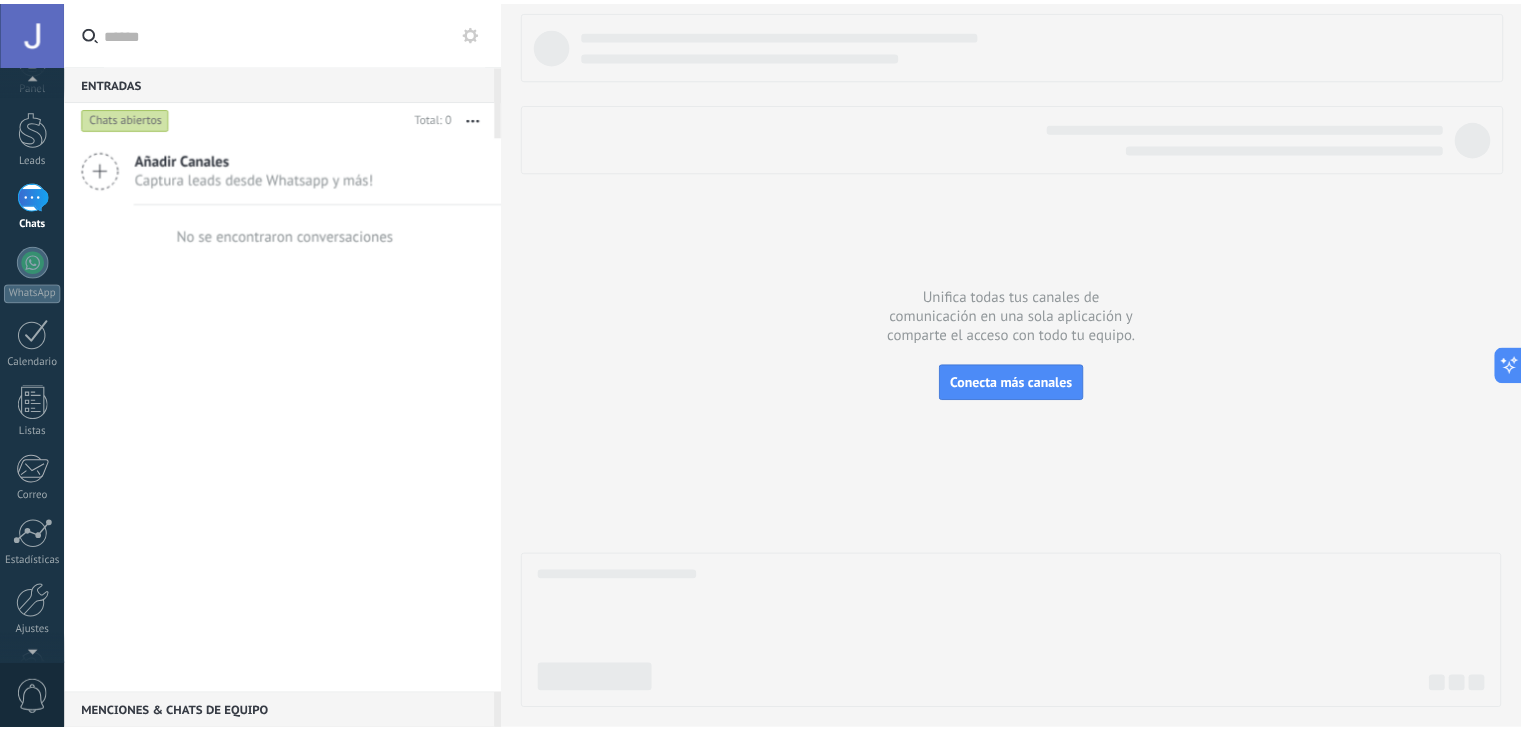 scroll, scrollTop: 0, scrollLeft: 0, axis: both 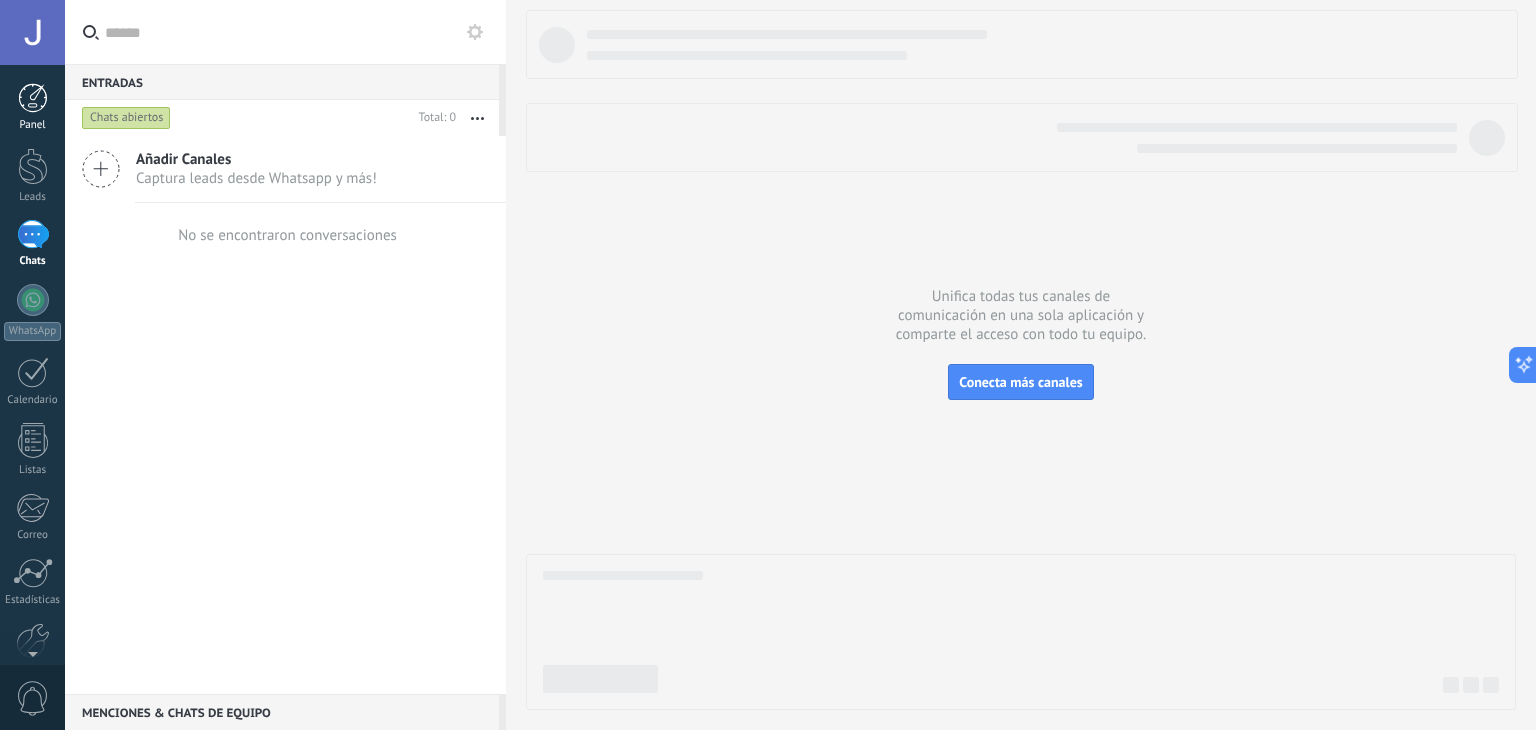 click at bounding box center (33, 98) 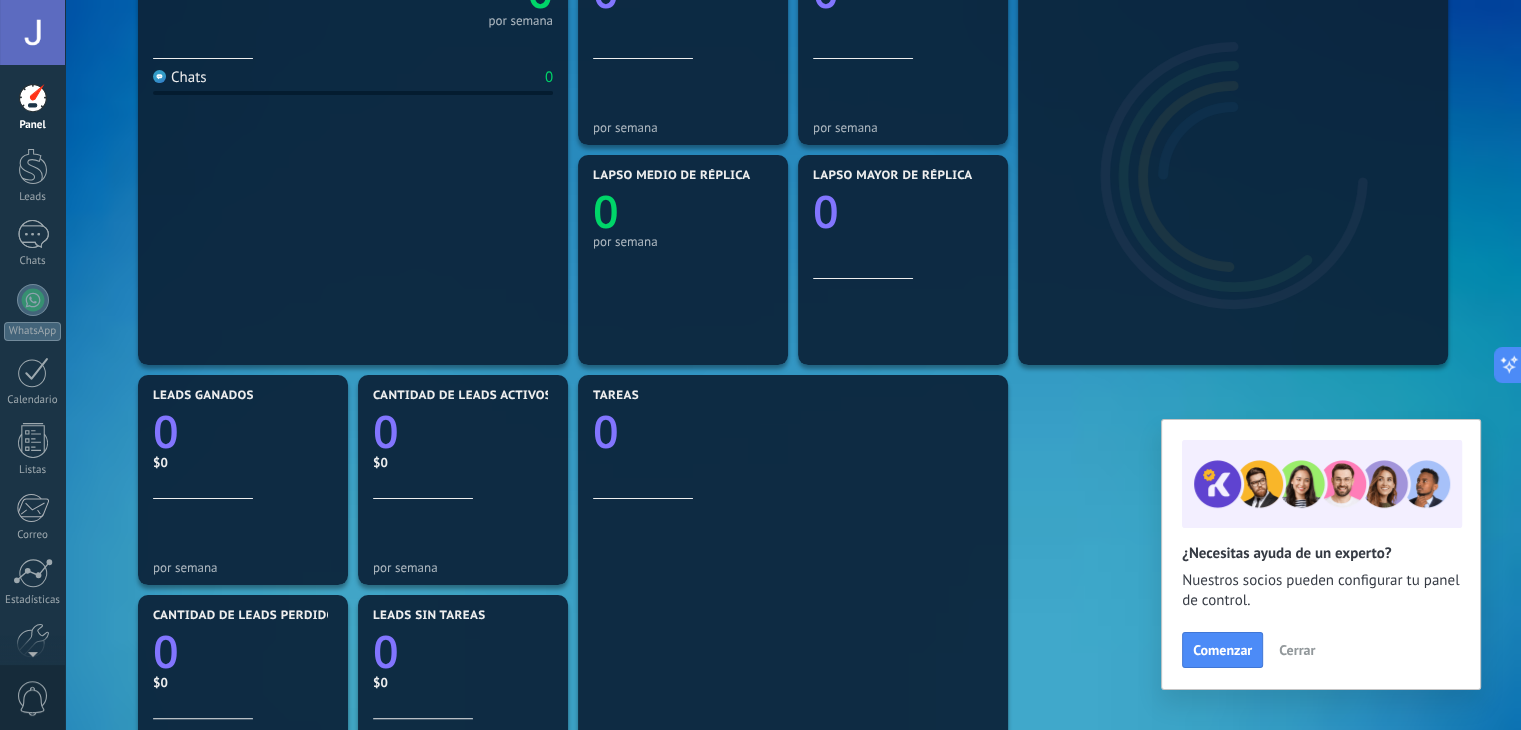 scroll, scrollTop: 420, scrollLeft: 0, axis: vertical 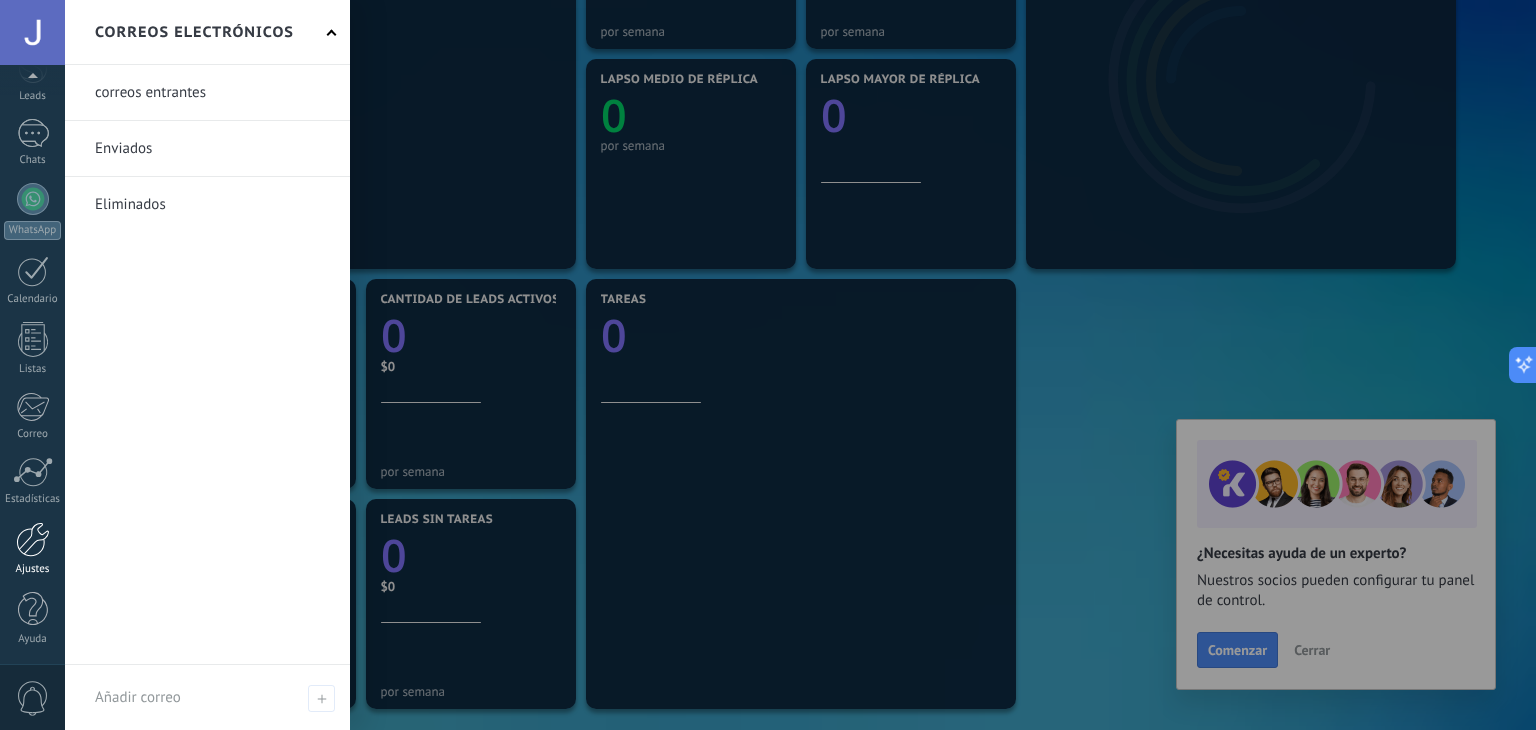 click at bounding box center [33, 539] 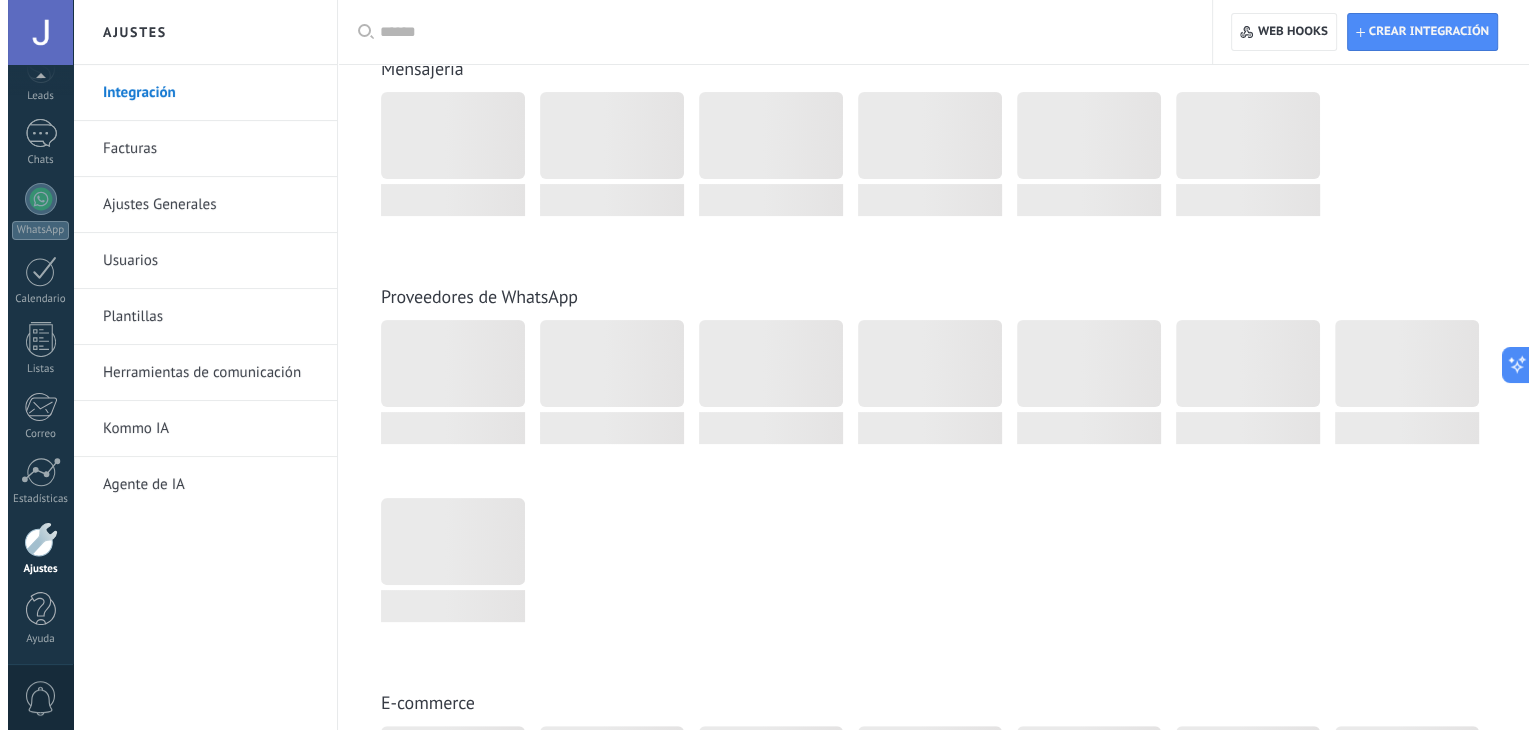 scroll, scrollTop: 0, scrollLeft: 0, axis: both 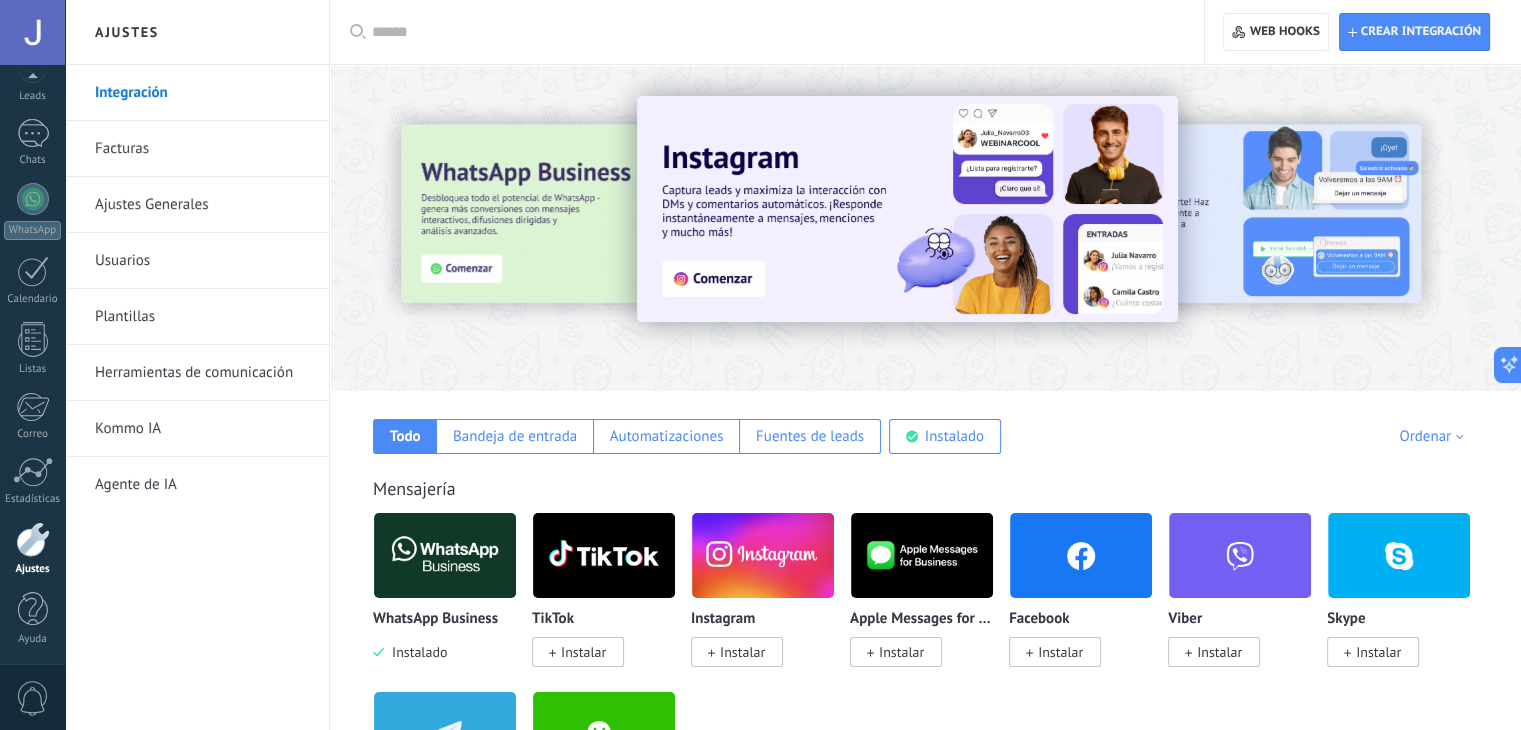 click on "Plantillas" at bounding box center [202, 317] 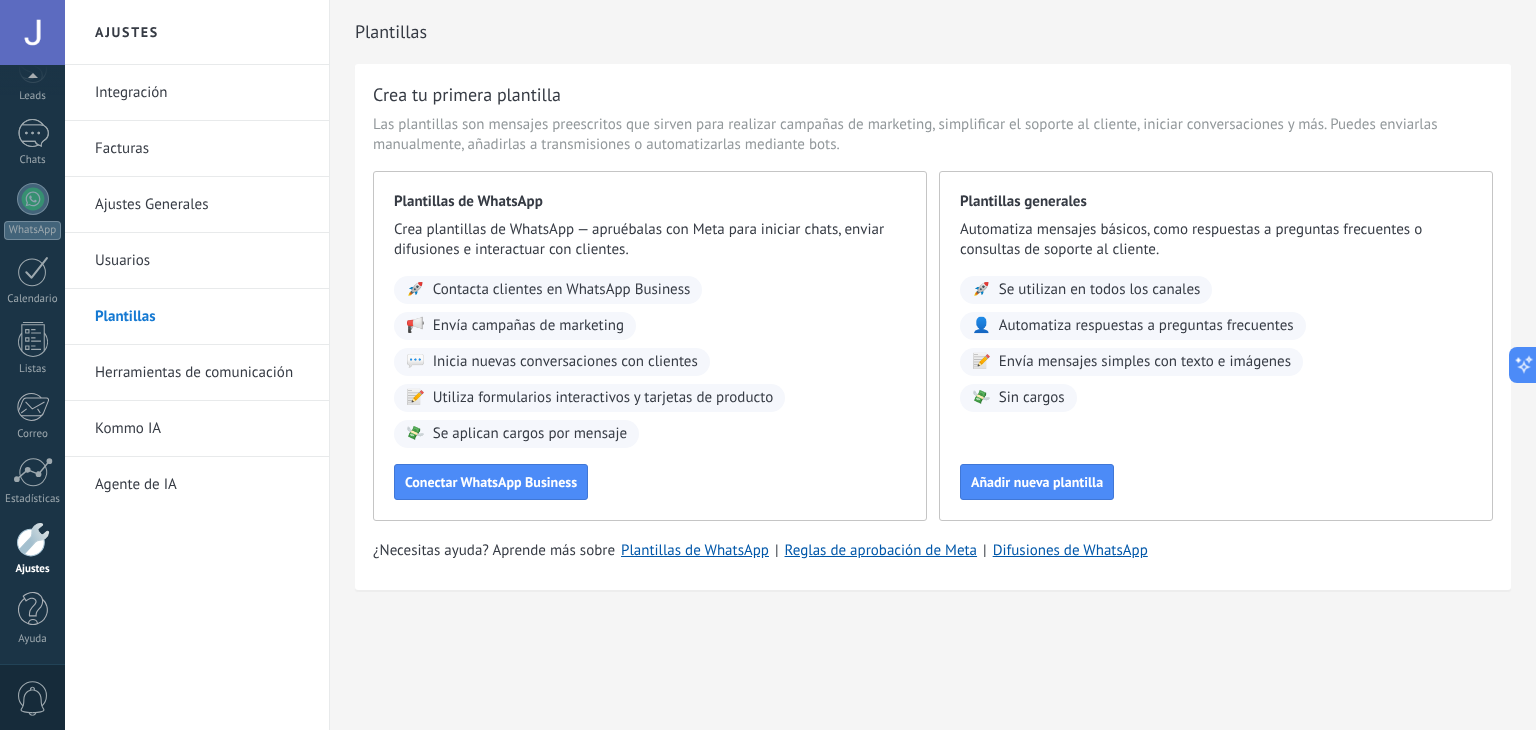 click on "Kommo IA" at bounding box center [202, 429] 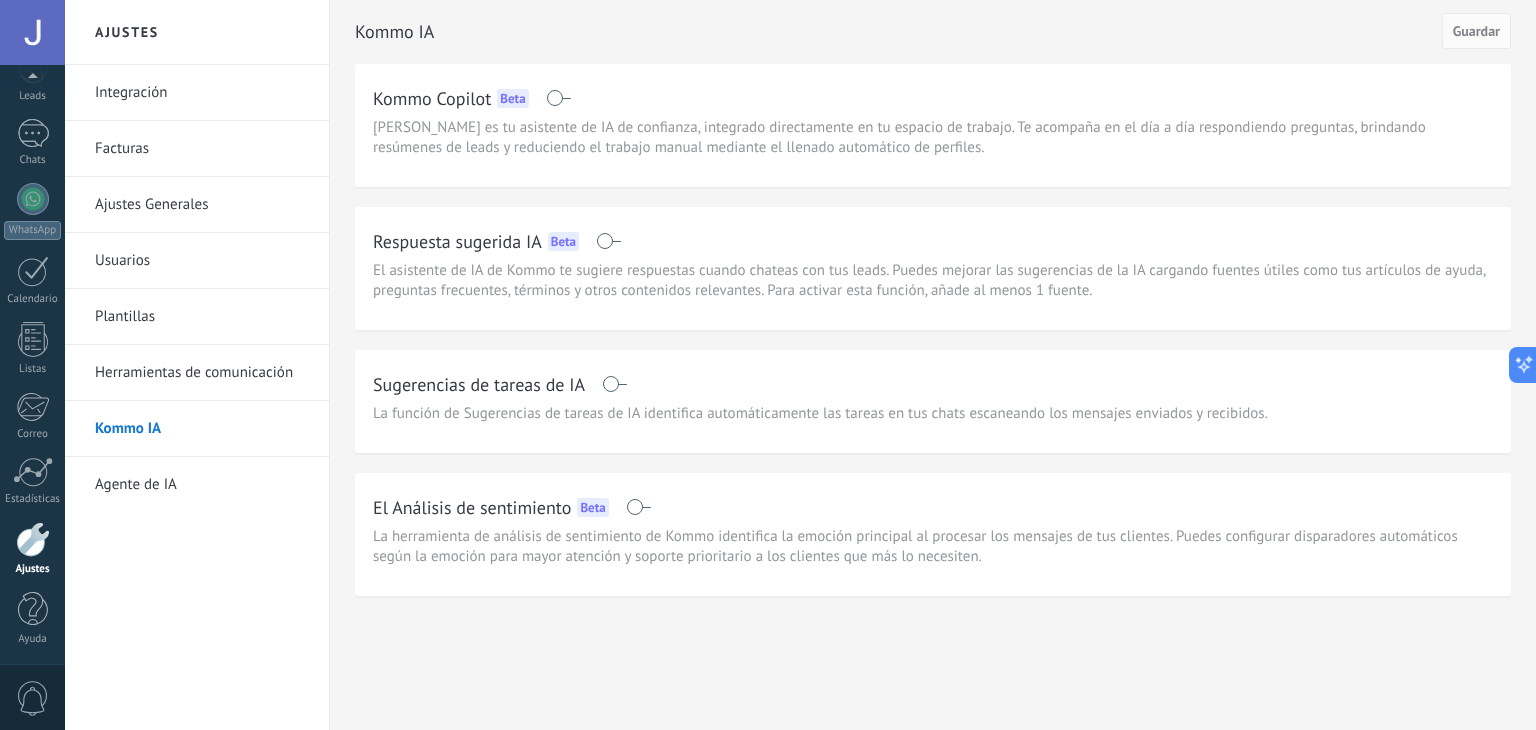 click on "Herramientas de comunicación" at bounding box center (202, 373) 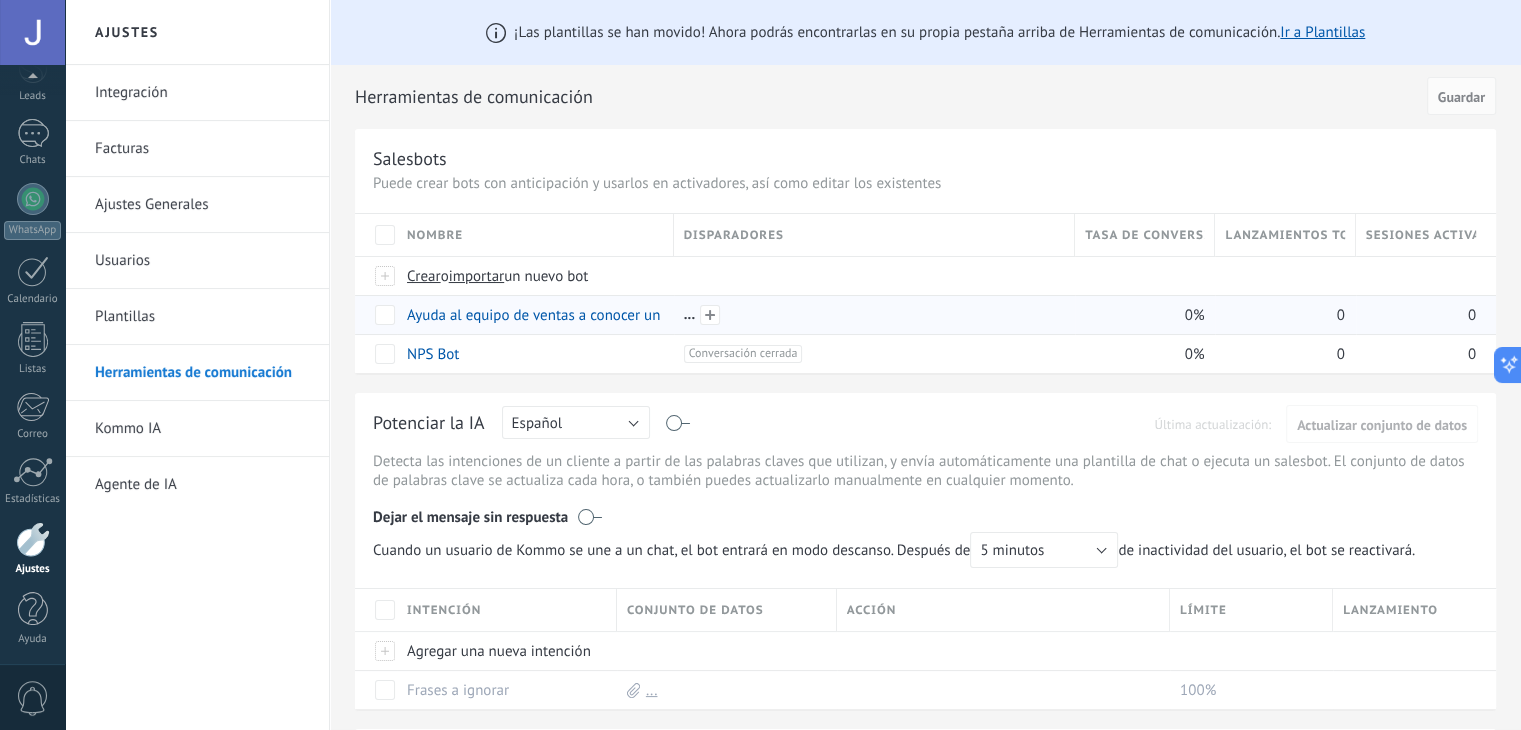click at bounding box center (874, 315) 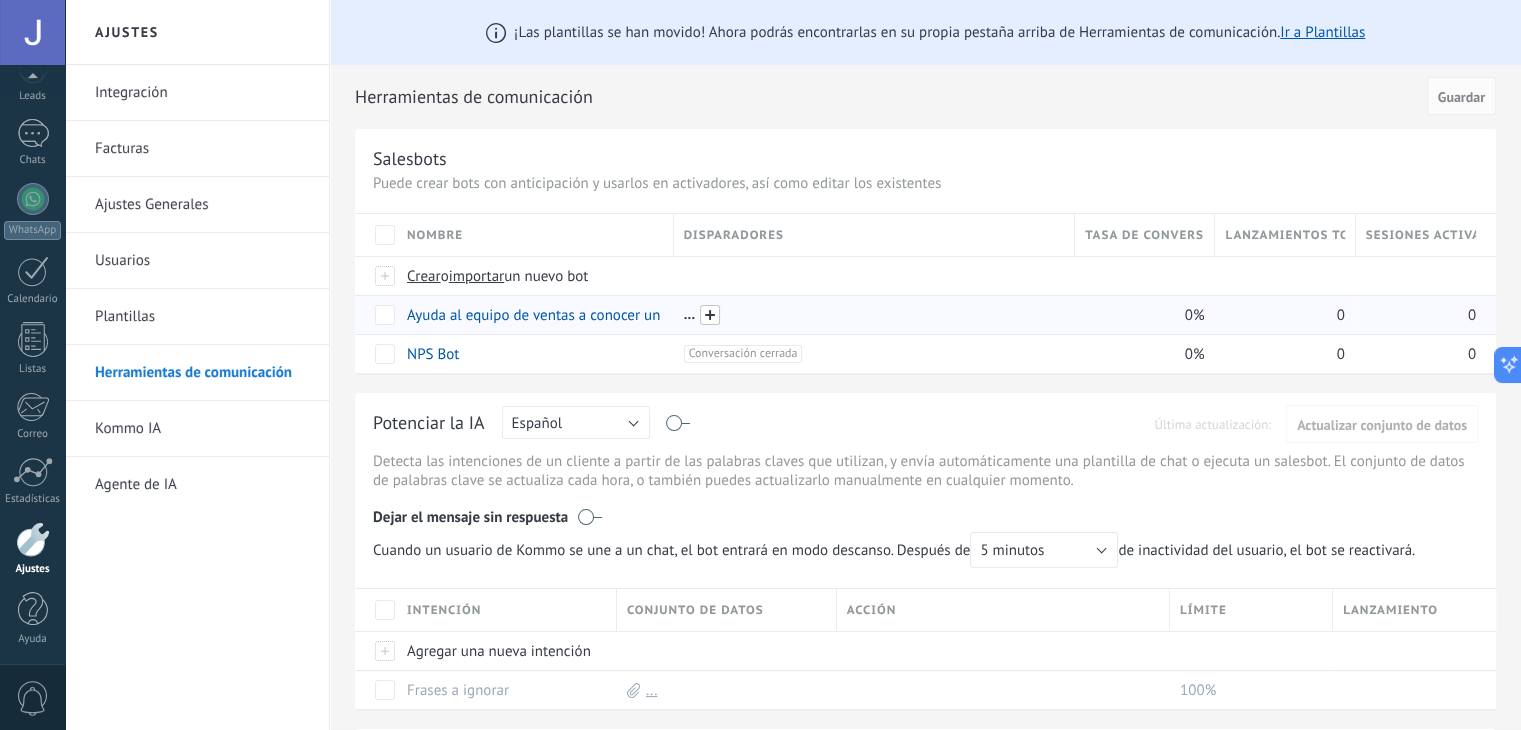 click at bounding box center [710, 315] 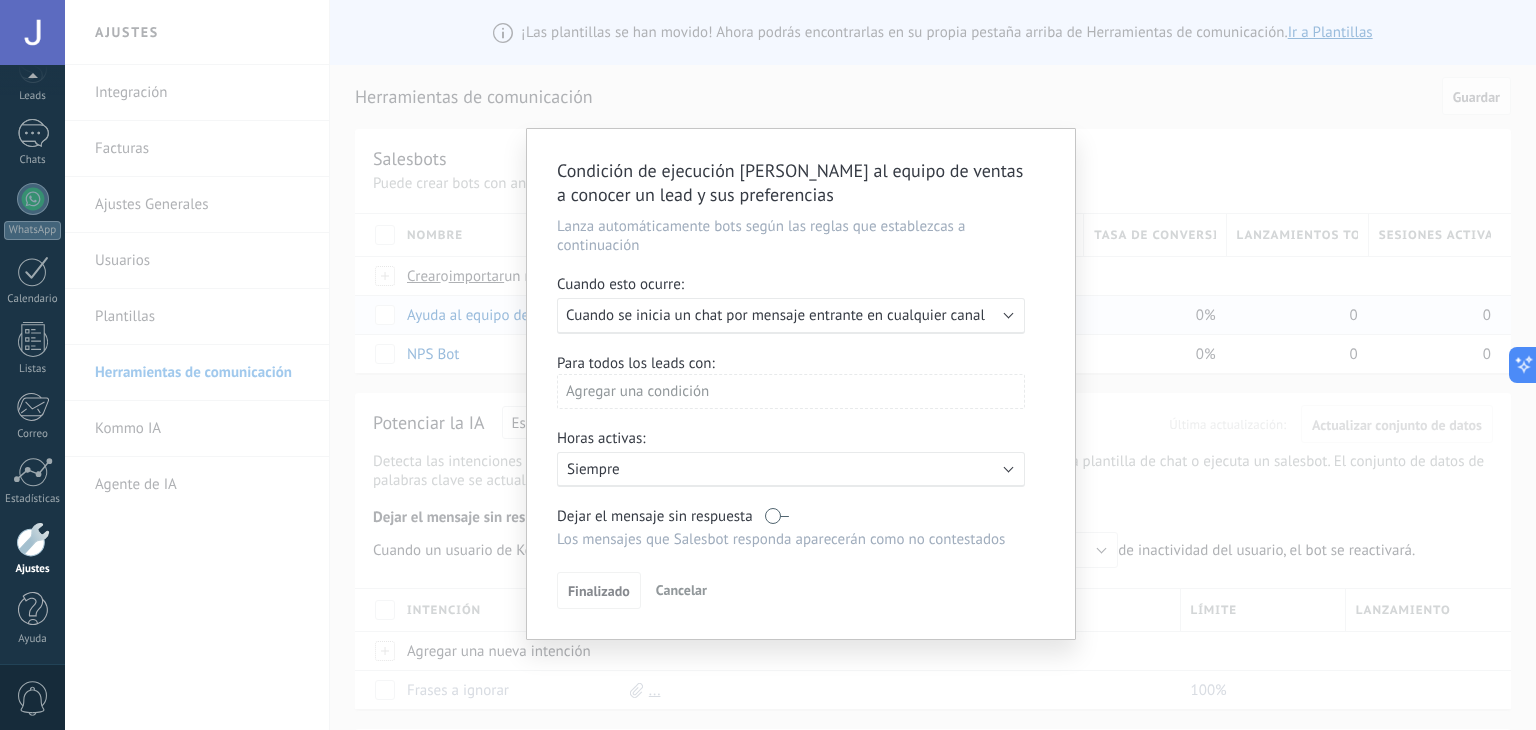 click on "Activo:  Siempre" at bounding box center (791, 469) 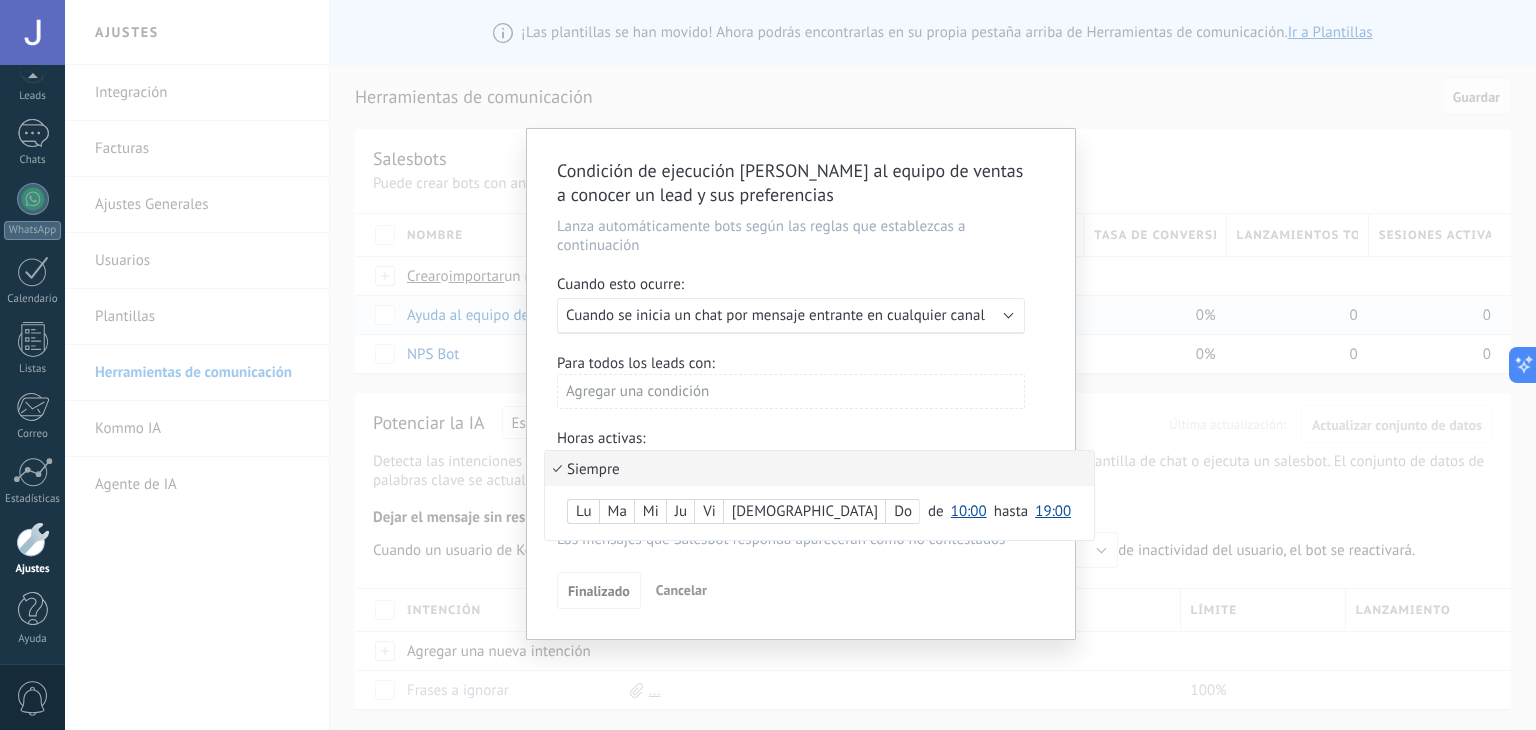 click on "Siempre" at bounding box center (819, 468) 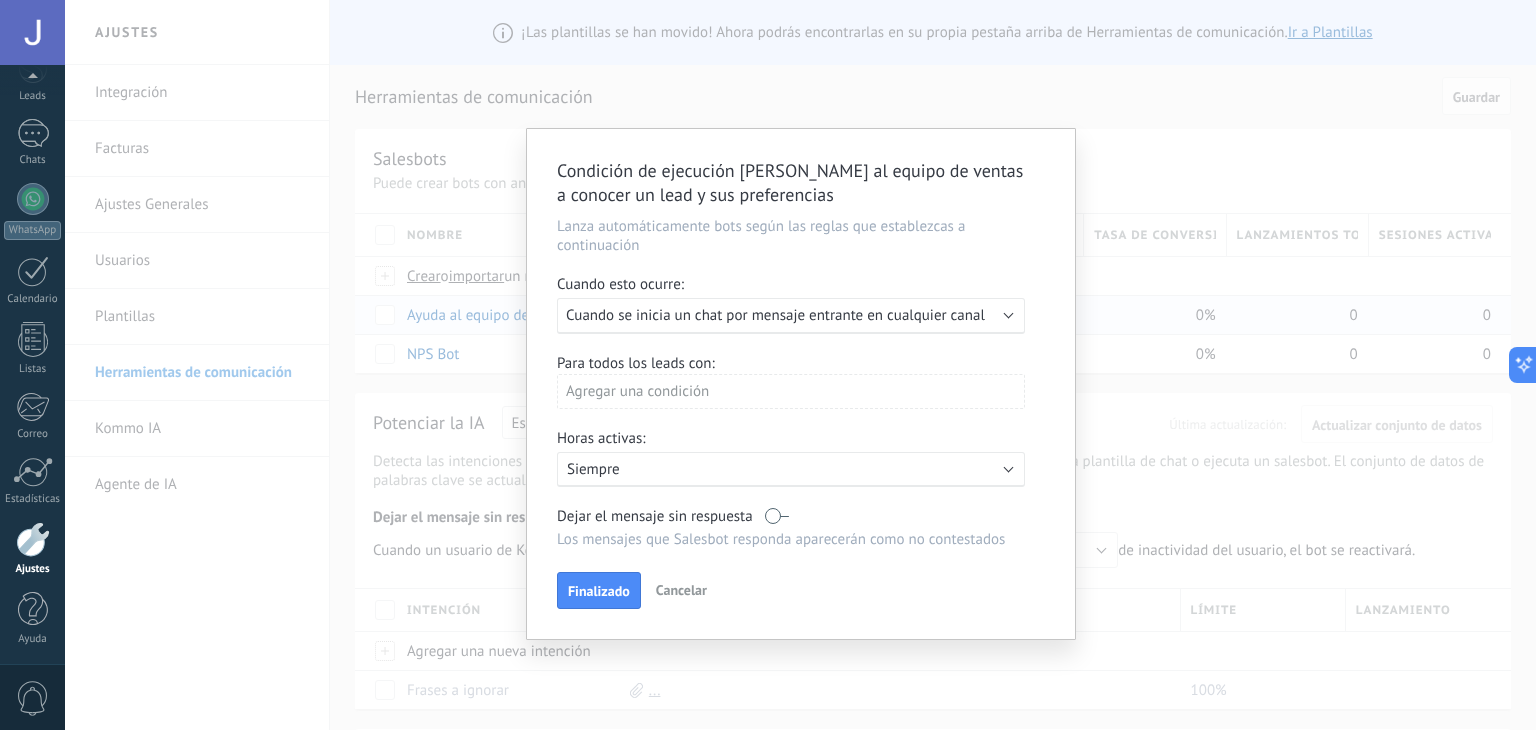 click at bounding box center (1009, 314) 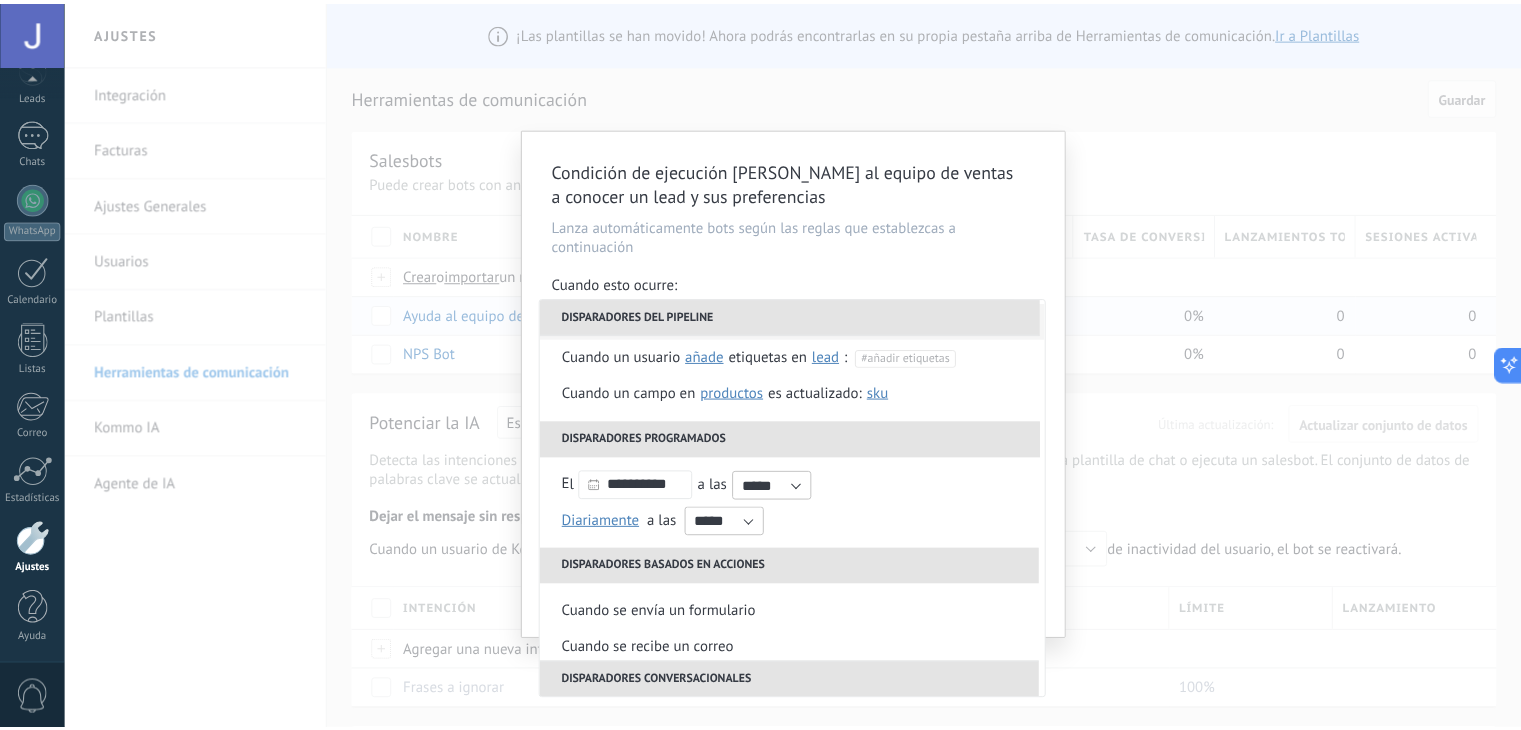 scroll, scrollTop: 164, scrollLeft: 0, axis: vertical 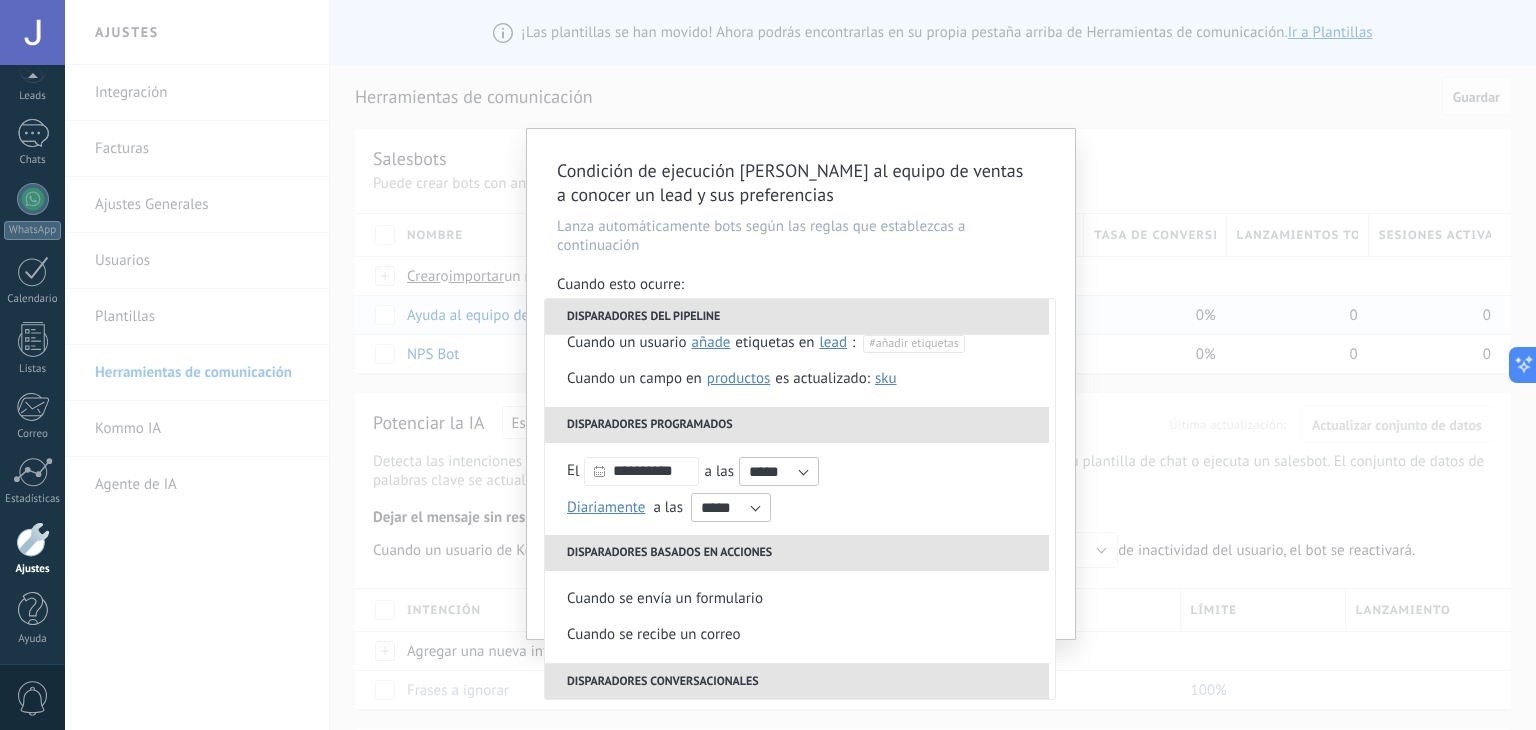 click on "Condición de ejecución Ayuda al equipo de ventas a conocer un lead y sus preferencias Lanza automáticamente bots según las reglas que establezcas a continuación Cuando esto ocurre: Ejecutar:  Cuando se inicia un chat por mensaje entrante en cualquier canal Disparadores del pipeline Cuando se crea en una etapa del embudo ahora después de 5 minutos después de 10 minutos un día Seleccionar un intervalo ahora Cuando se mueve lead a una etapa del embudo ahora después de 5 minutos después de 10 minutos un día Seleccionar un intervalo ahora Cuando se mueve lead o se crea en una etapa del embudo ahora después de 5 minutos después de 10 minutos un día Seleccionar un intervalo ahora Cuando se cambia el usuario responsable en lead Cuando un usuario  añade elimina añade  etiquetas en  lead contacto compañía lead : #añadir etiquetas Cuando un campo en  Productos contacto compañía lead Productos  es actualizado:  SKU Grupo Precio Descripción External ID Unit Oferta especial 1 Imagen" at bounding box center [800, 365] 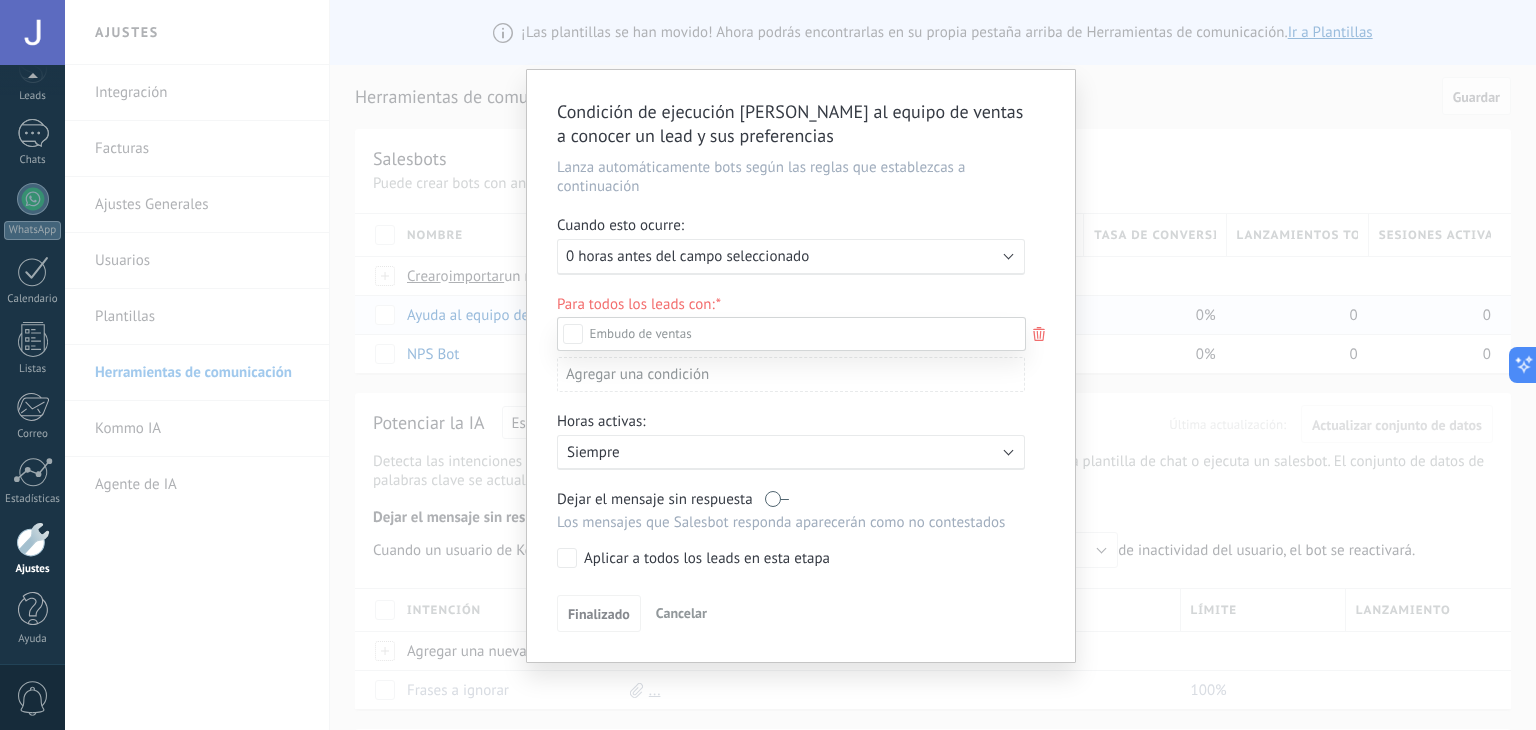 click on "Incoming leads Contacto inicial Negociación Debate contractual Discusión de contrato Logrado con éxito Venta Perdido" at bounding box center [791, 522] 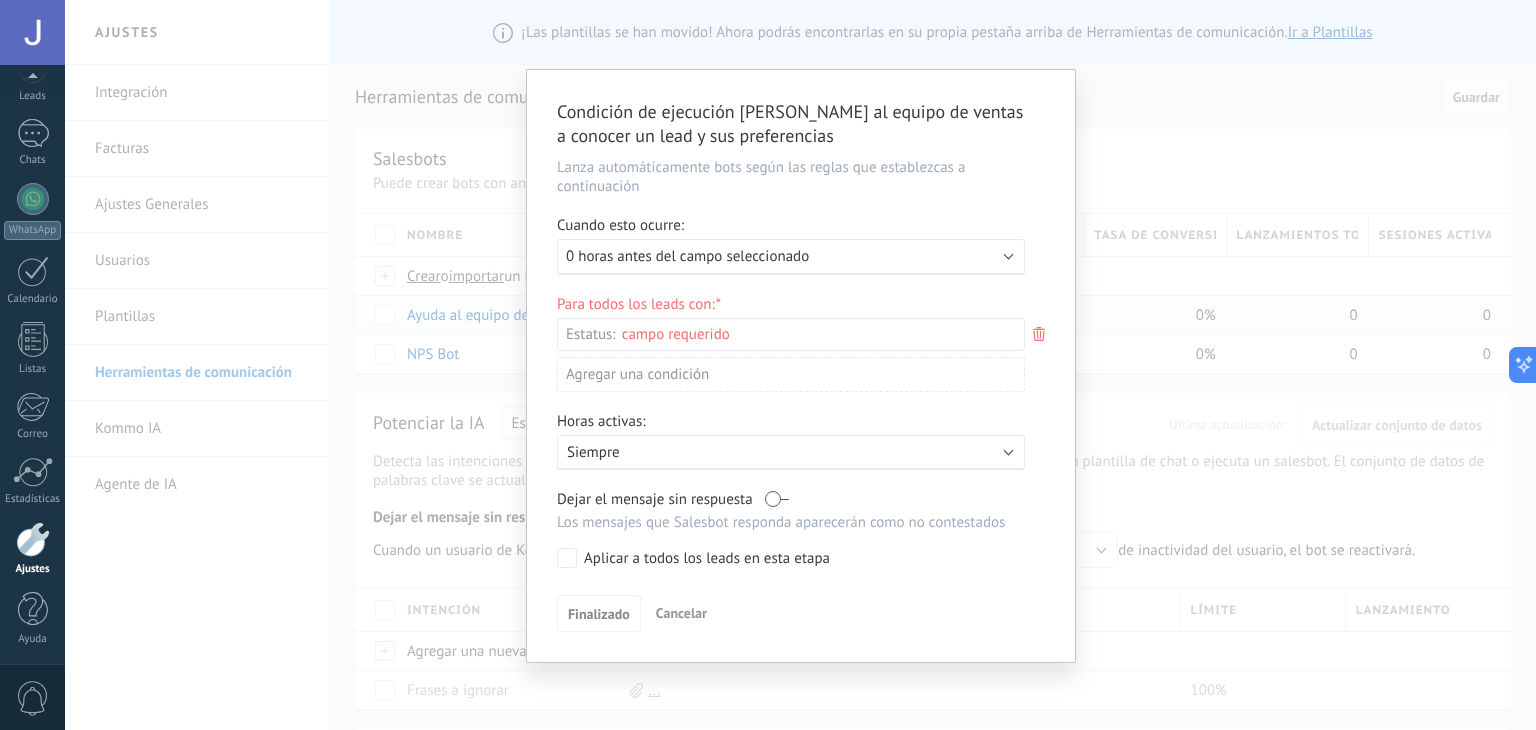 click on "Cancelar" at bounding box center (681, 613) 